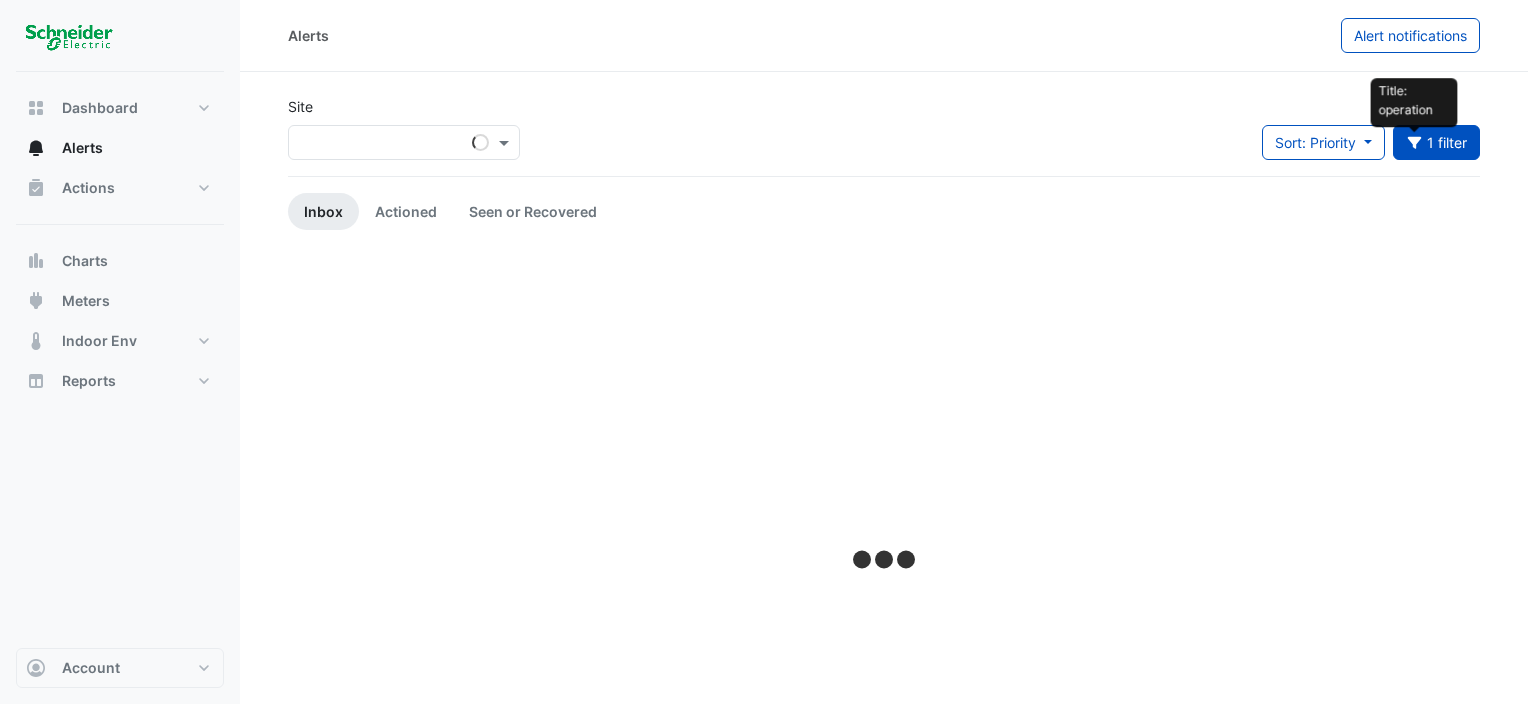 scroll, scrollTop: 0, scrollLeft: 0, axis: both 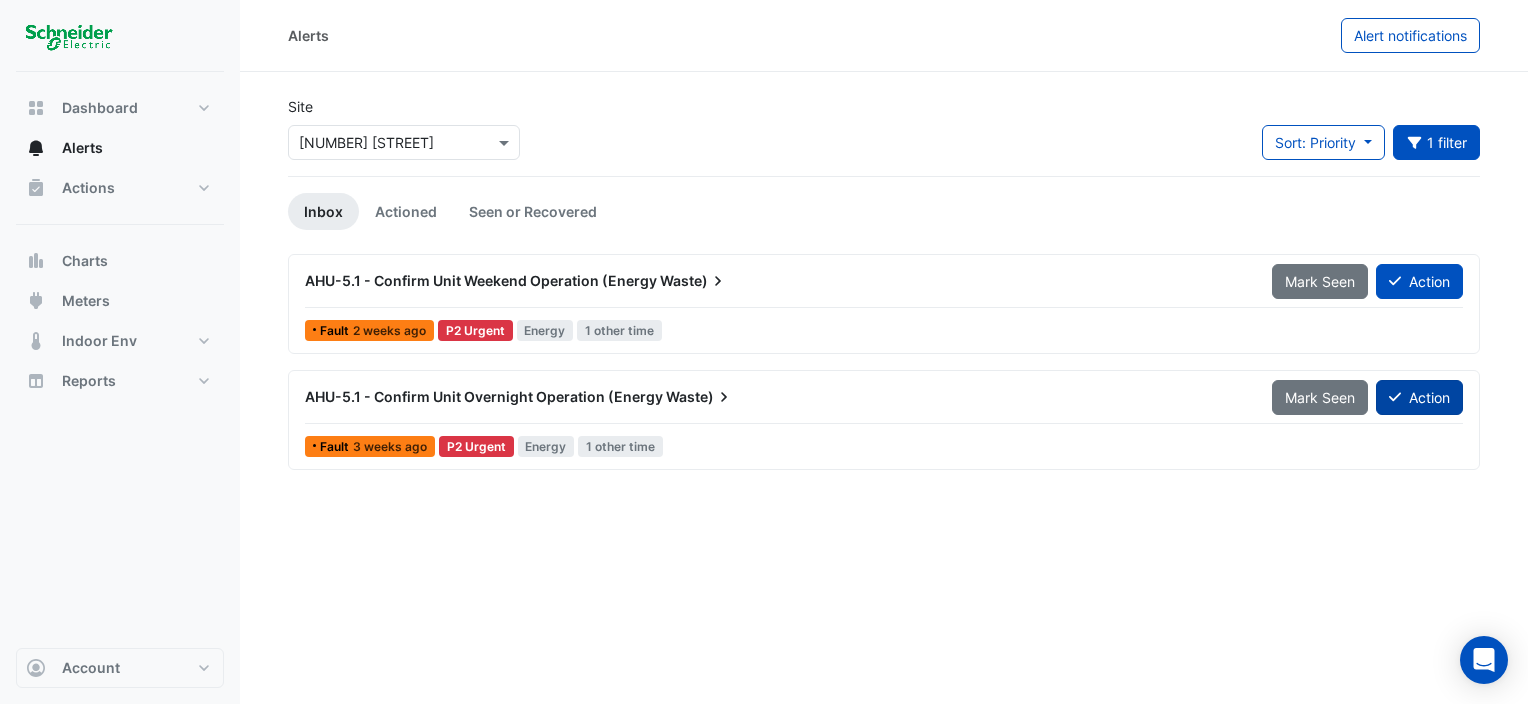 click on "Action" at bounding box center (1419, 397) 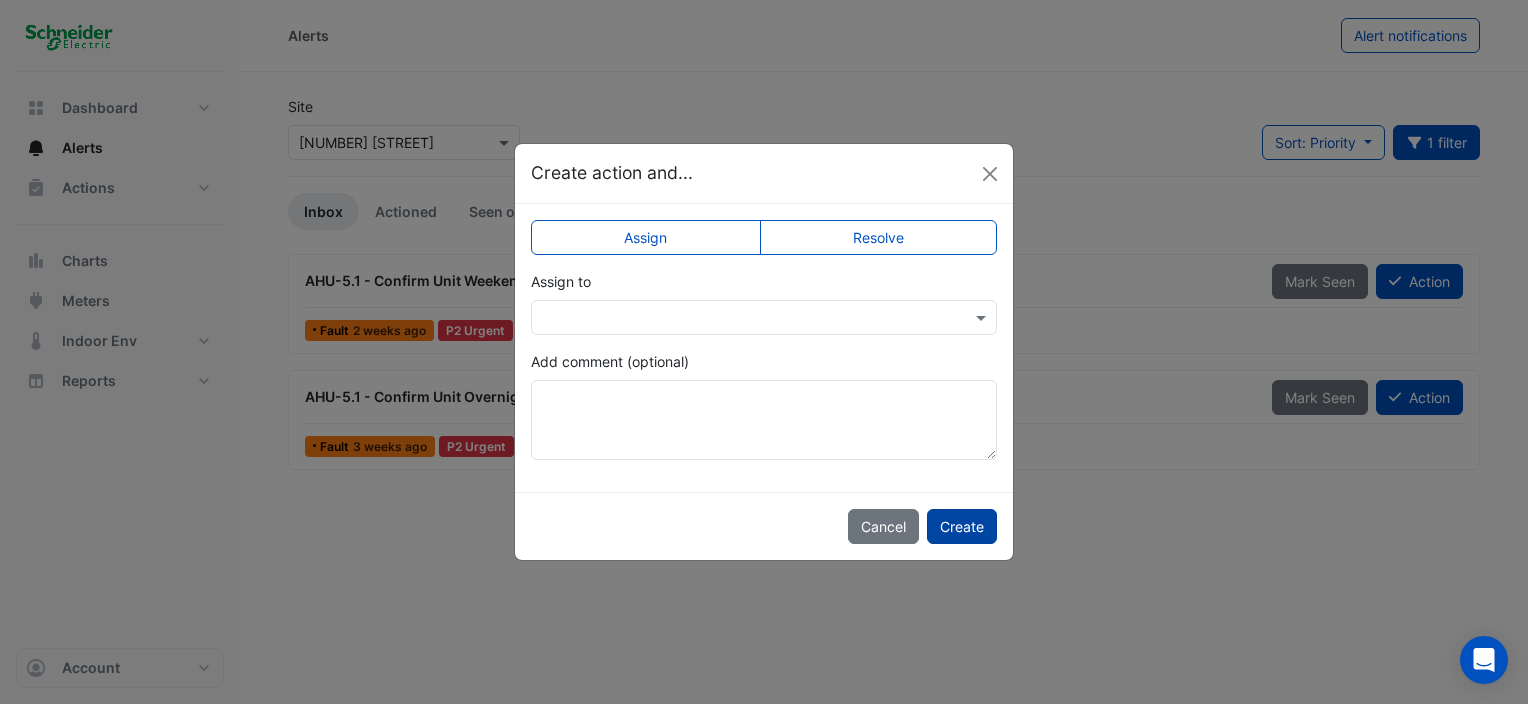 click on "Create" 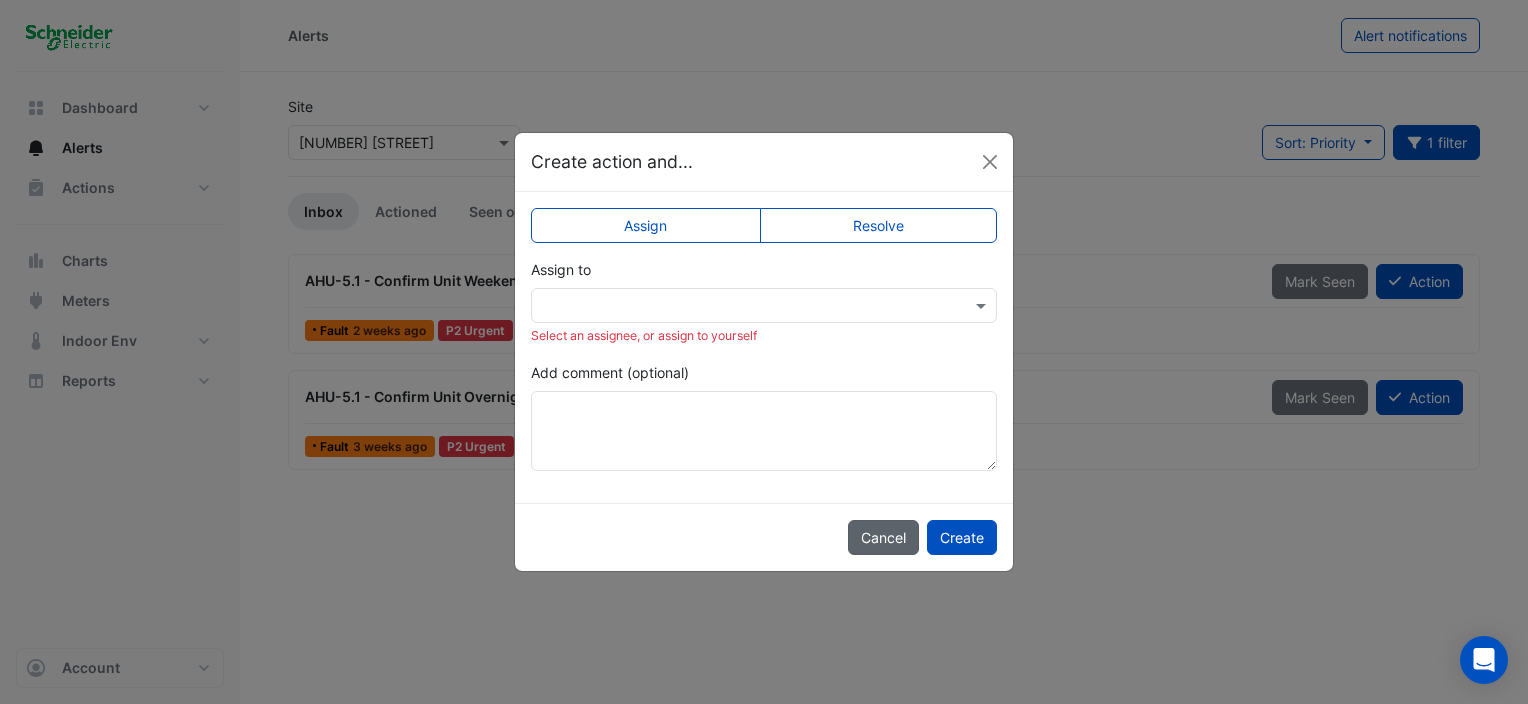 click on "Cancel" 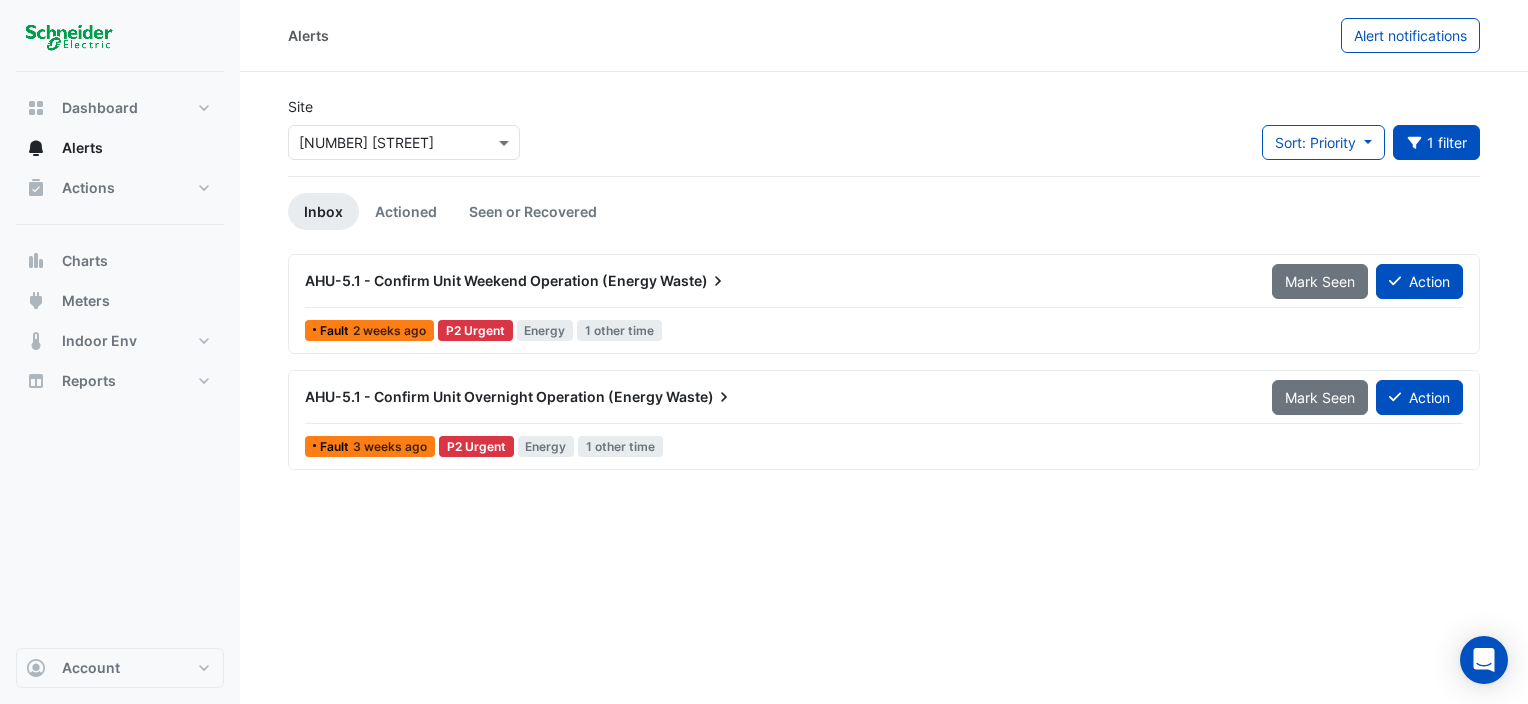 click on "Fault
3 weeks ago" at bounding box center (370, 446) 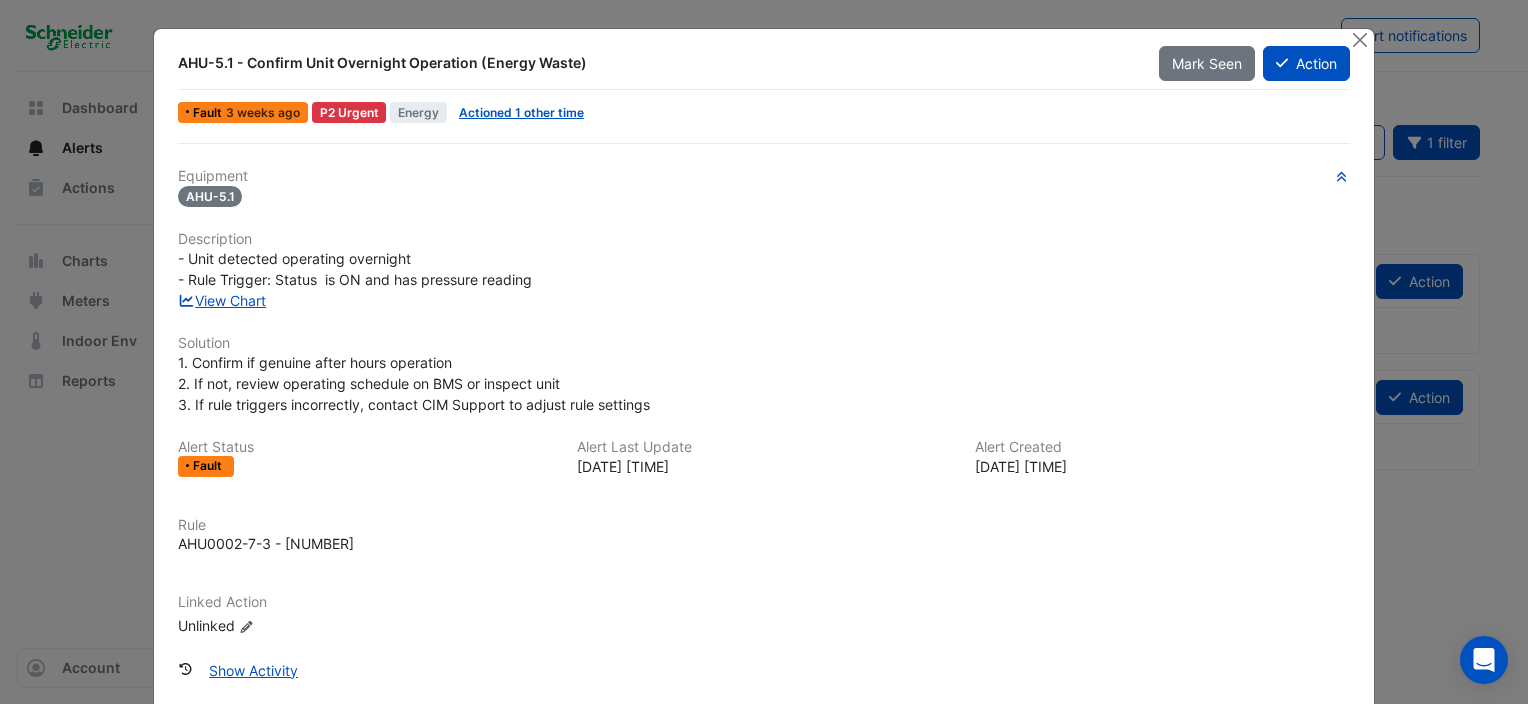 scroll, scrollTop: 0, scrollLeft: 0, axis: both 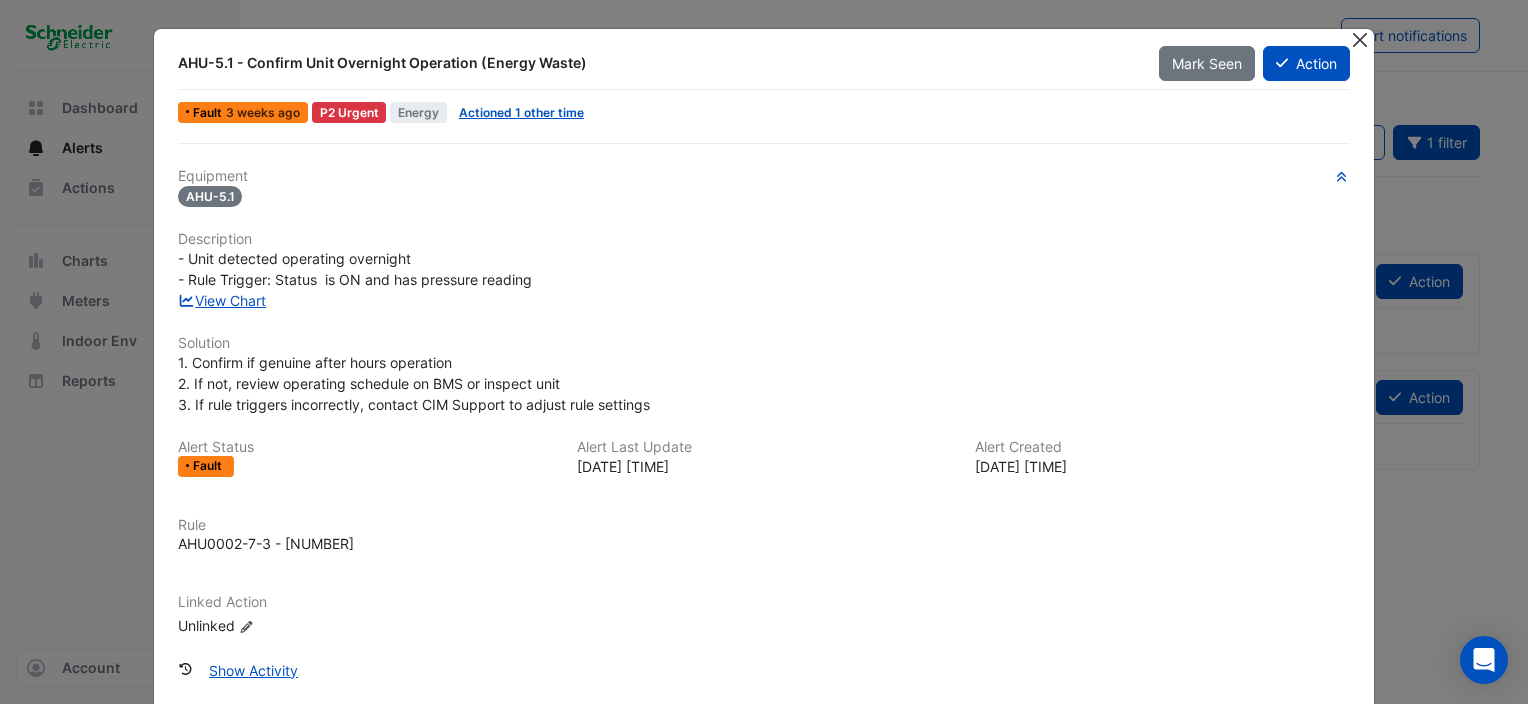 click 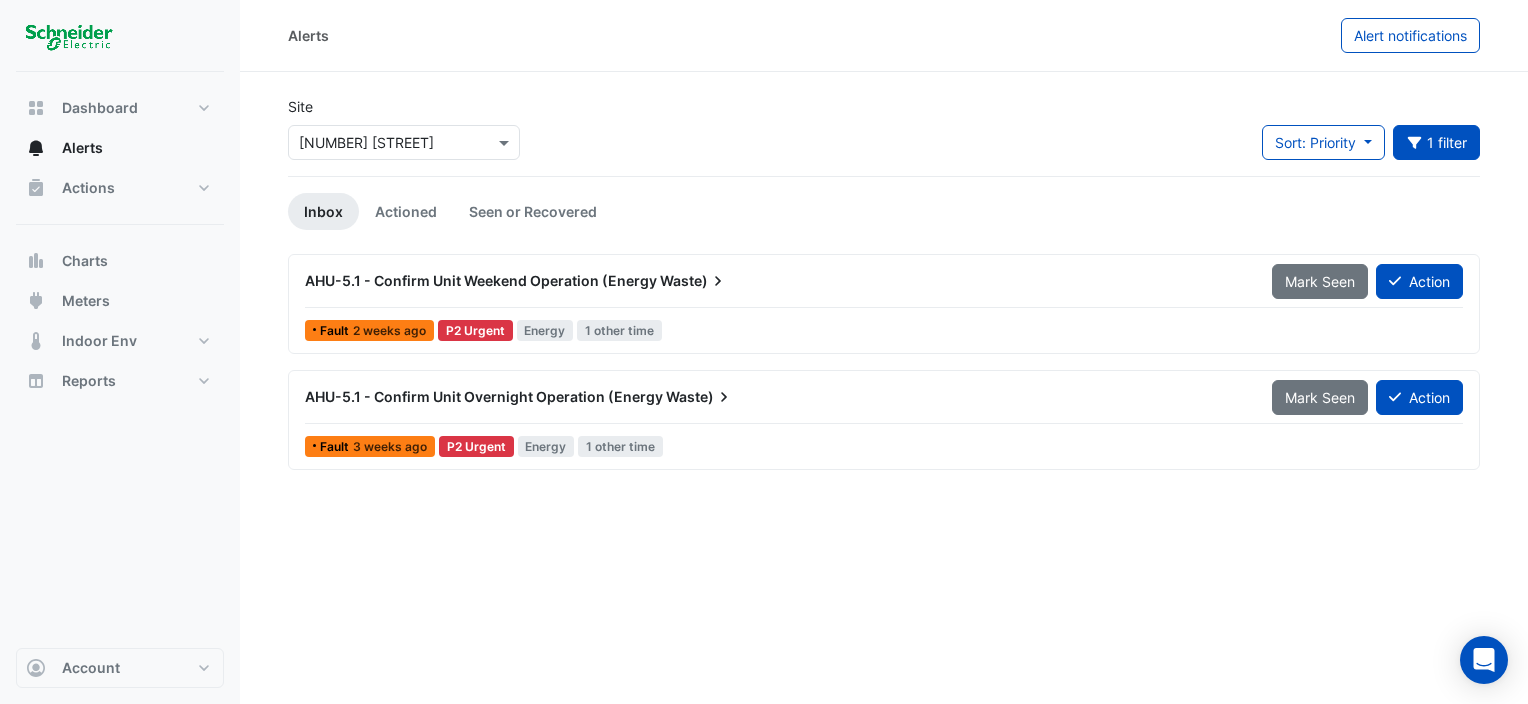 click on "2 weeks ago" 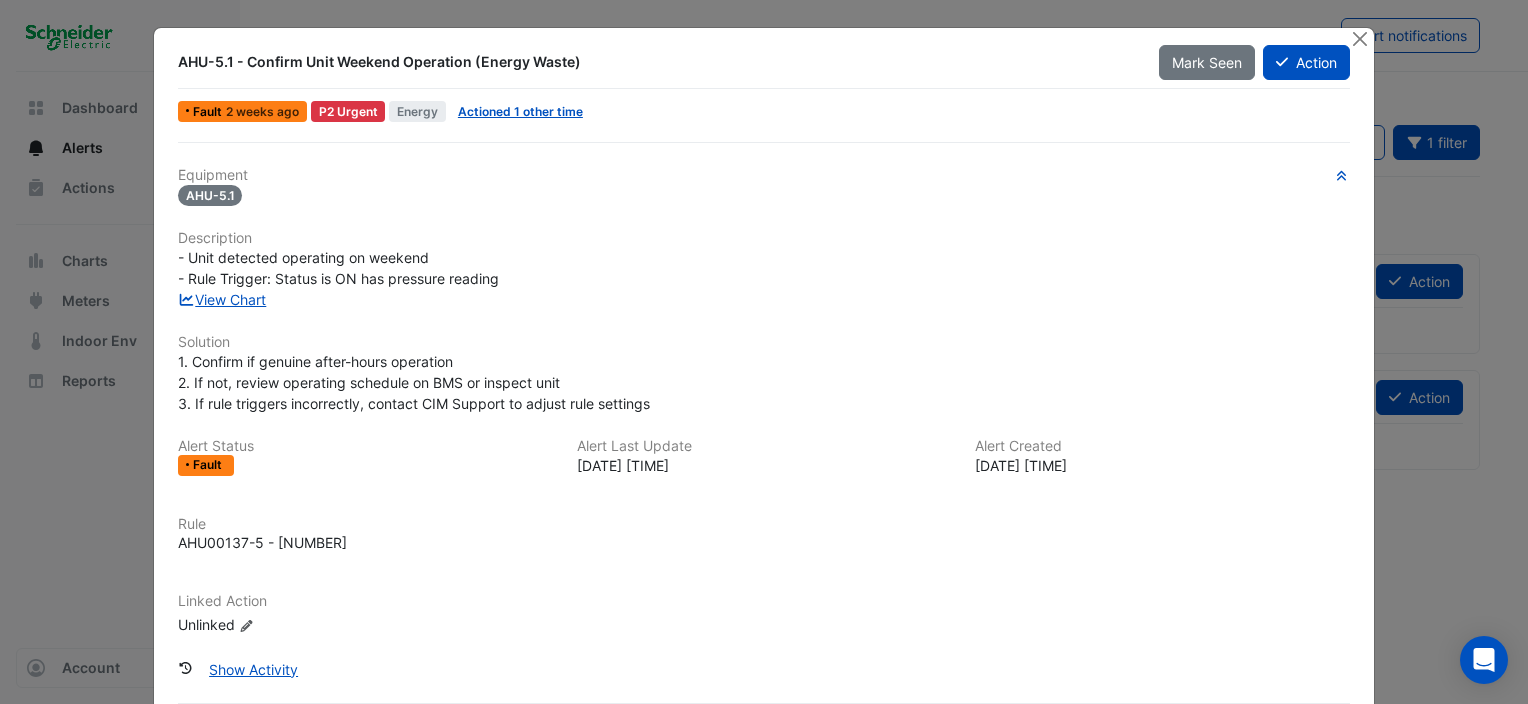 scroll, scrollTop: 0, scrollLeft: 0, axis: both 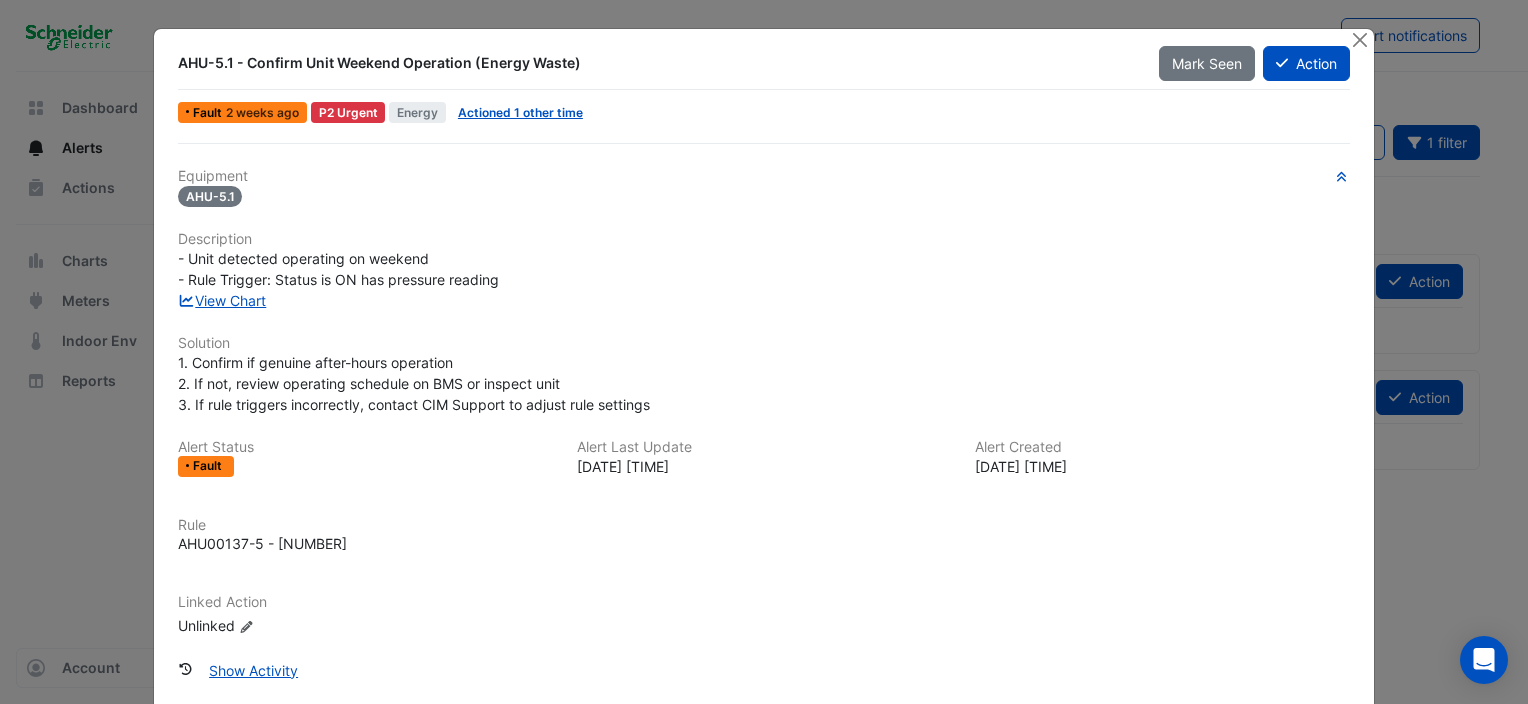 drag, startPoint x: 1060, startPoint y: 626, endPoint x: 1134, endPoint y: 680, distance: 91.60786 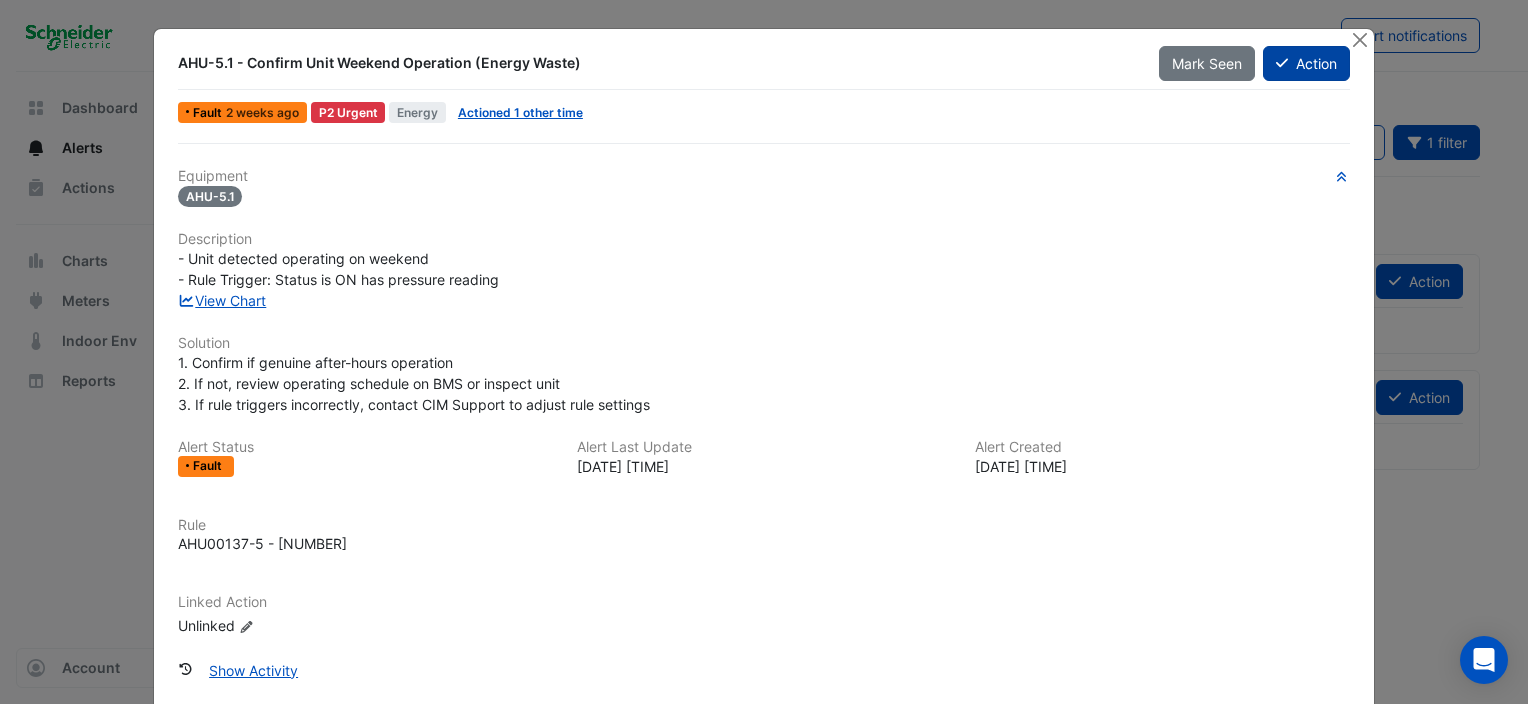 click on "Action" 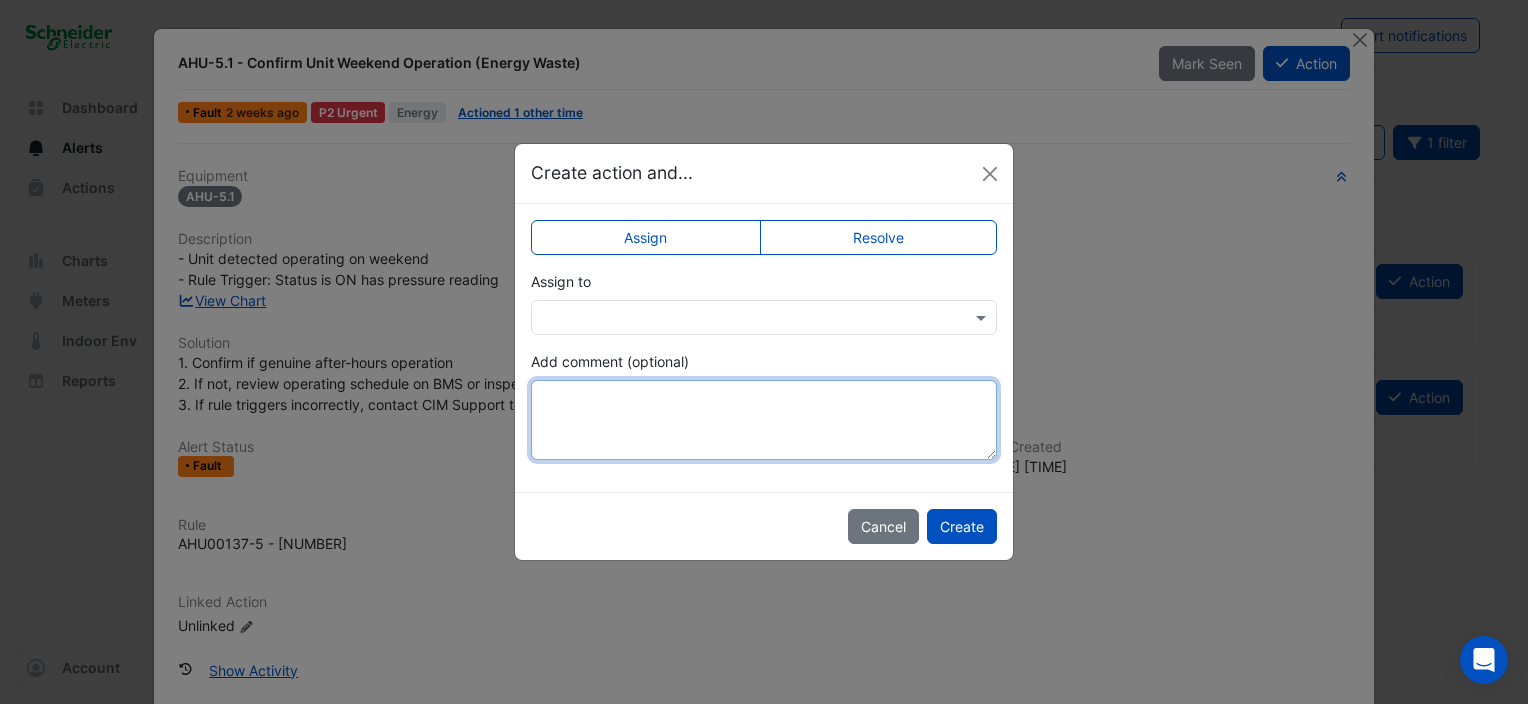 click on "Add comment (optional)" at bounding box center (764, 420) 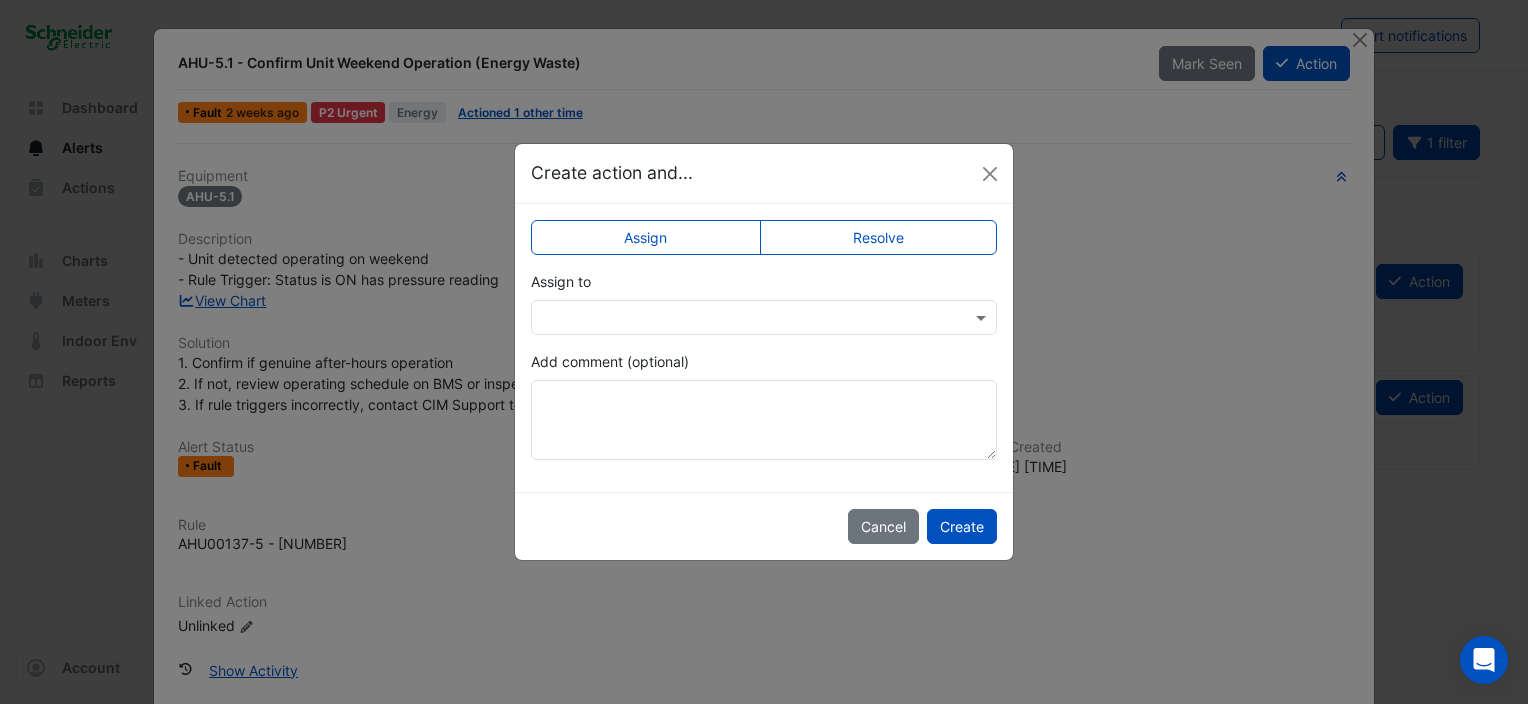 click at bounding box center (744, 318) 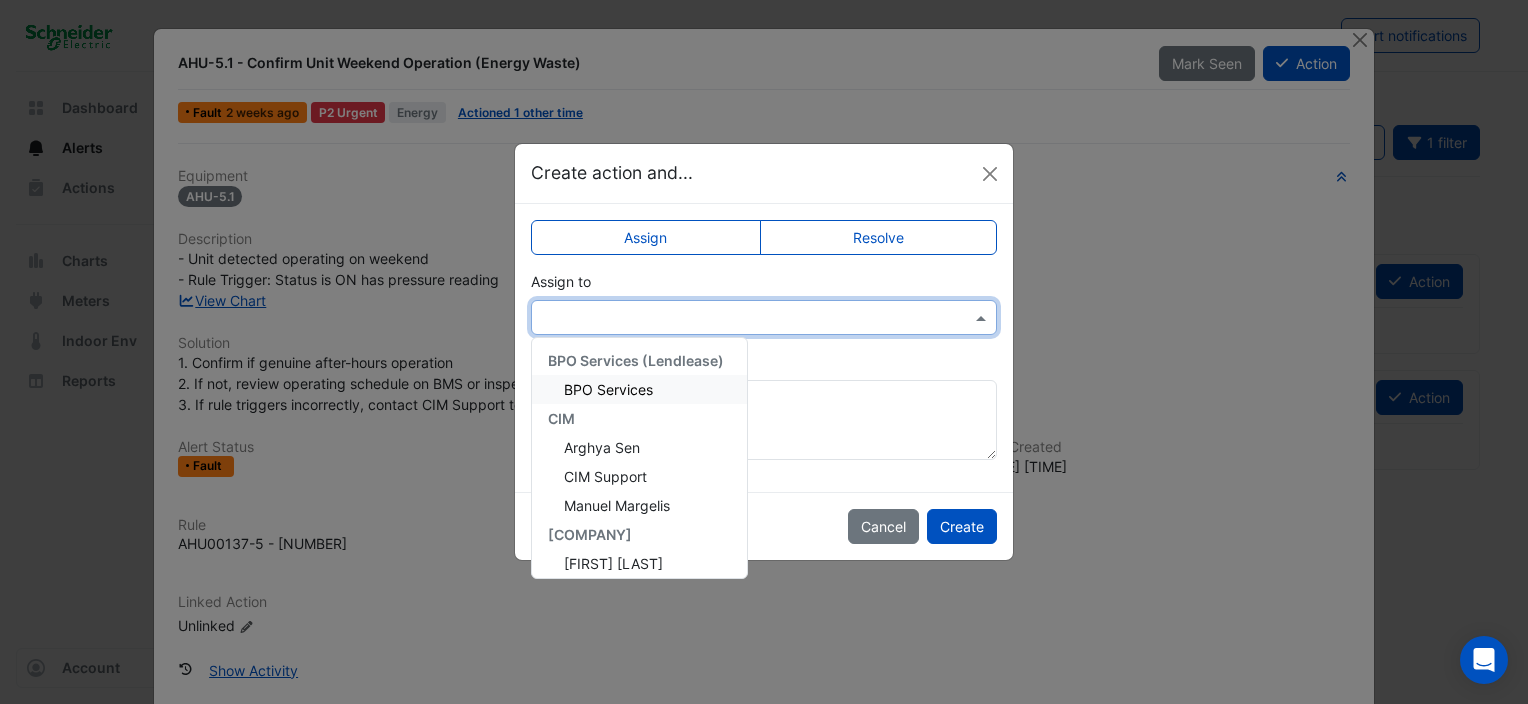 click on "Assign
Resolve
Assign to
BPO Services (Lendlease) BPO Services CIM Arghya Sen CIM Support Manuel Margelis Grosvenor Engineering Aaron Surace James Monro Joshua Ewers Michael Piccolo Nathan Wade JLL Lendlease Commercial Alisdair Glen Ben Burke Logic Projects Jacqueline Ayo-Opio Schneider Electric David Nairn Ed Noller Eric Kim Michael Andrawes Oscar Yuan
Add comment (optional)" 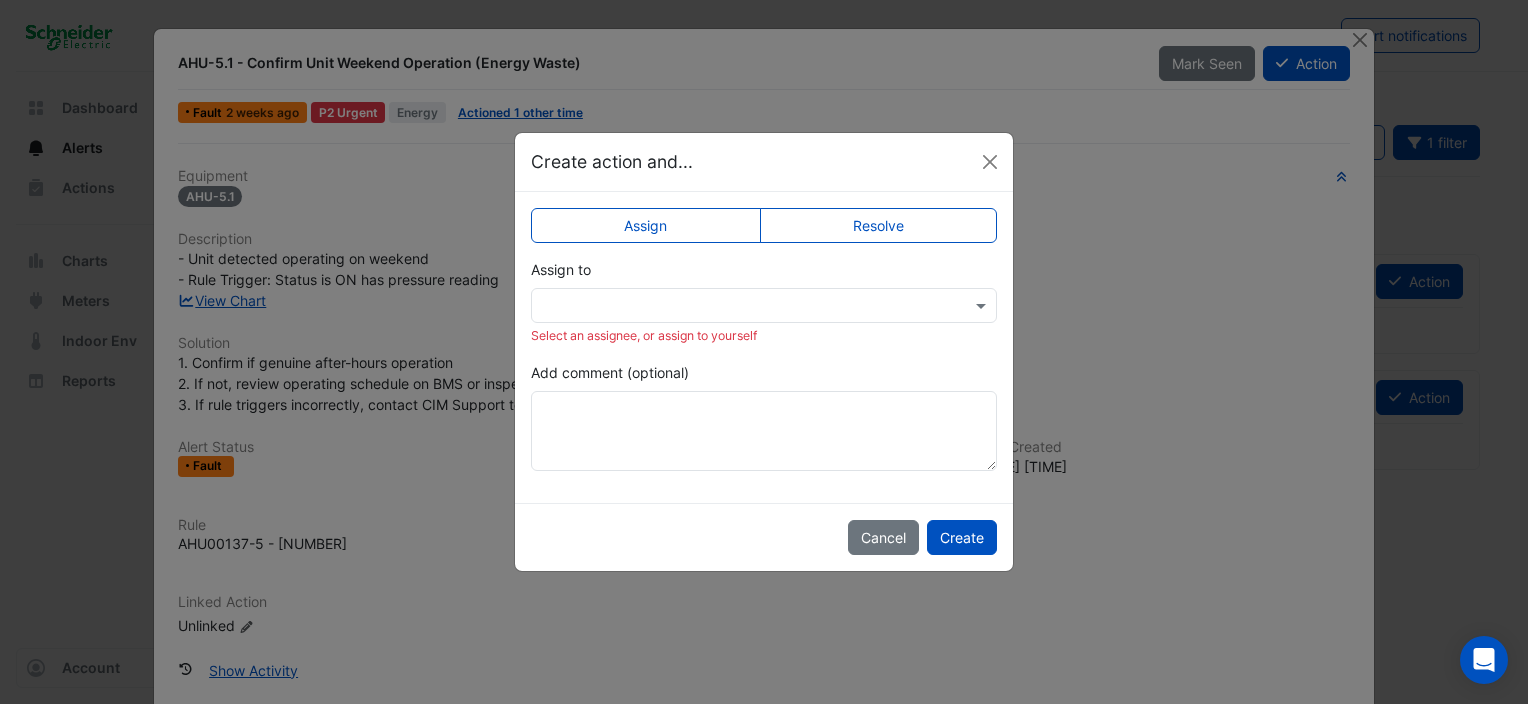click at bounding box center [744, 306] 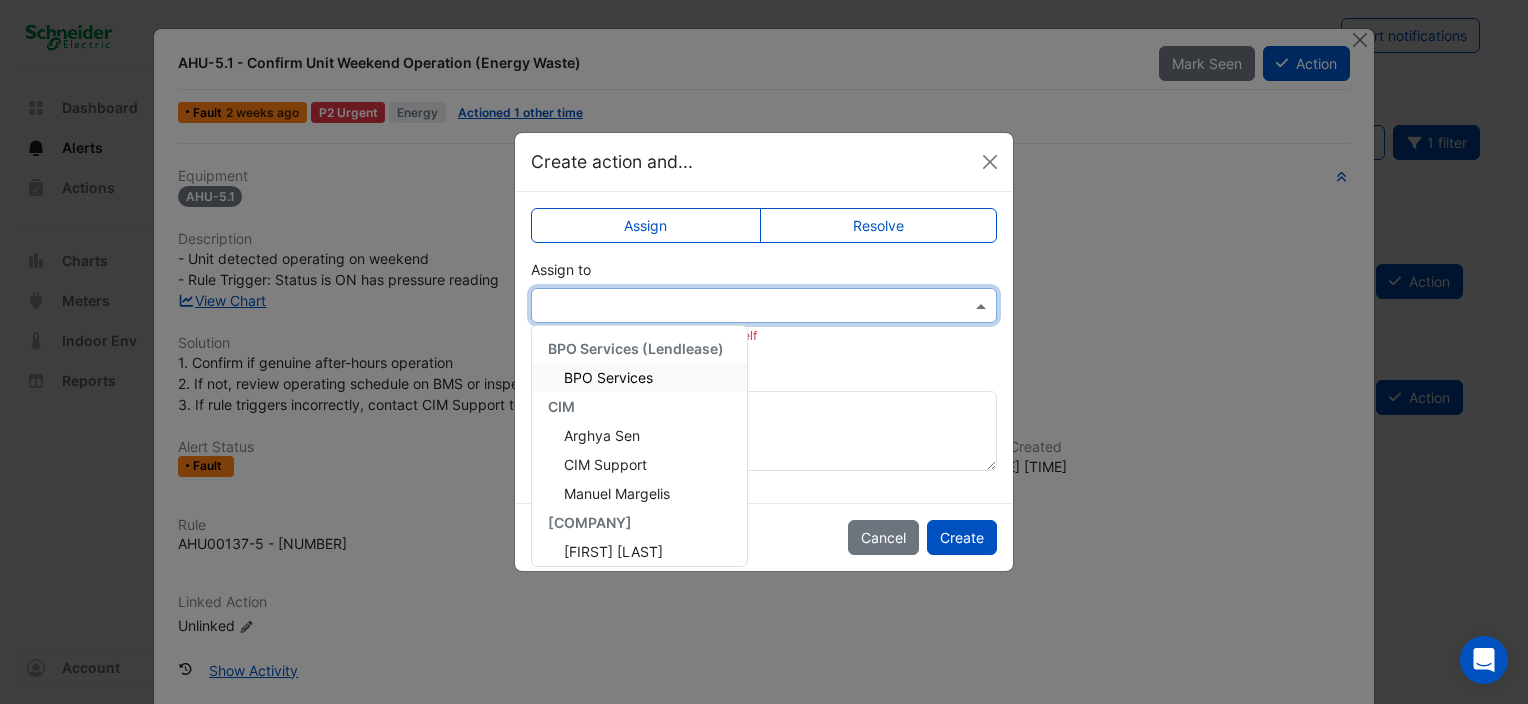 click on "Create action and..." 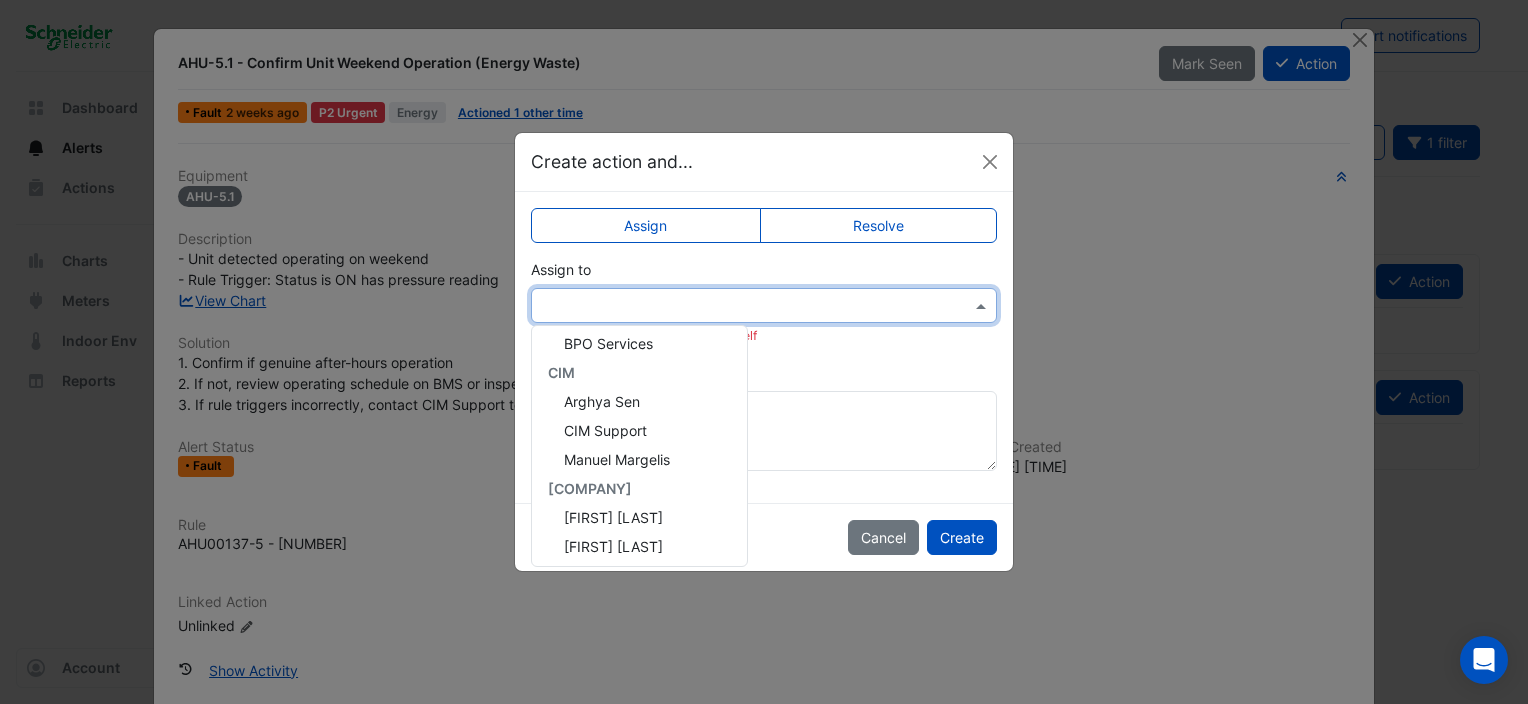 scroll, scrollTop: 0, scrollLeft: 0, axis: both 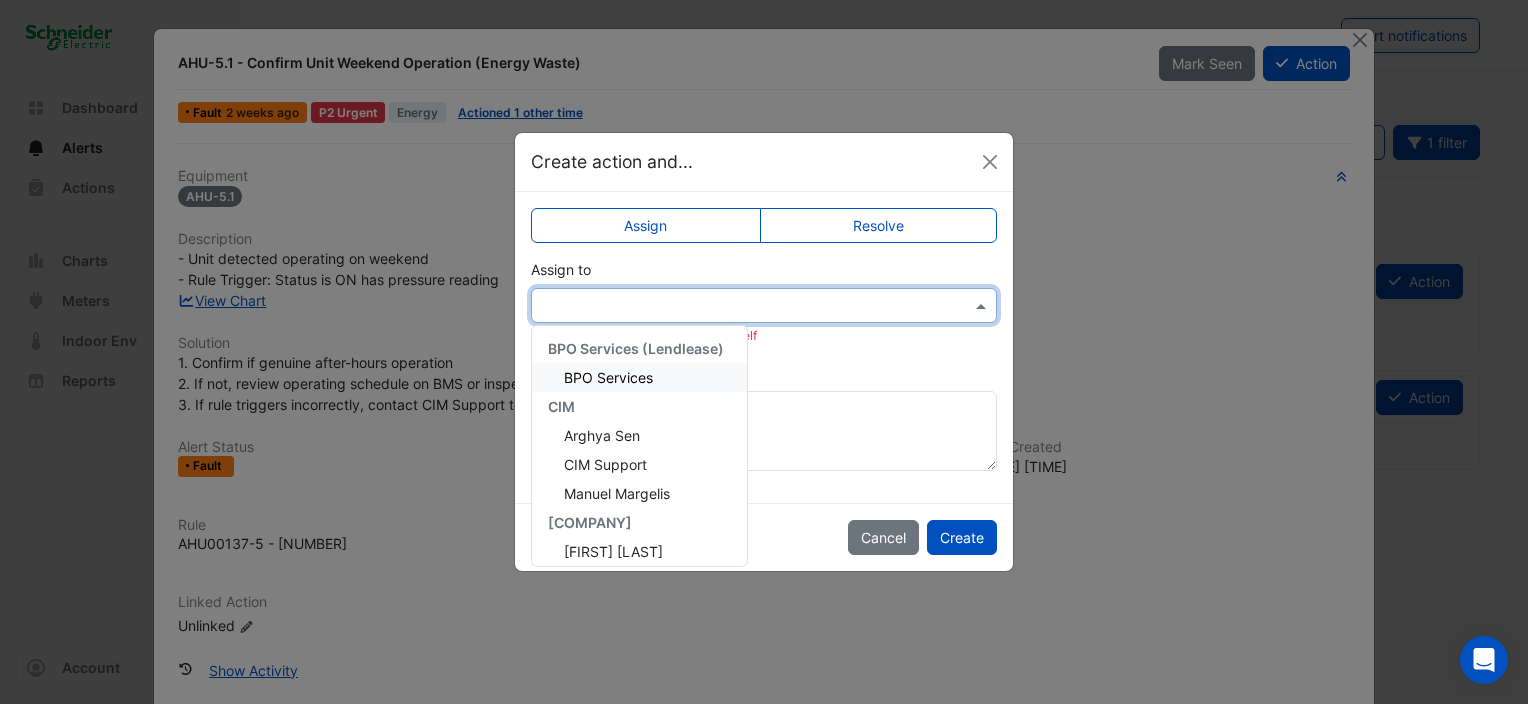 click at bounding box center (764, 305) 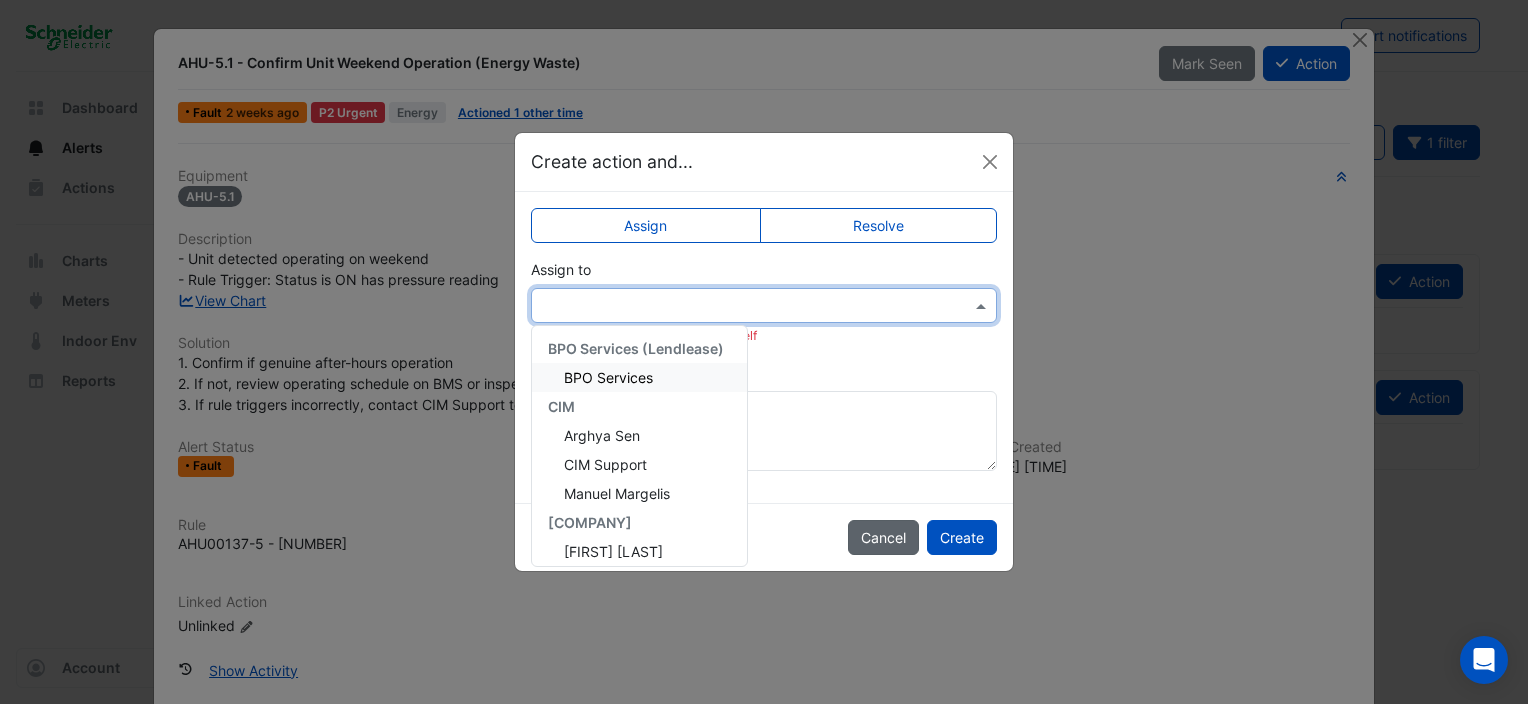 click on "Cancel" 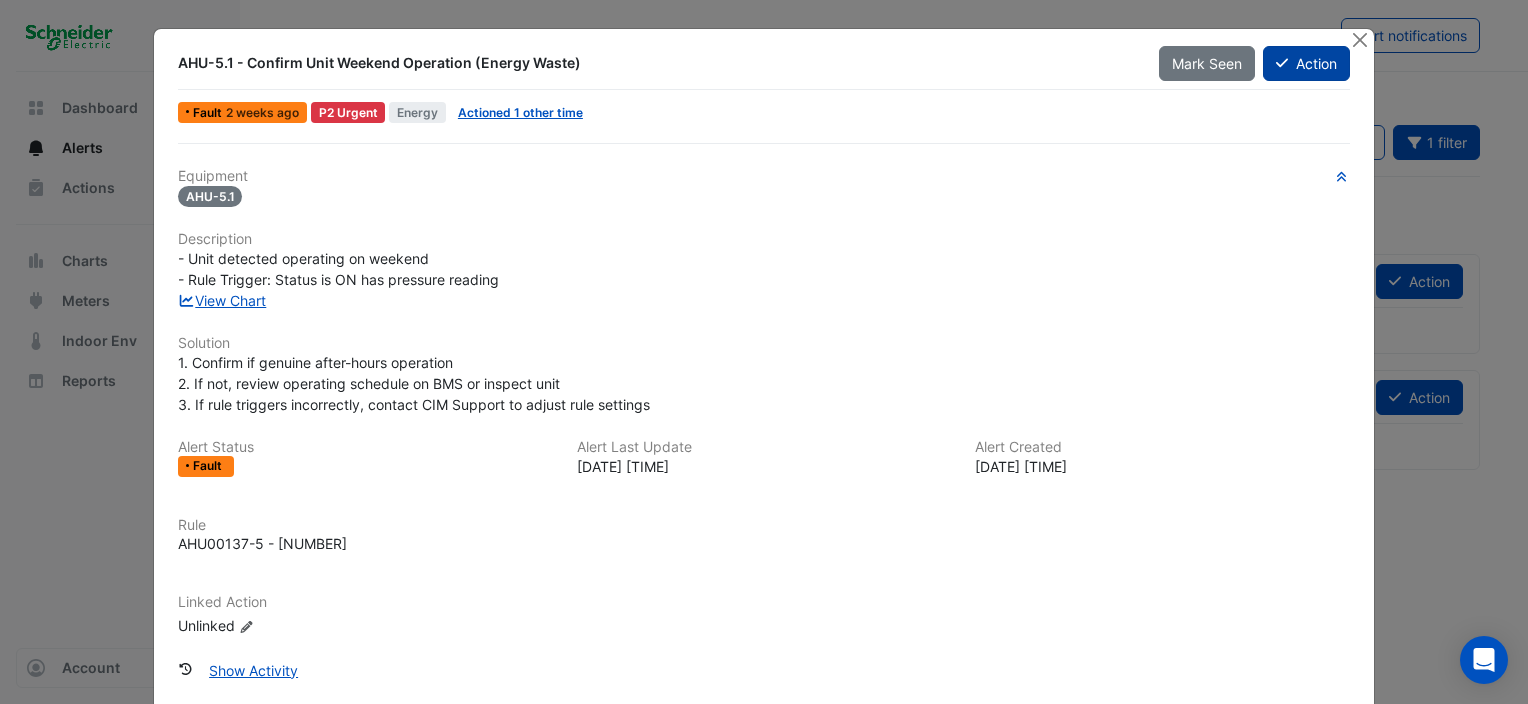 click on "Action" 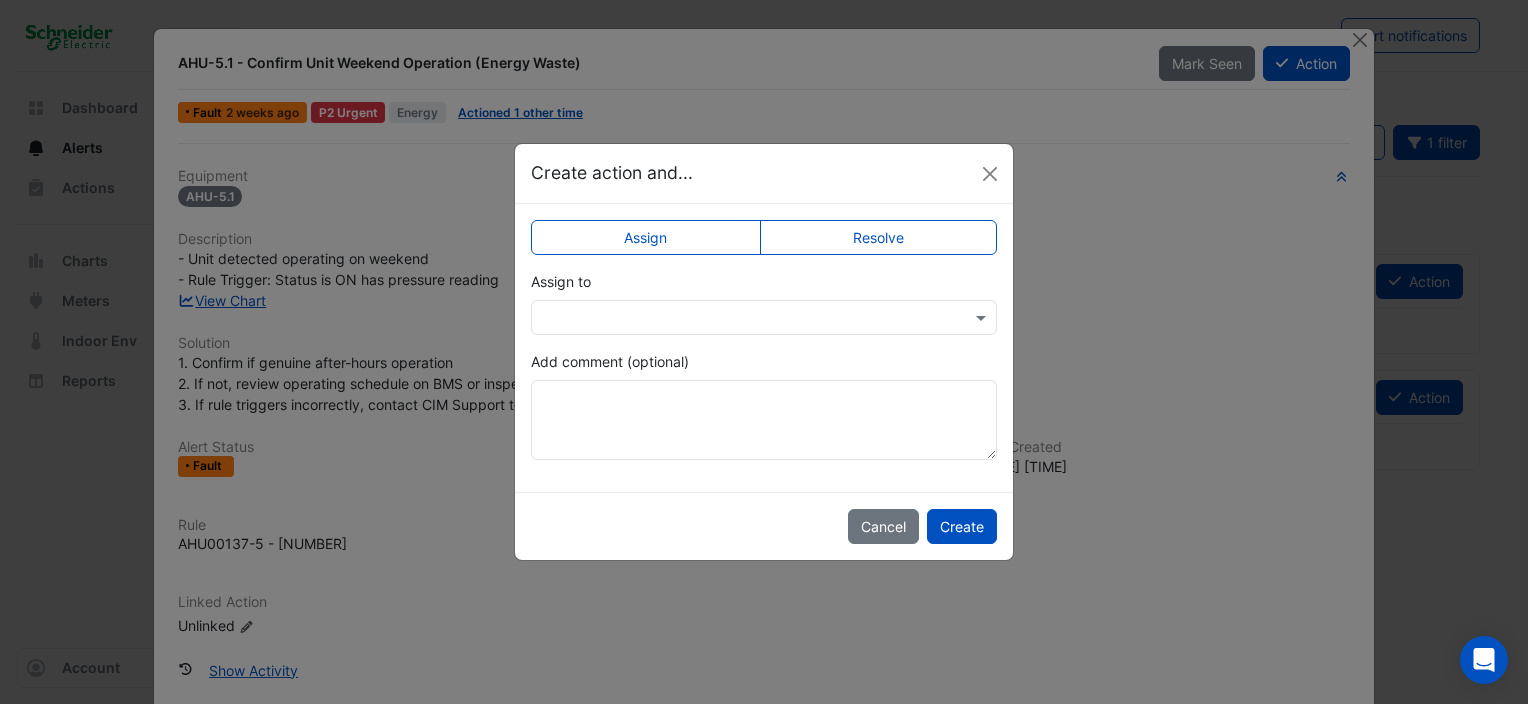 click on "Resolve" 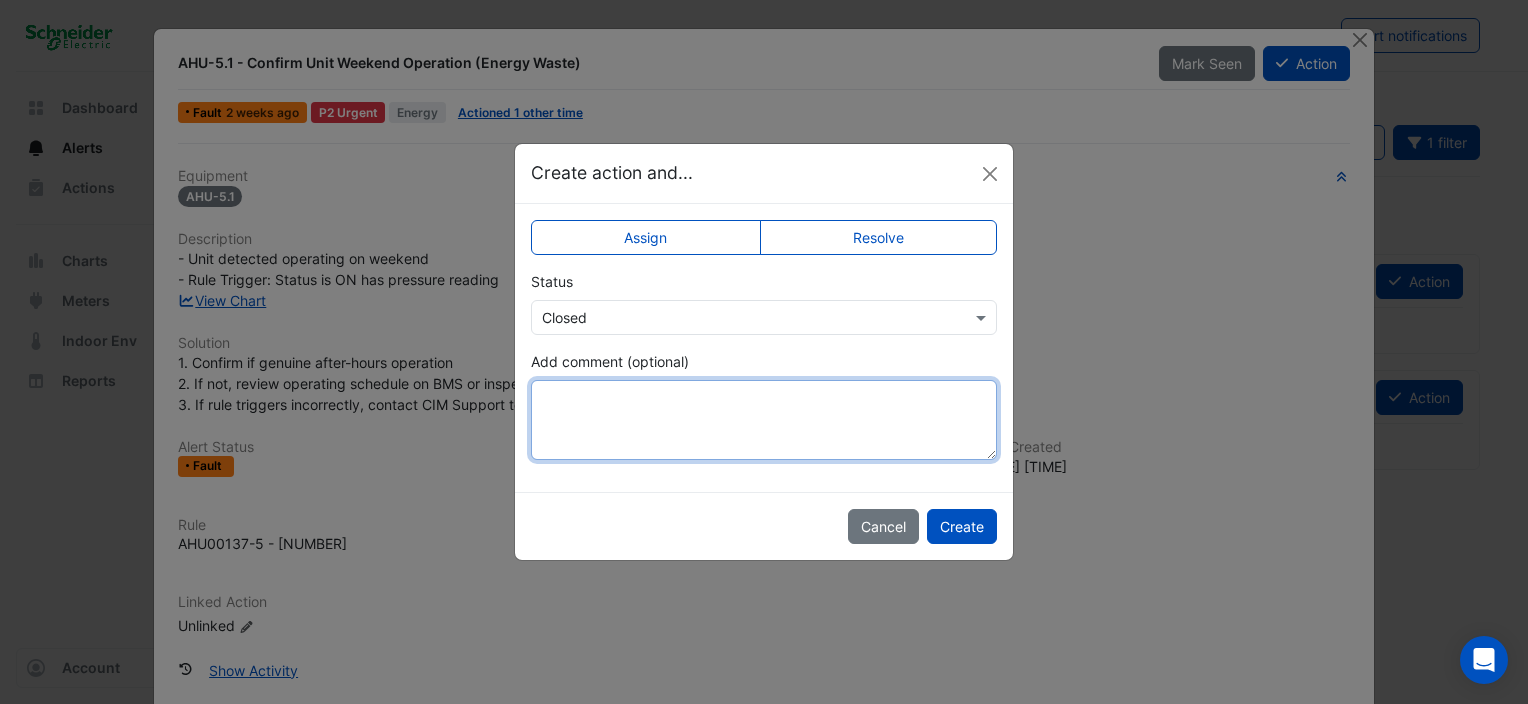 click on "Add comment (optional)" at bounding box center (764, 420) 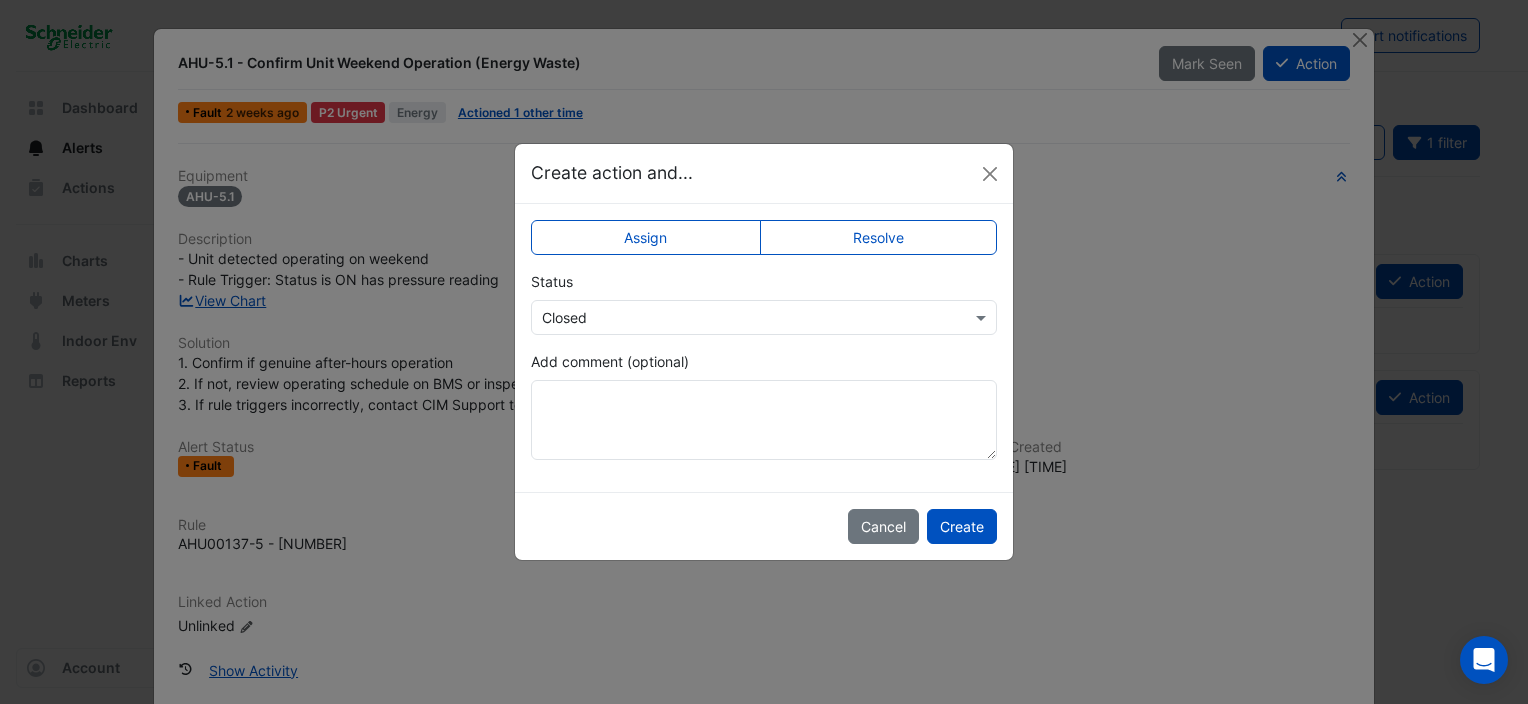 click on "Assign" 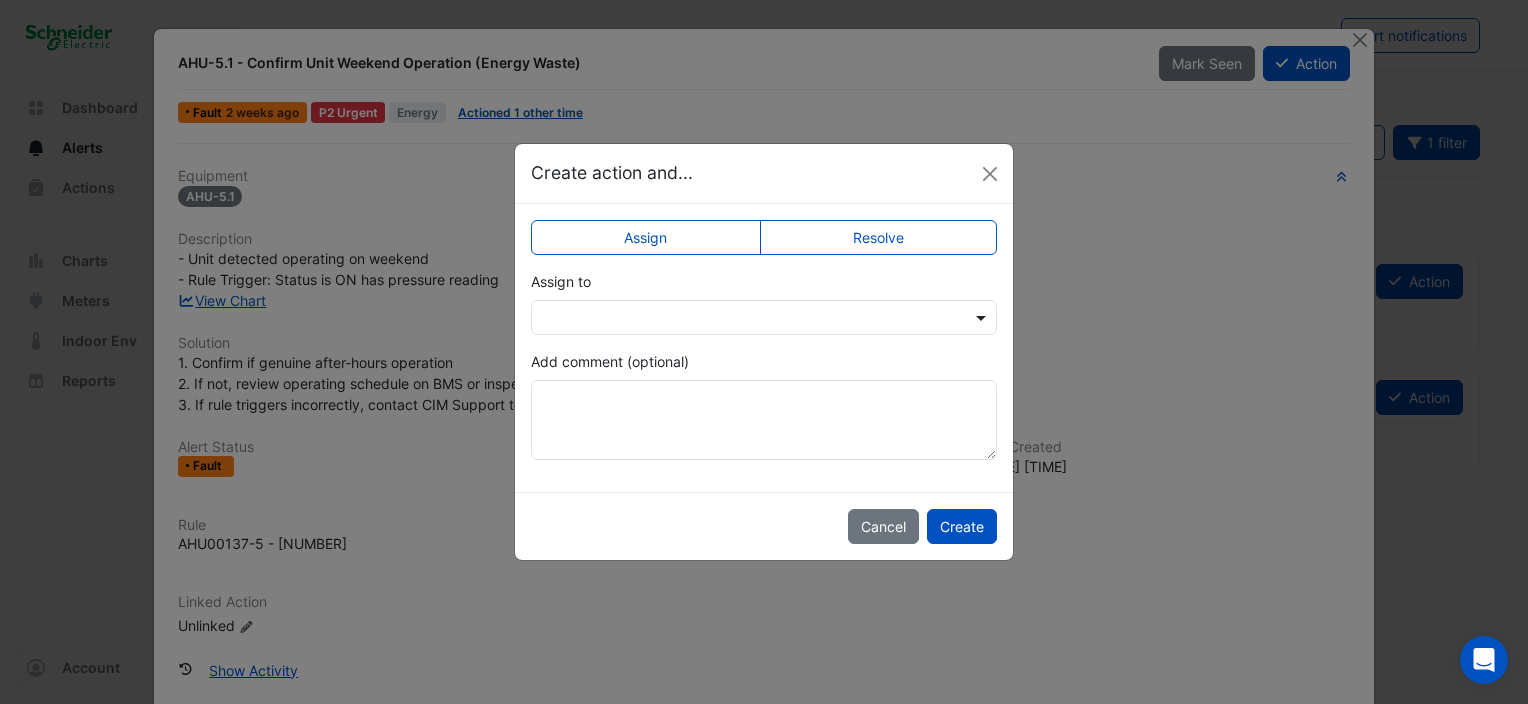 click at bounding box center [983, 317] 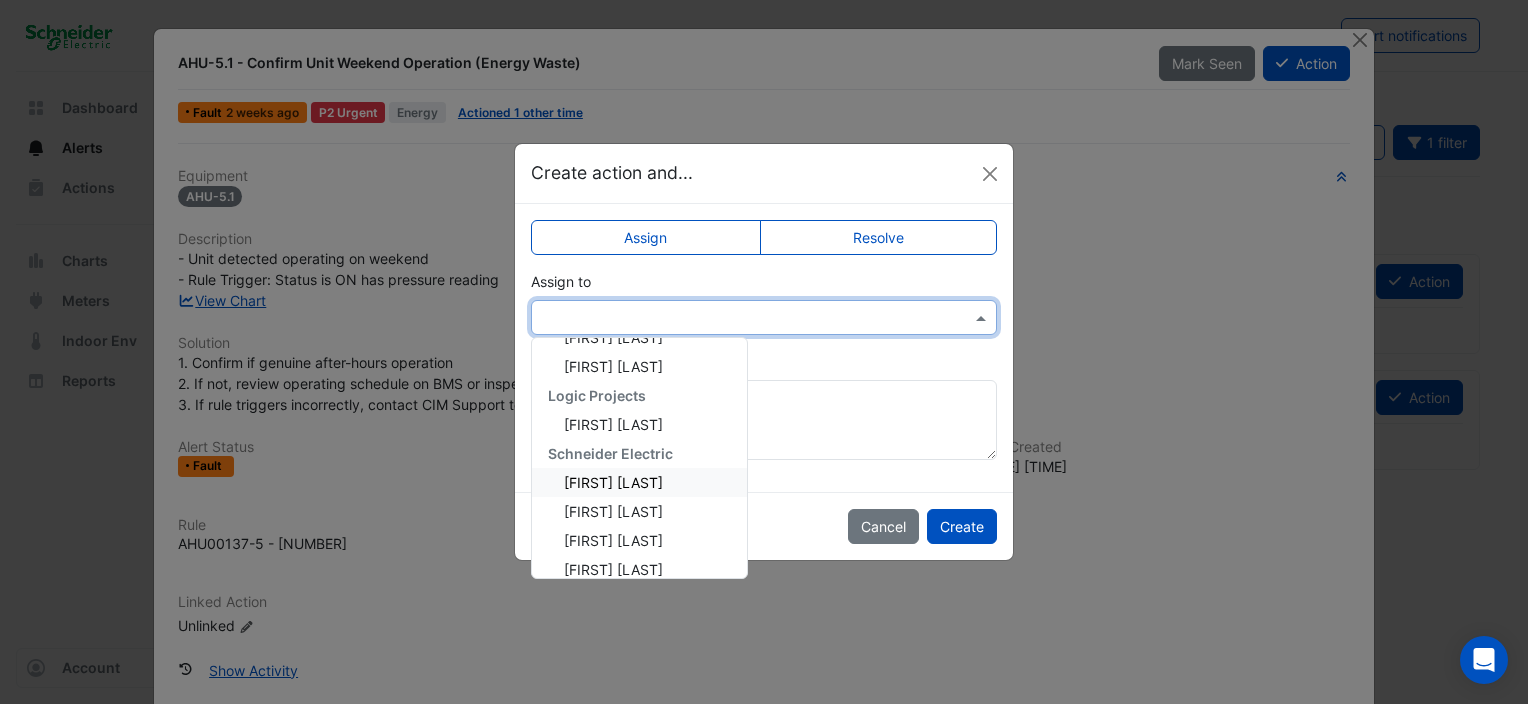 scroll, scrollTop: 443, scrollLeft: 0, axis: vertical 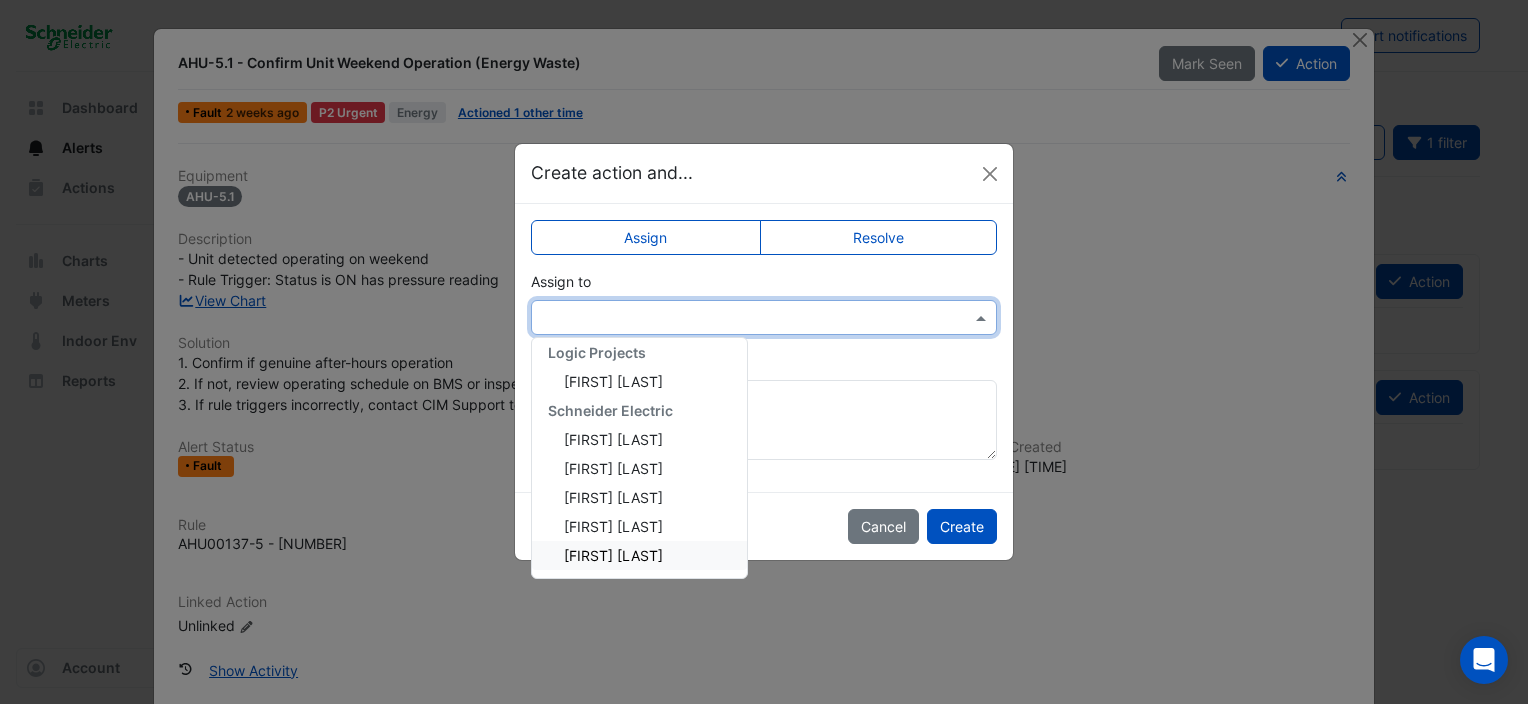 click on "[FIRST] [LAST]" at bounding box center [639, 555] 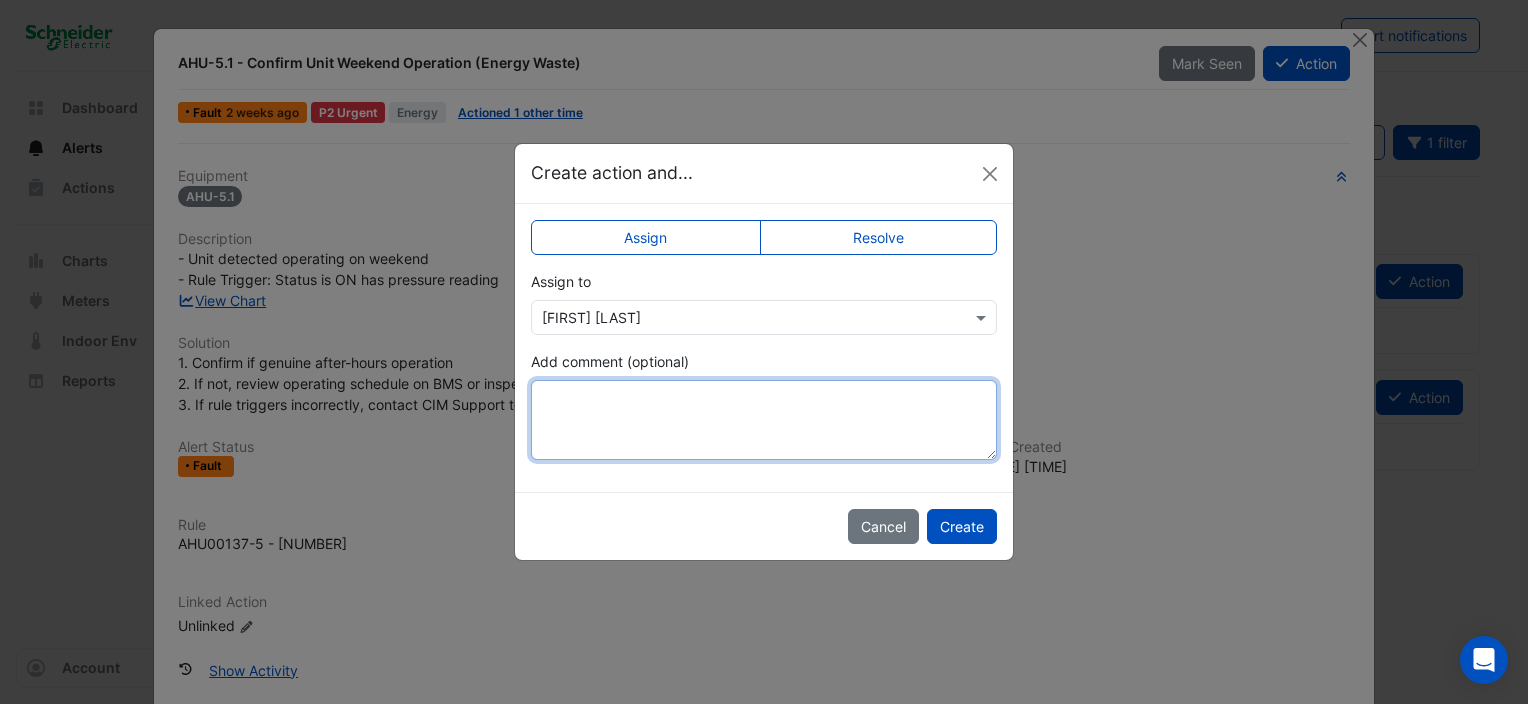 click on "Add comment (optional)" at bounding box center [764, 420] 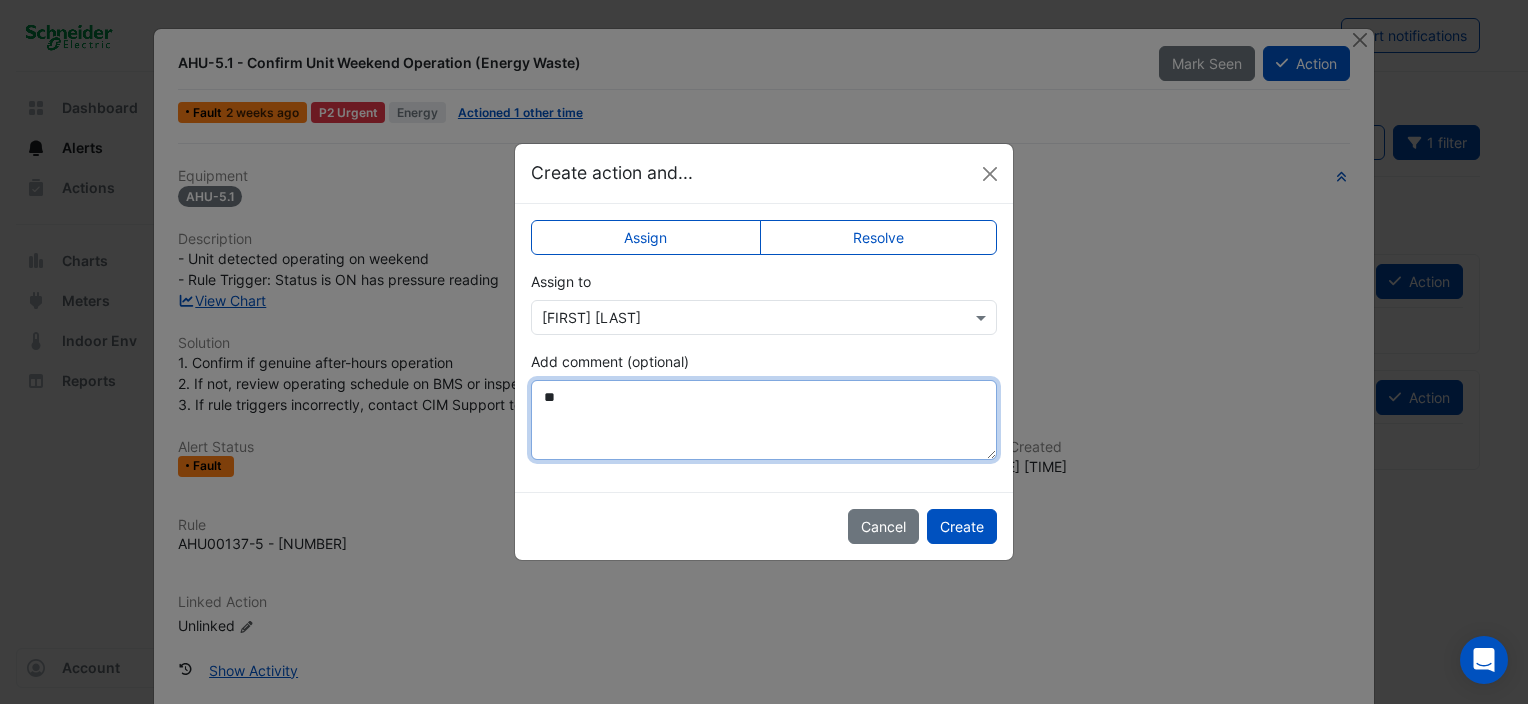 type on "*" 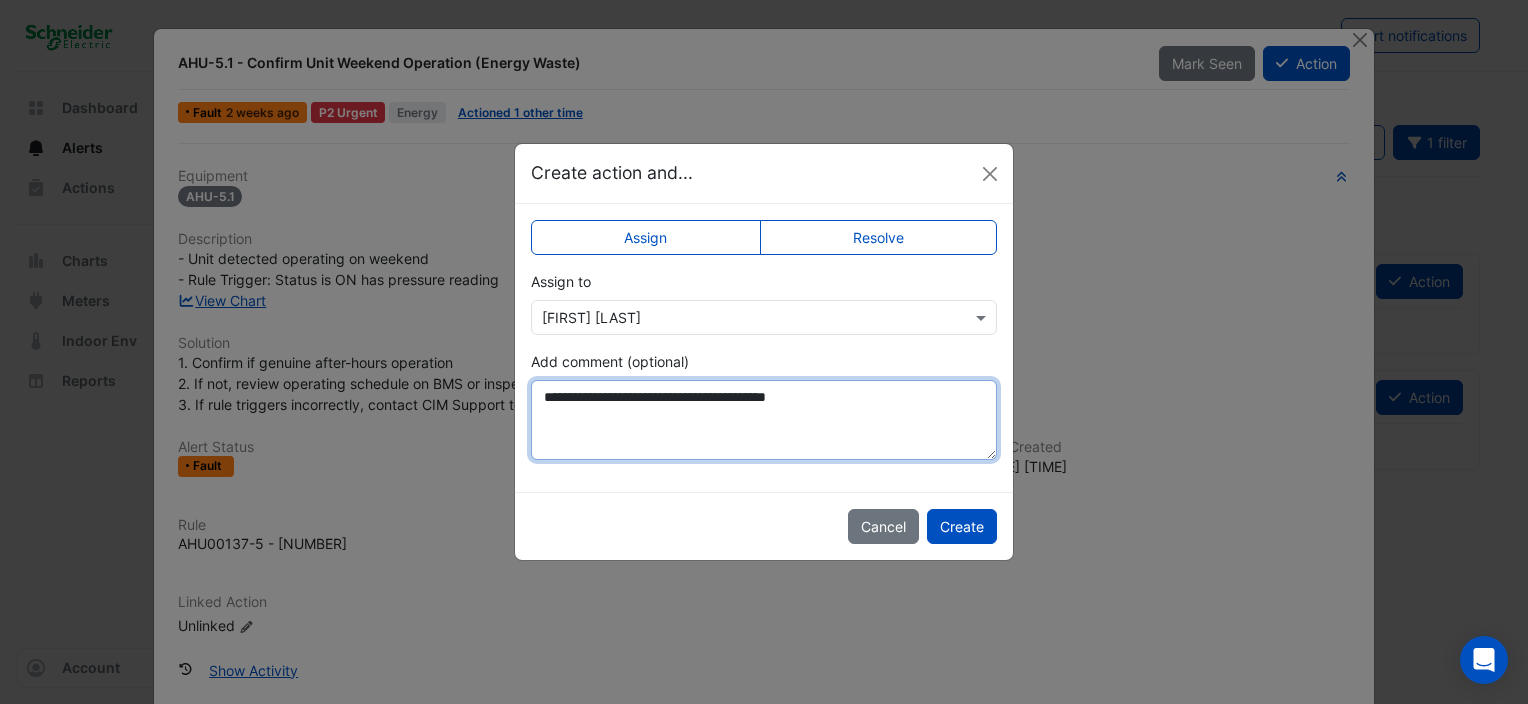 drag, startPoint x: 545, startPoint y: 401, endPoint x: 556, endPoint y: 407, distance: 12.529964 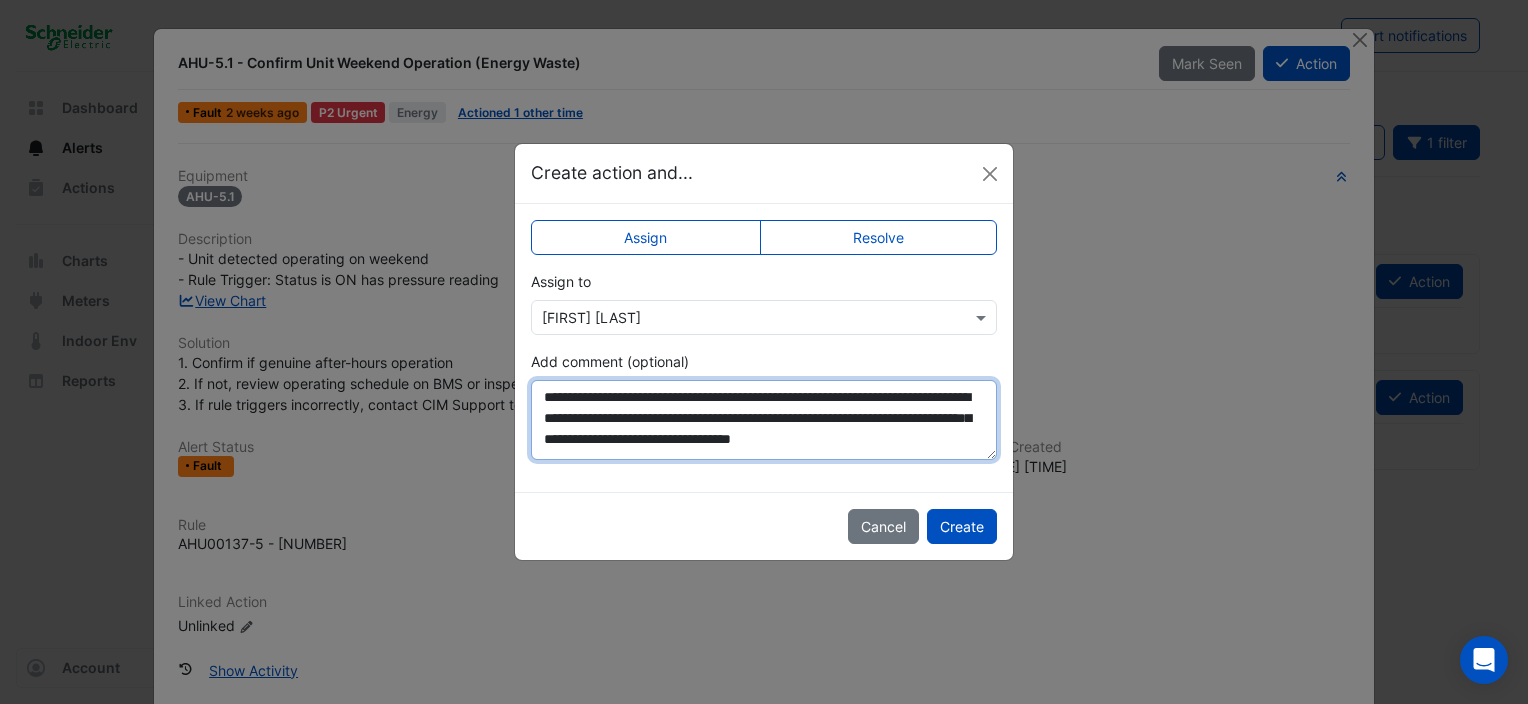 scroll, scrollTop: 17, scrollLeft: 0, axis: vertical 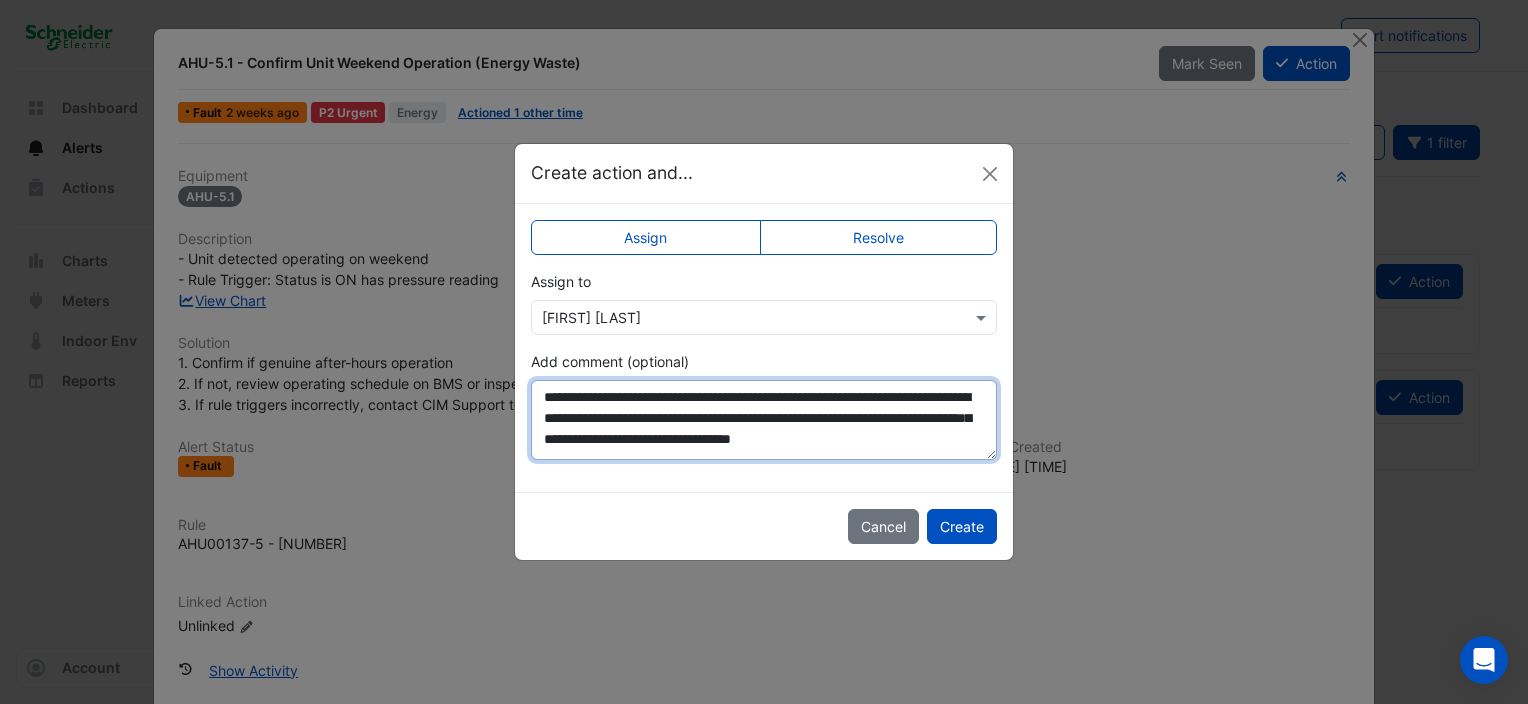 click on "**********" at bounding box center [764, 420] 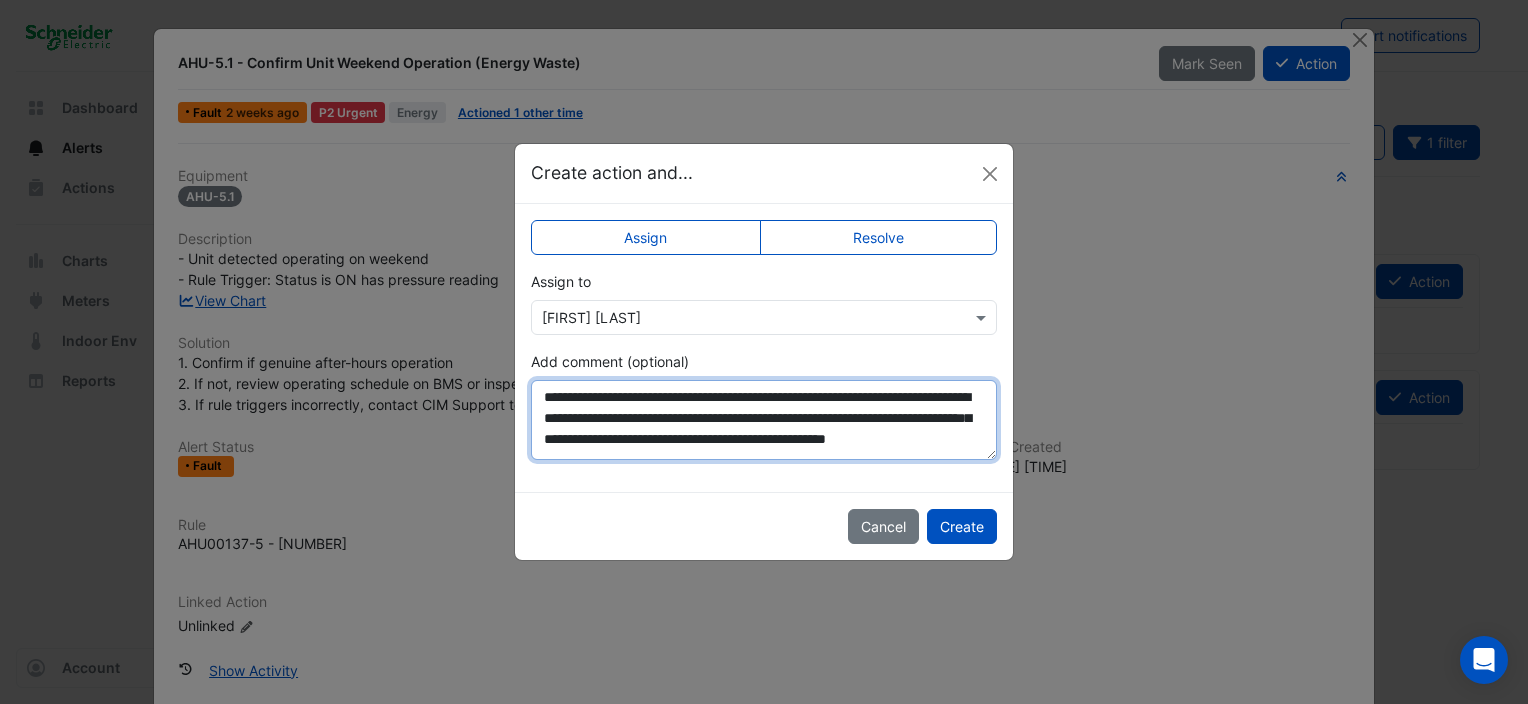 click on "**********" at bounding box center (764, 420) 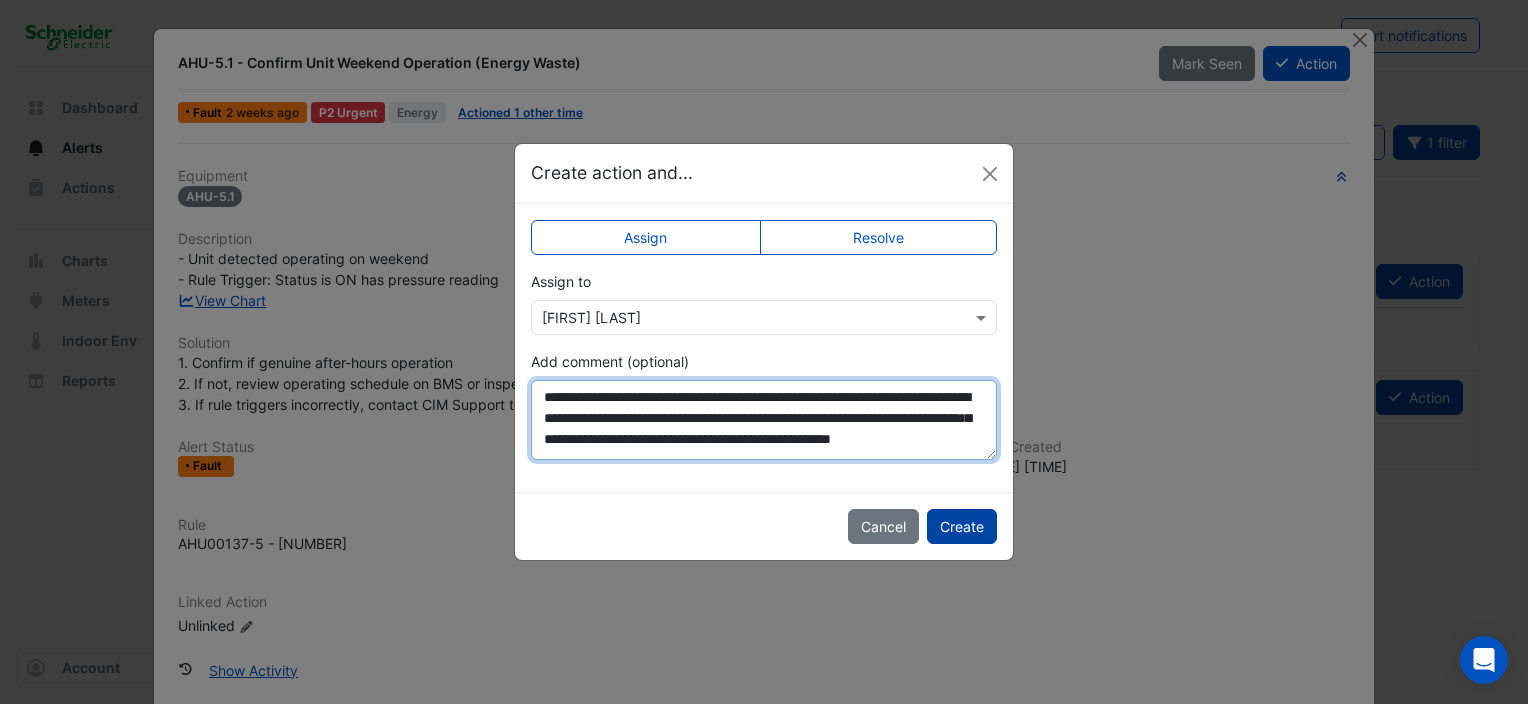 type on "**********" 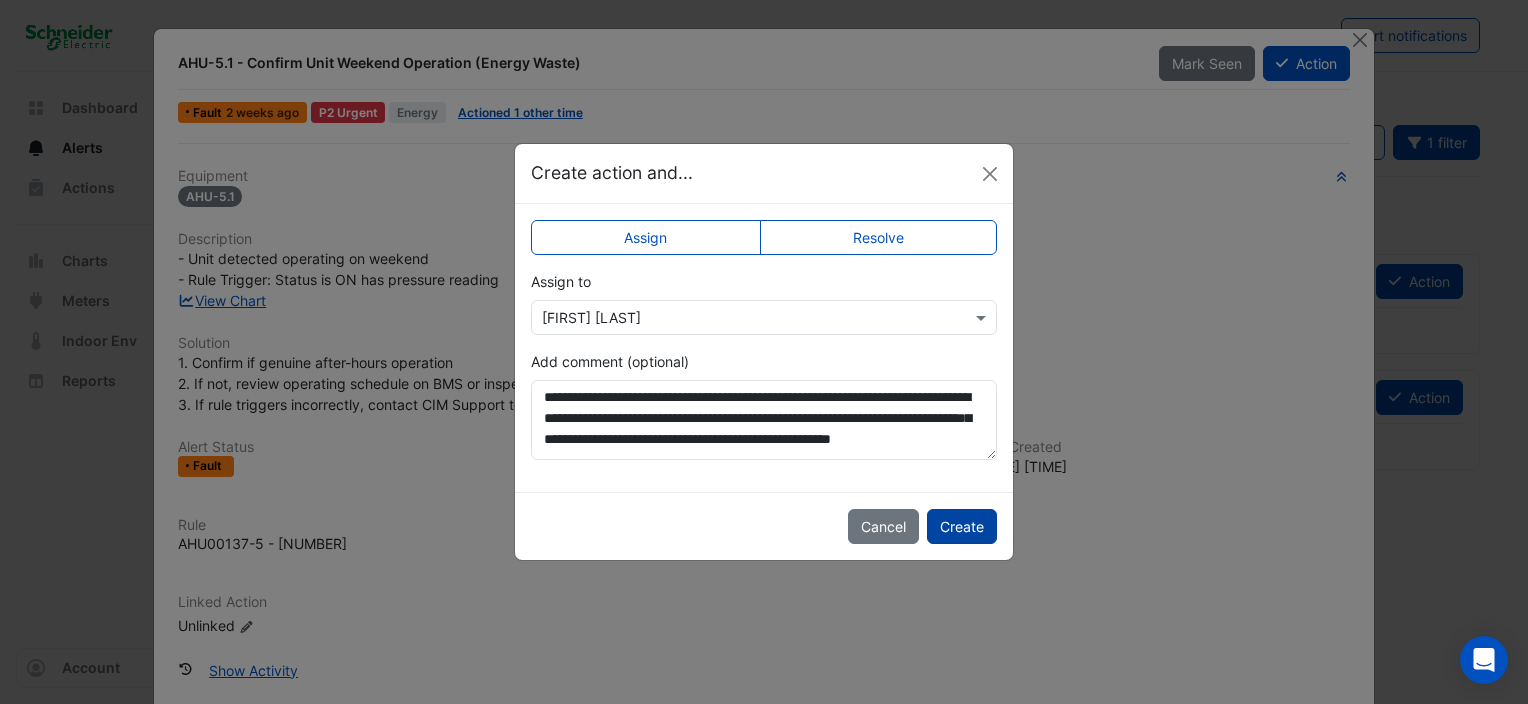 click on "Create" 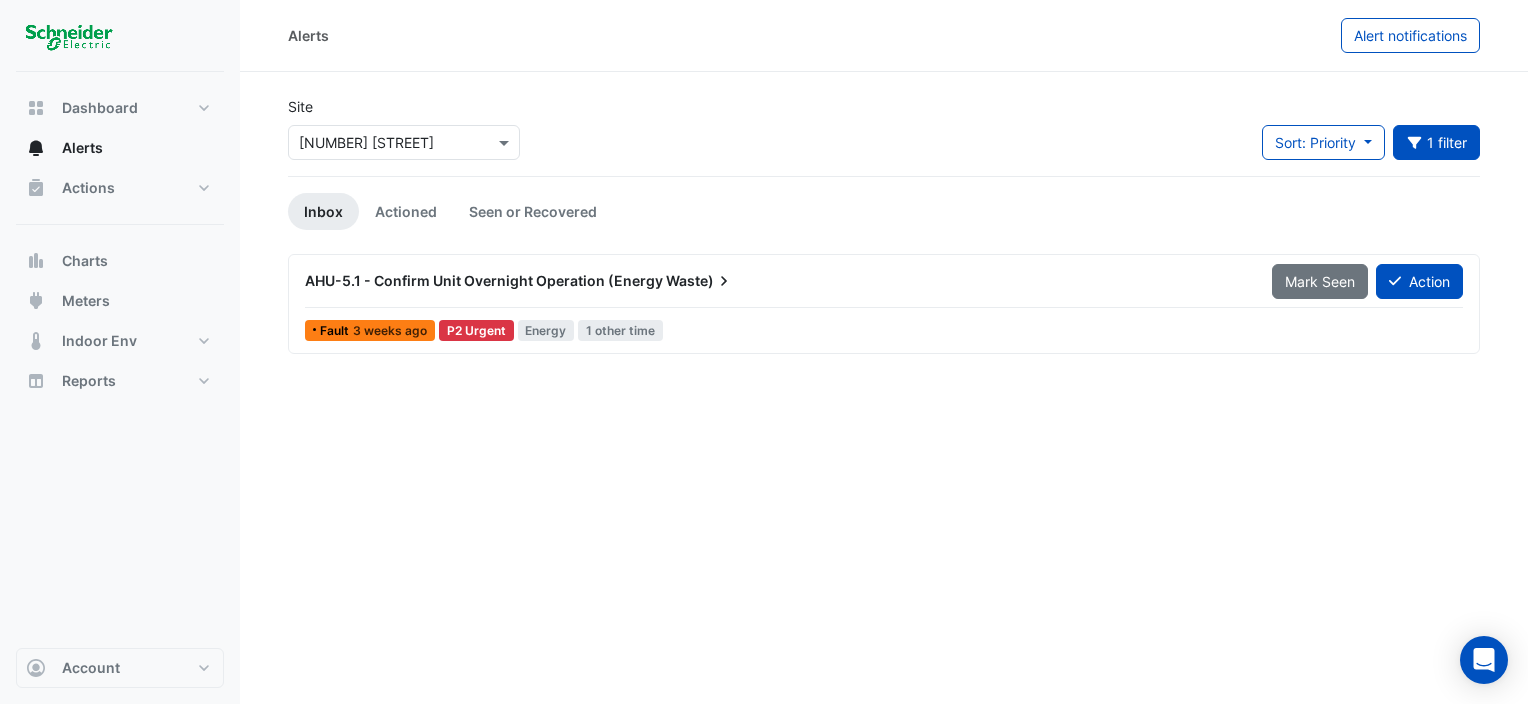 click on "3 weeks ago" 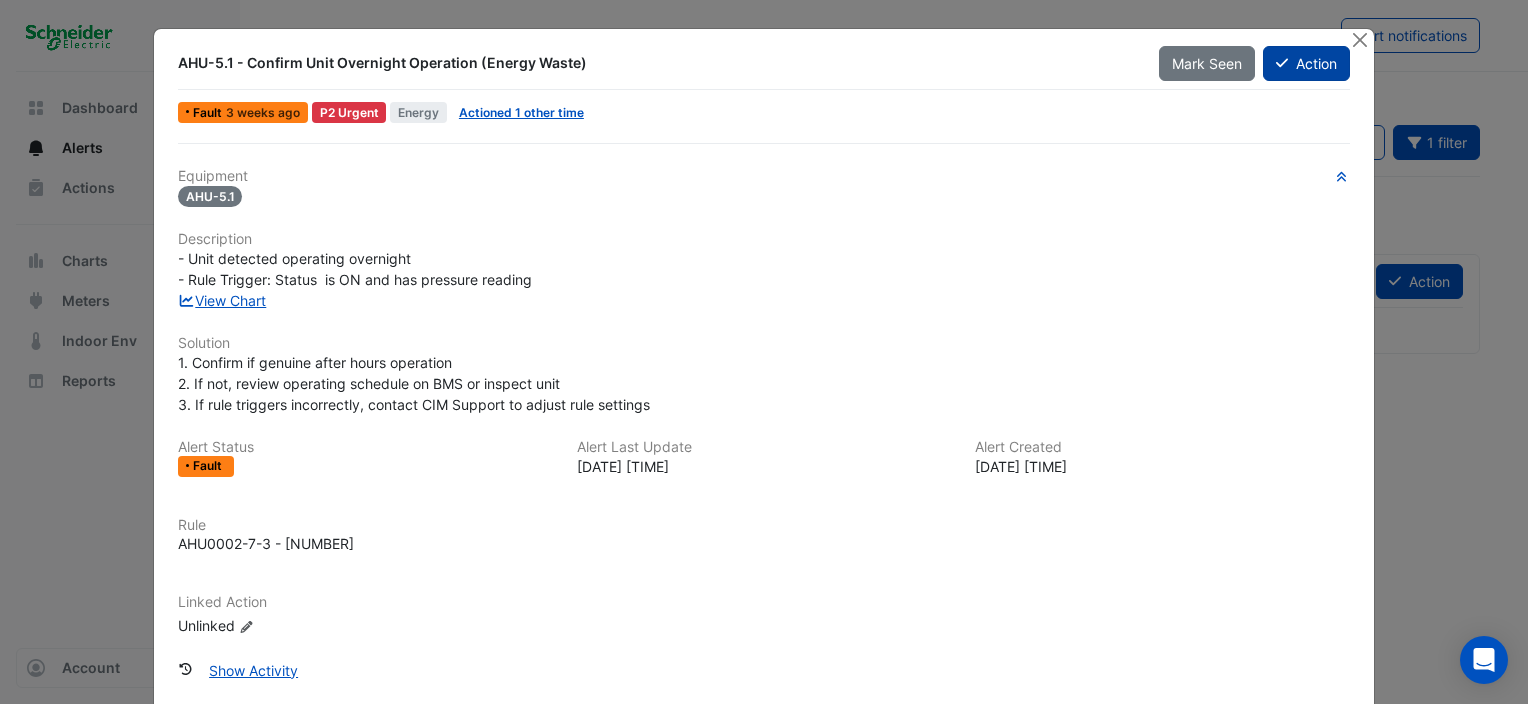 click on "Action" 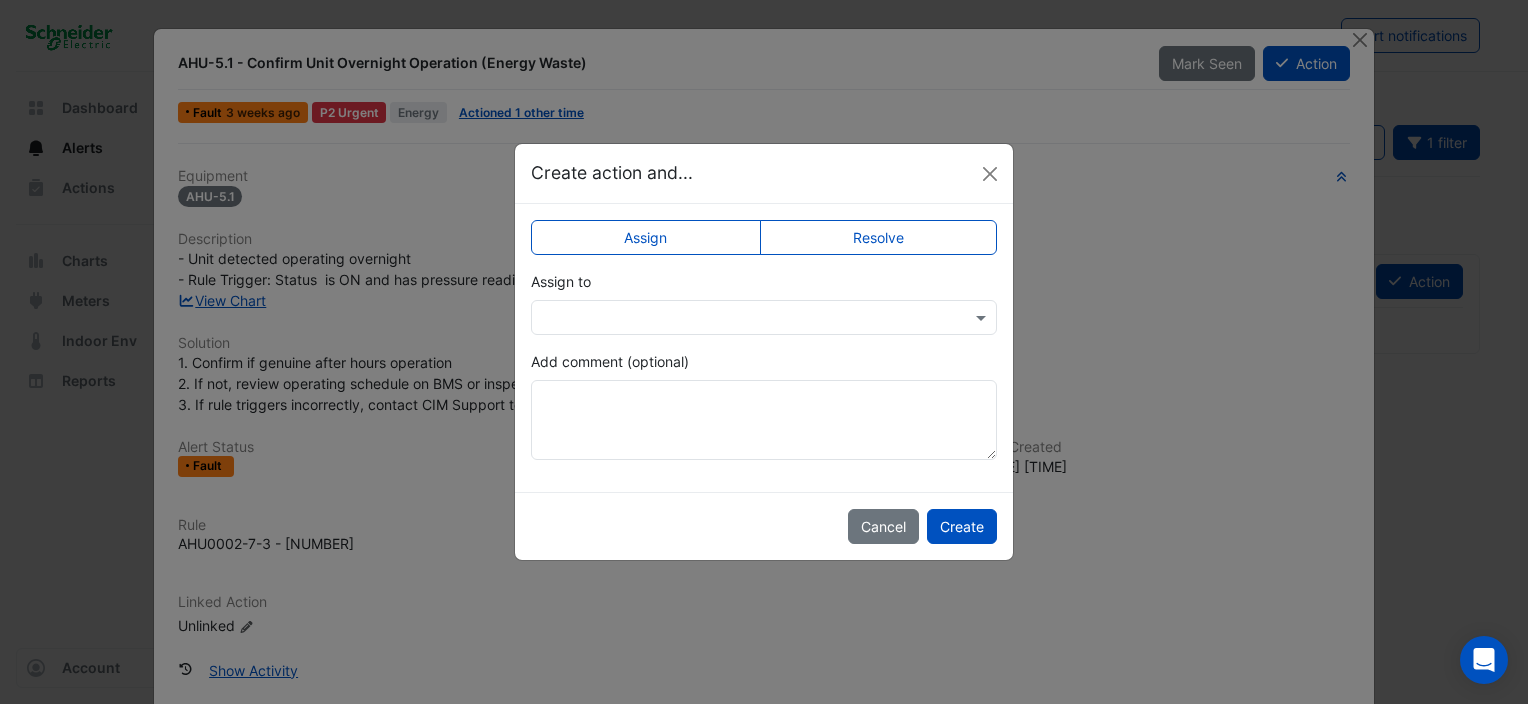 click on "Resolve" 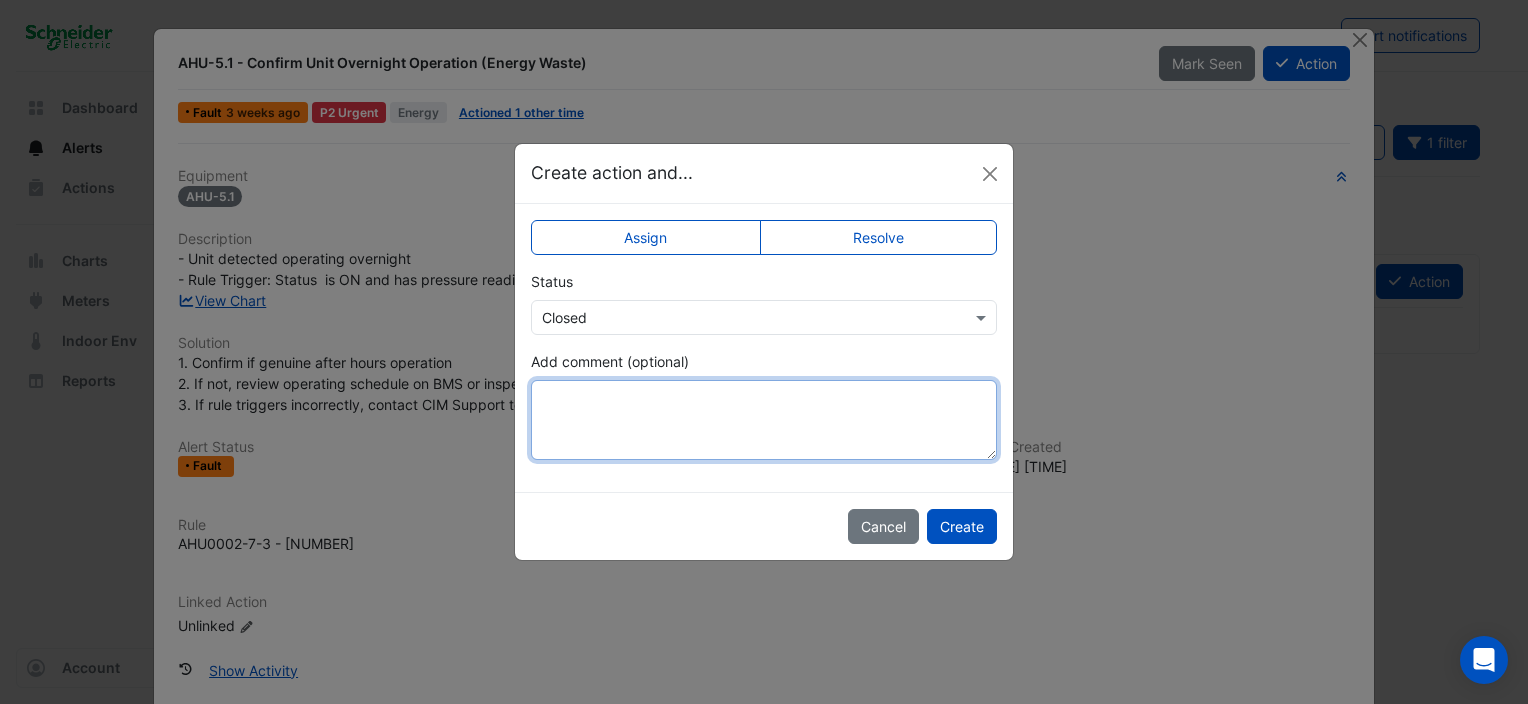 click on "Add comment (optional)" at bounding box center (764, 420) 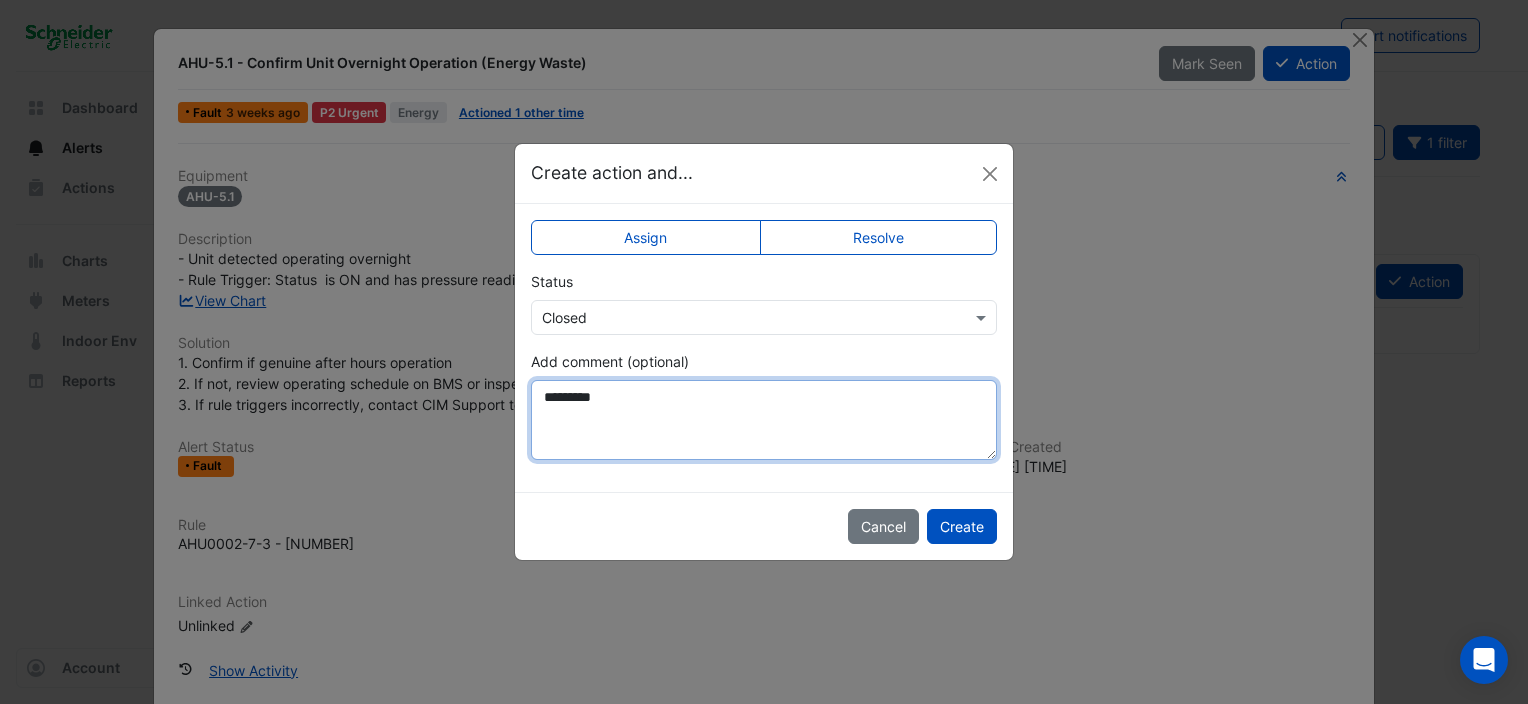 type on "********" 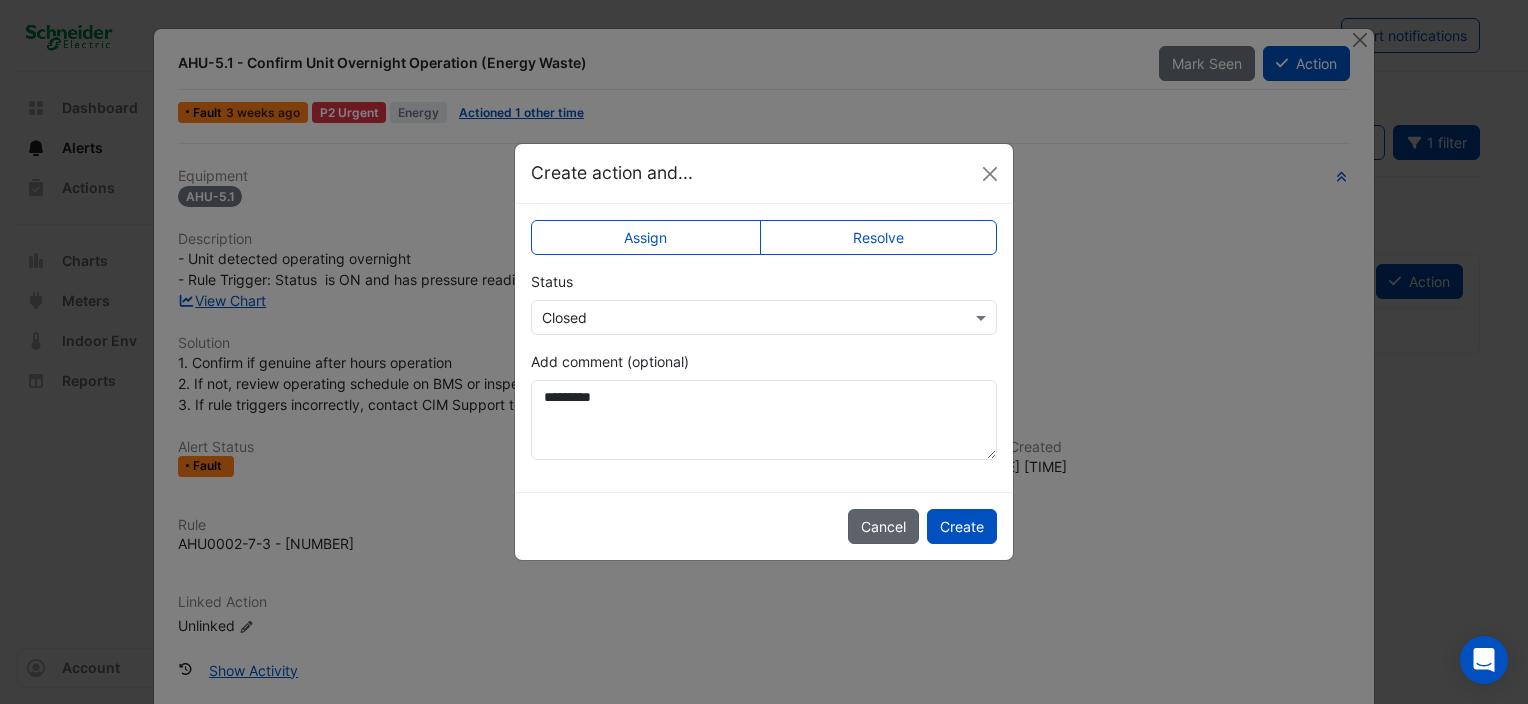click on "Cancel" 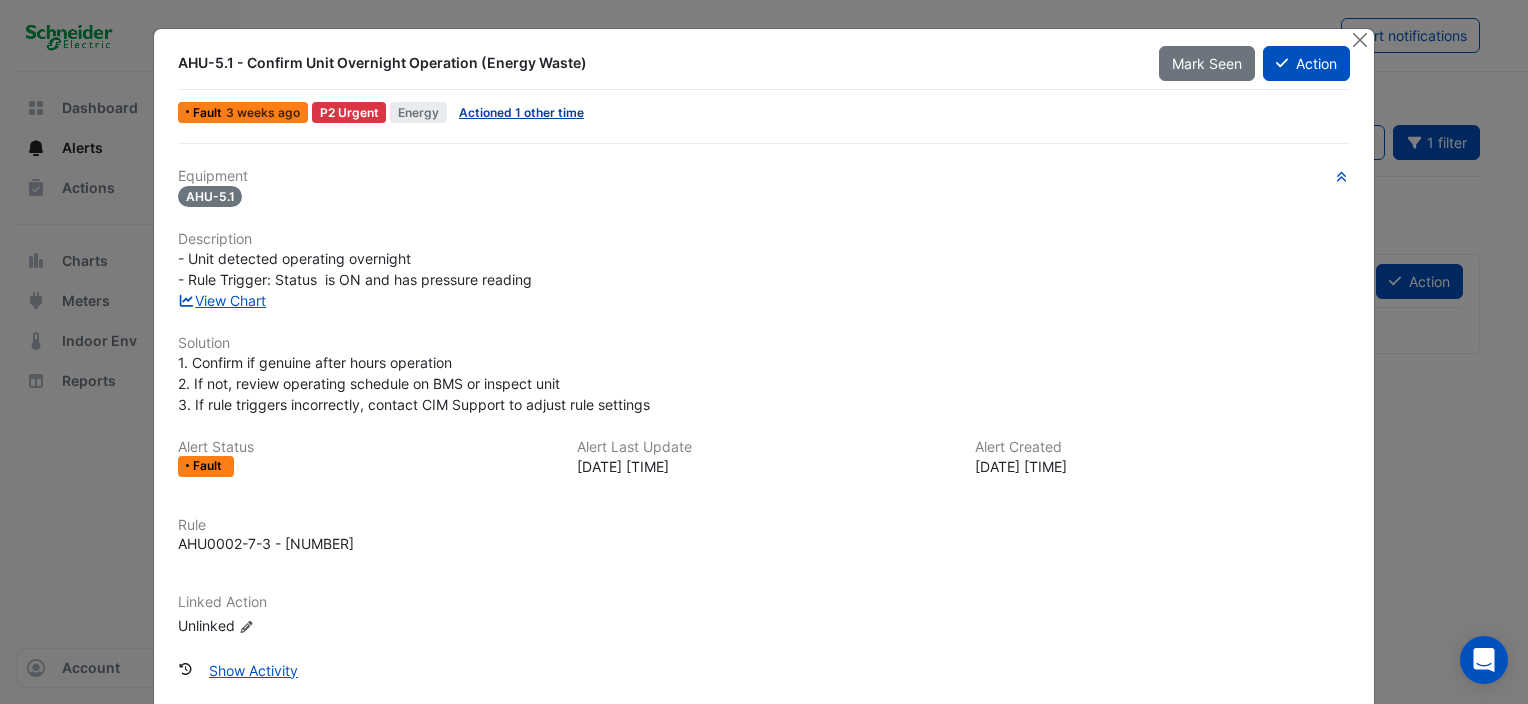 click on "Actioned 1 other time" 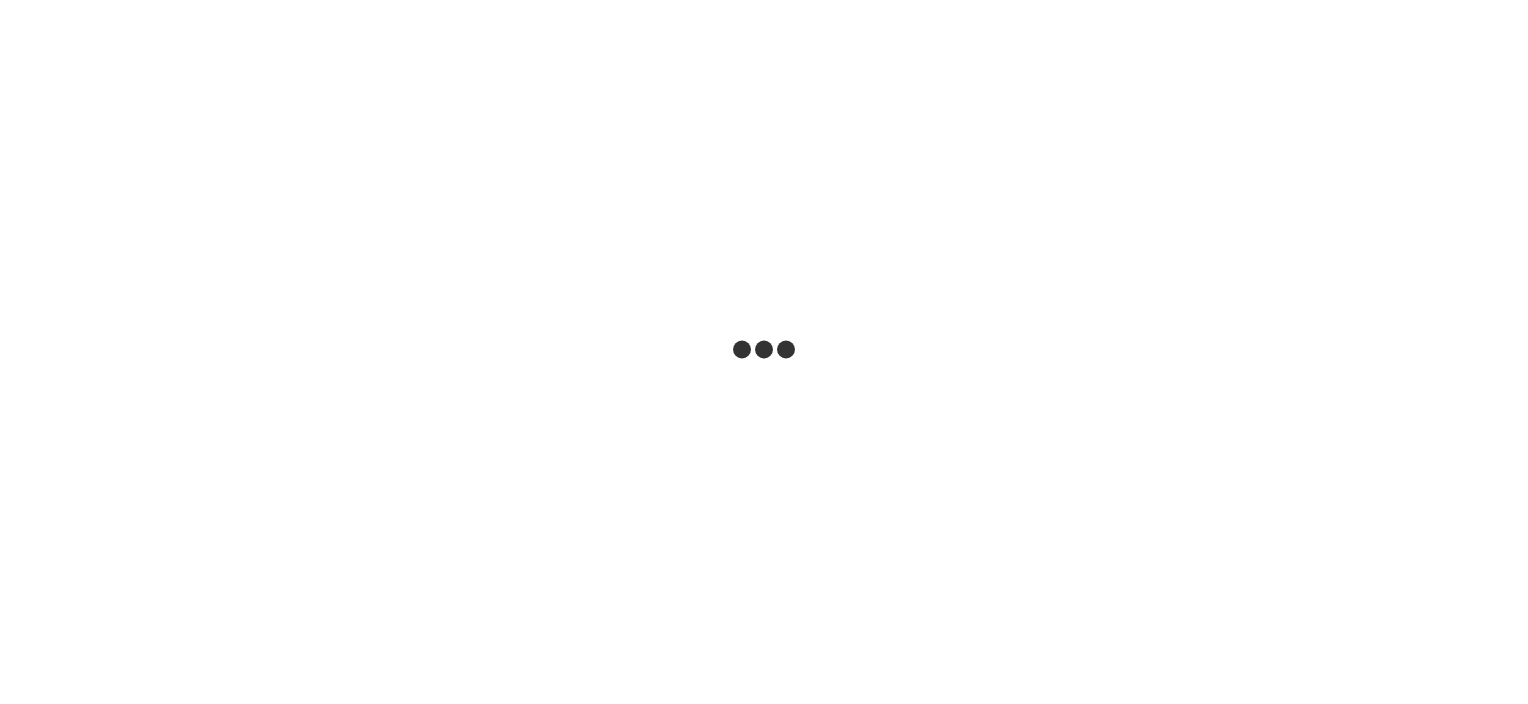 scroll, scrollTop: 0, scrollLeft: 0, axis: both 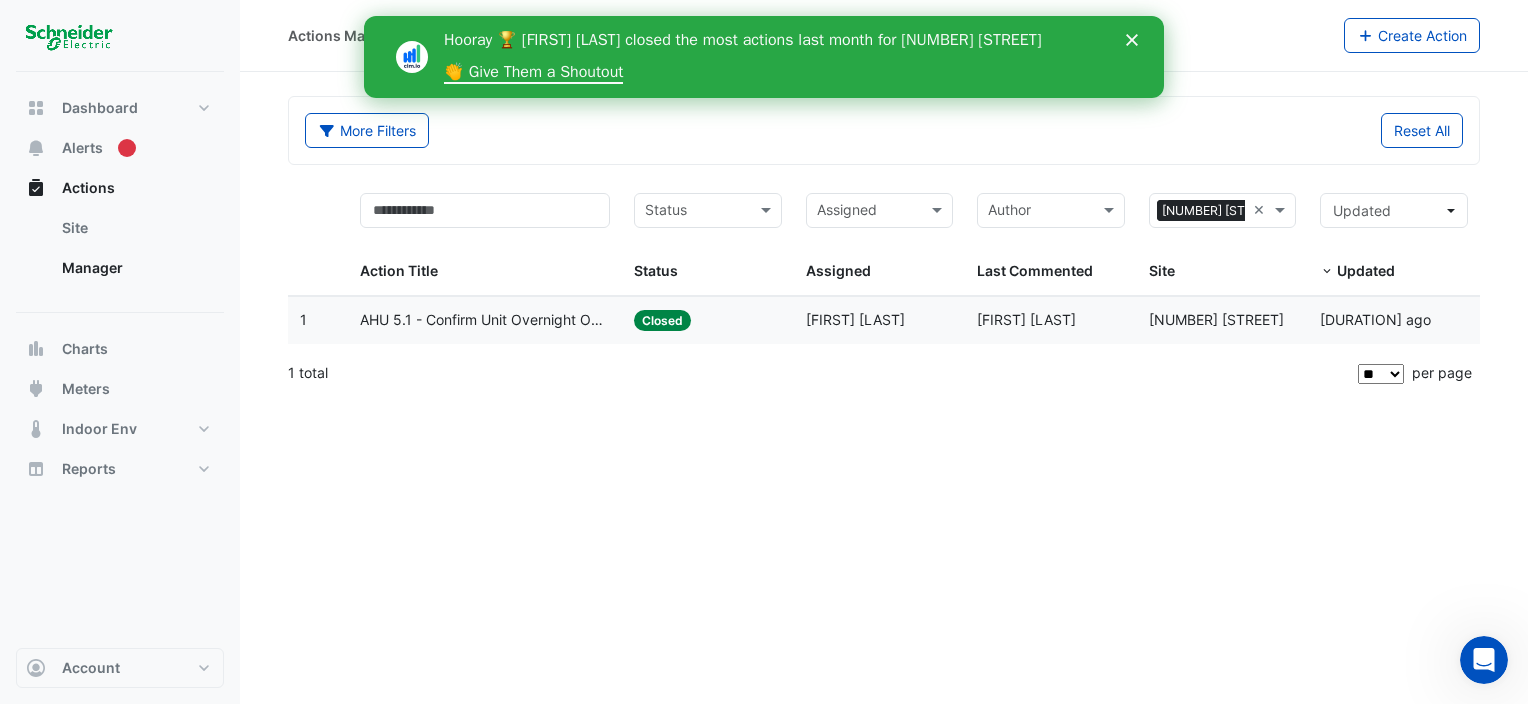 click on "Actions Manager
Create Action
More Filters
Reset All
Status
Assigned
Sites × 1 O'Connell Street ×
Action Title
Status
Status
Assigned
Assigned" 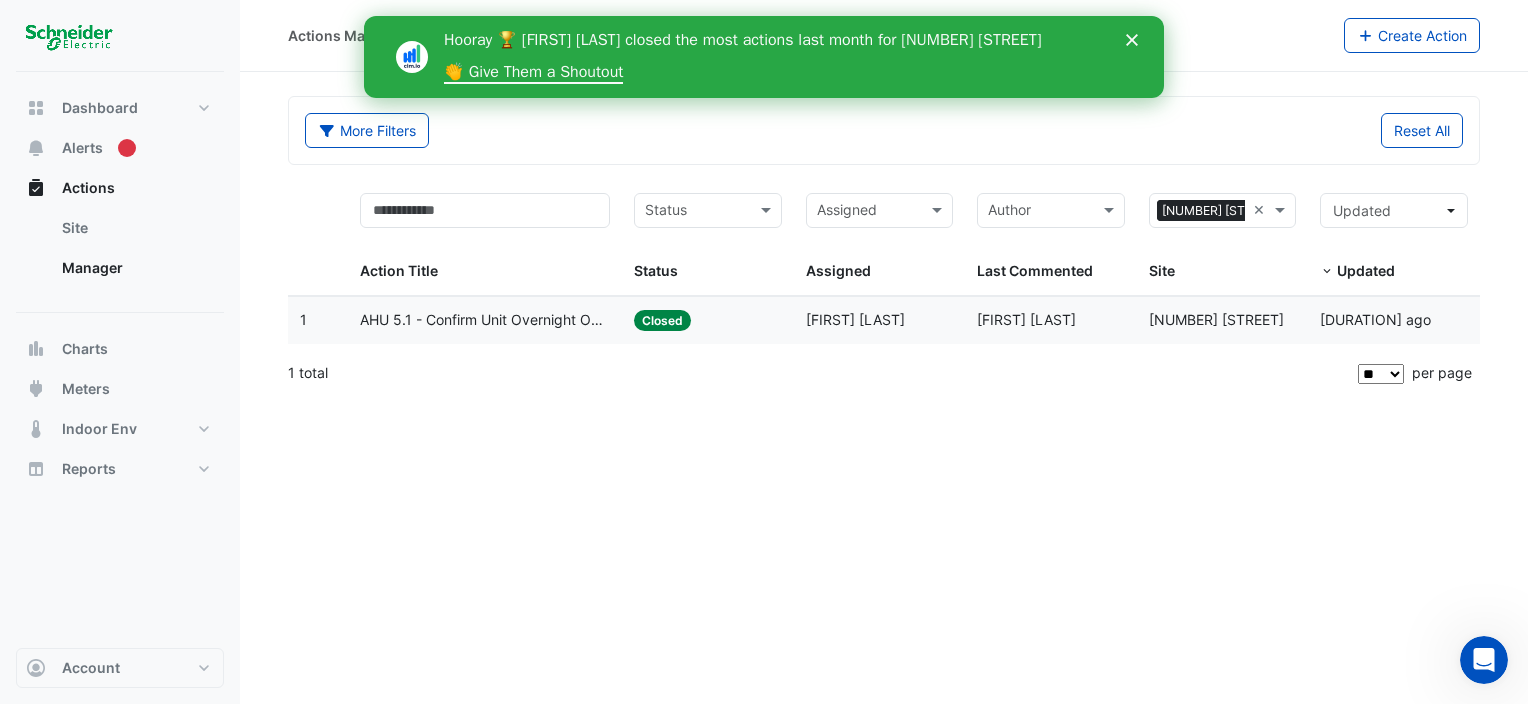 click on "Actions Manager
Create Action
More Filters
Reset All
Status
Assigned
Sites × 1 O'Connell Street ×
Action Title
Status
Status
Assigned
Assigned" 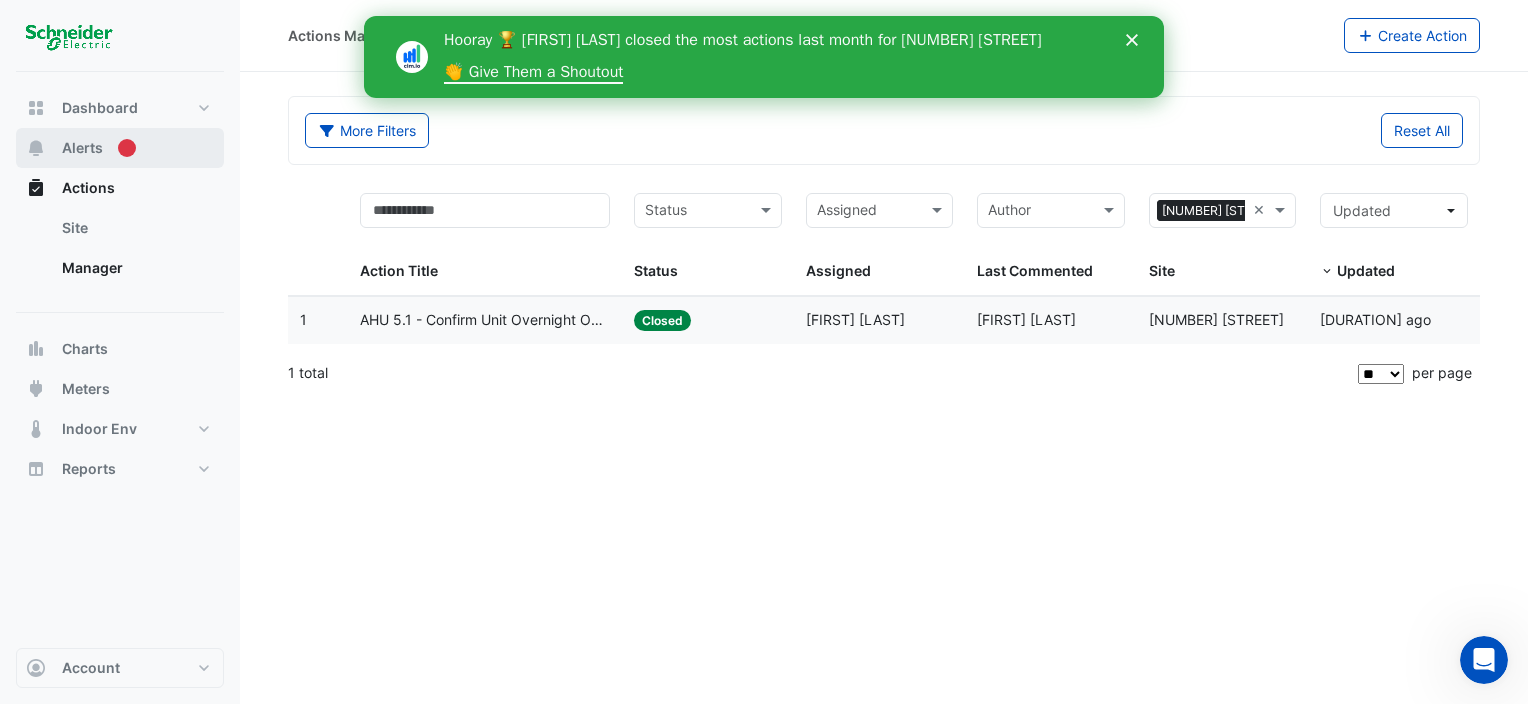 click on "Alerts" at bounding box center [82, 148] 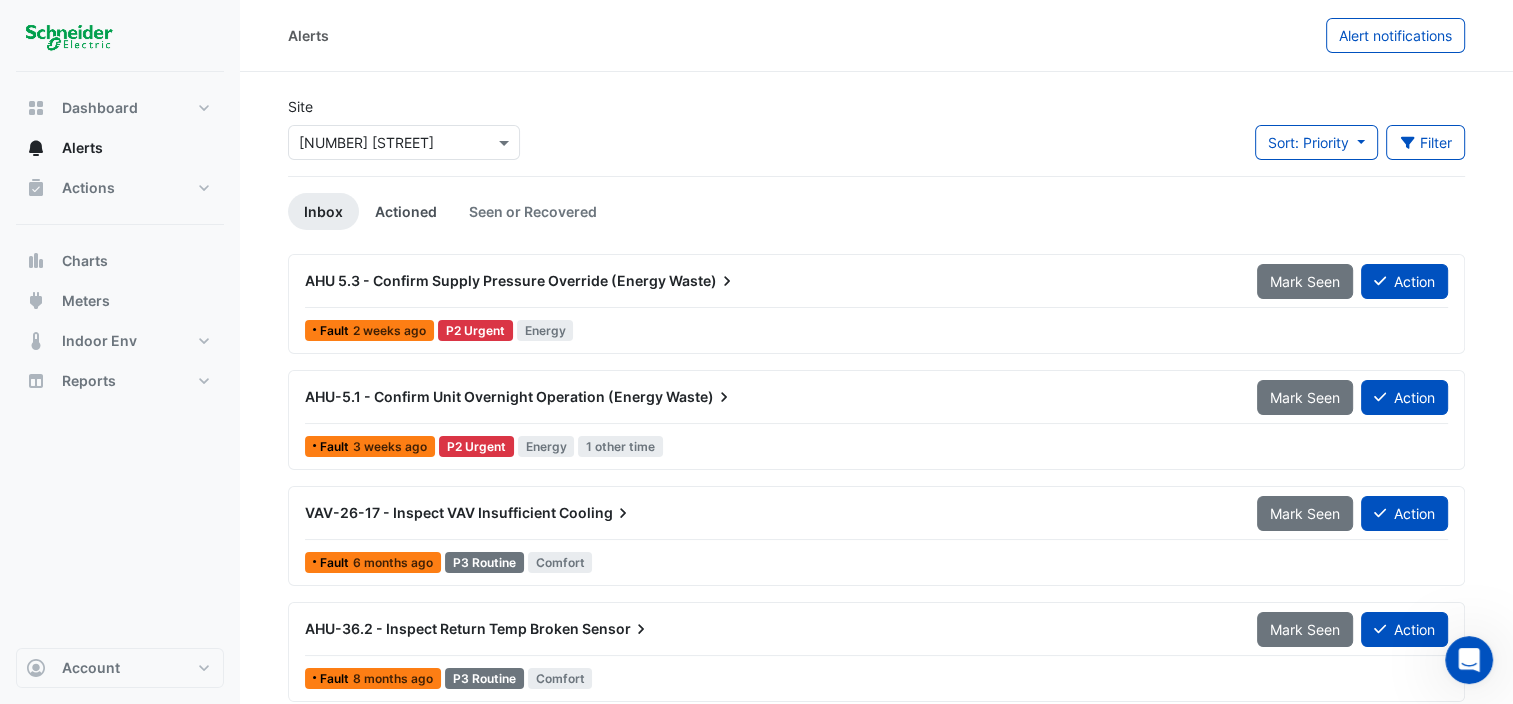 click on "Actioned" at bounding box center [406, 211] 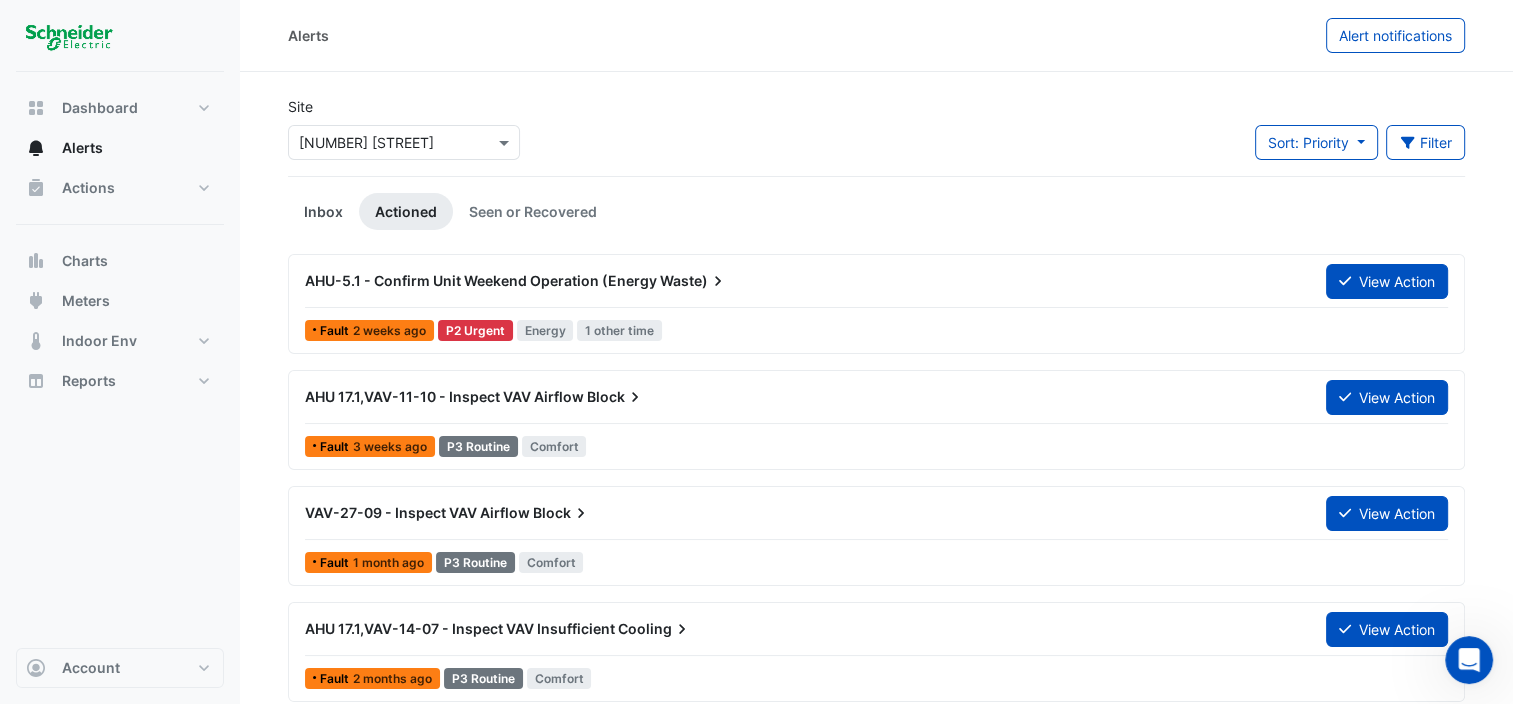 click on "Inbox" at bounding box center [323, 211] 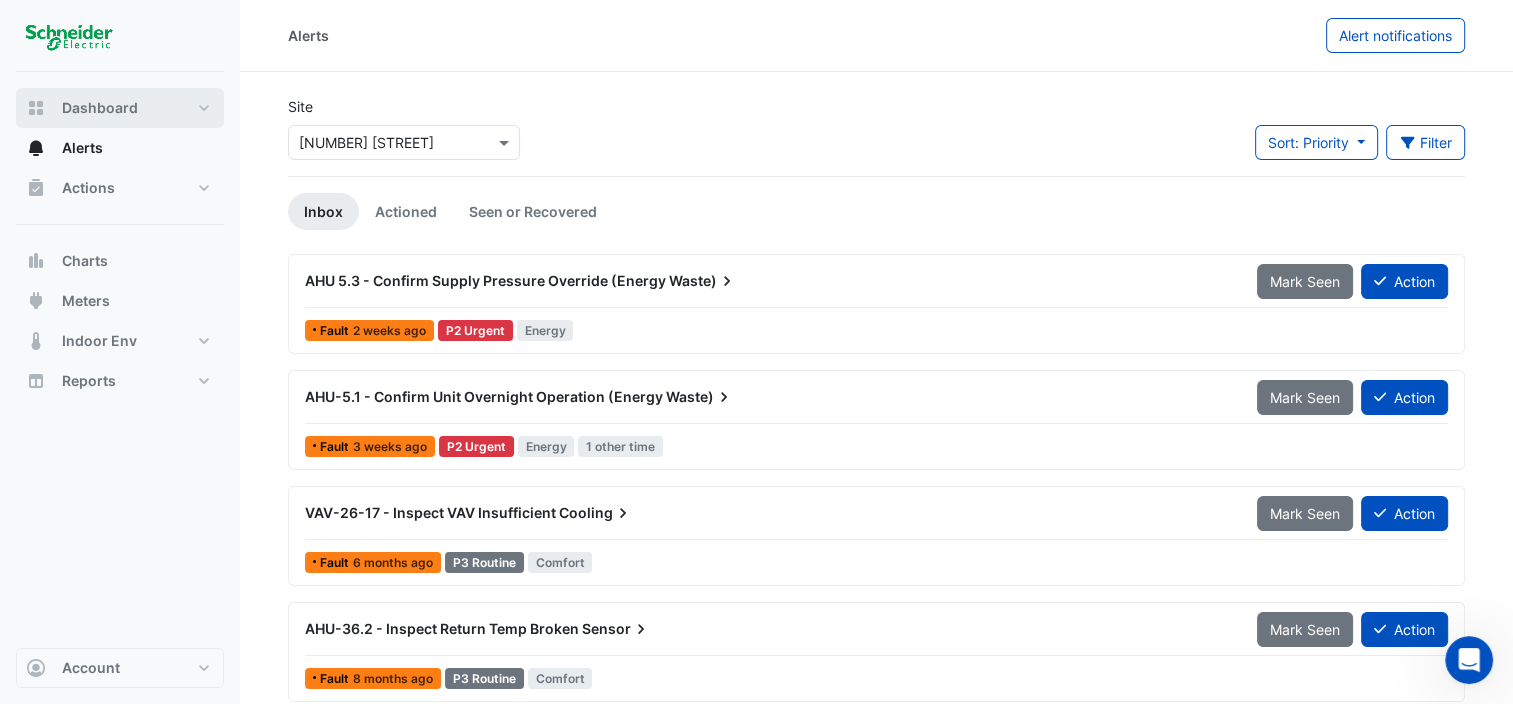 click on "Dashboard" at bounding box center (100, 108) 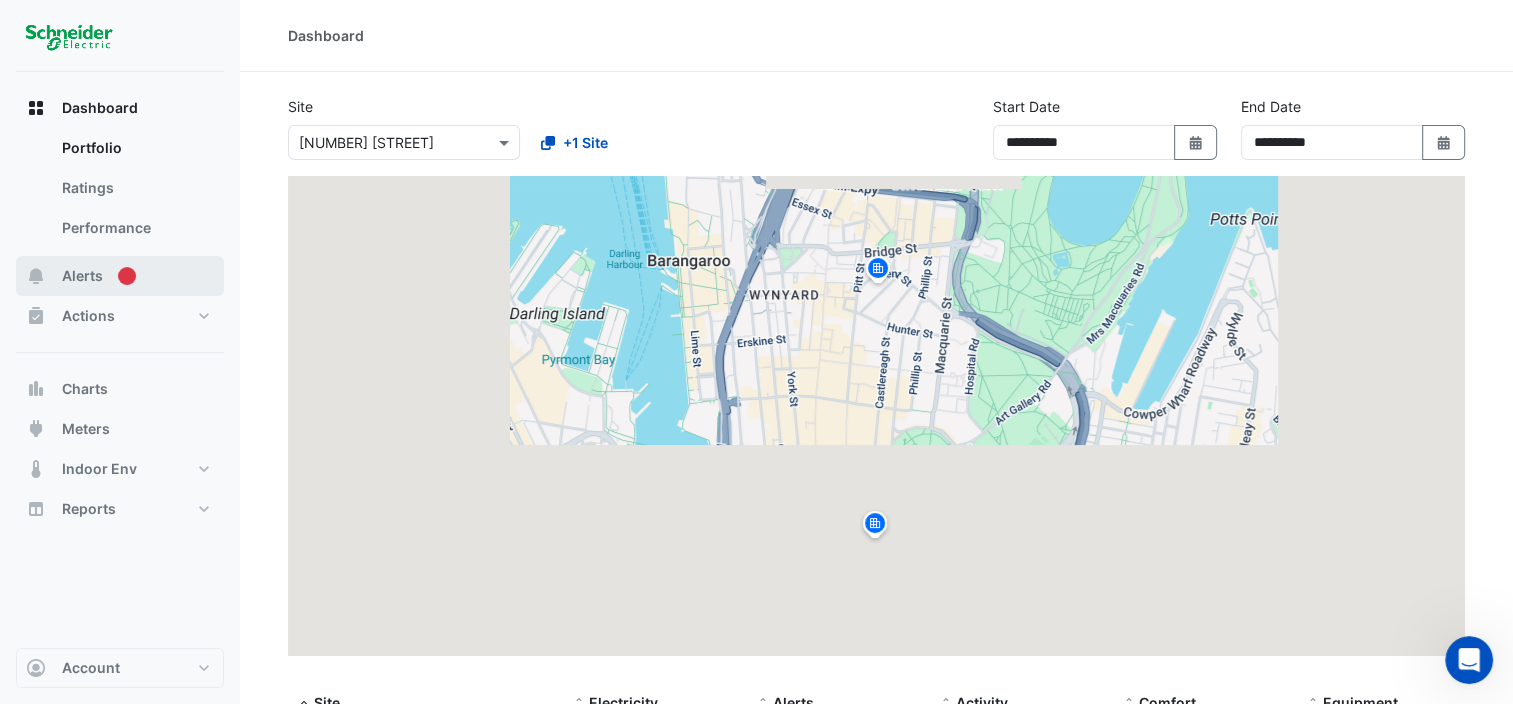 click on "Alerts" at bounding box center (82, 276) 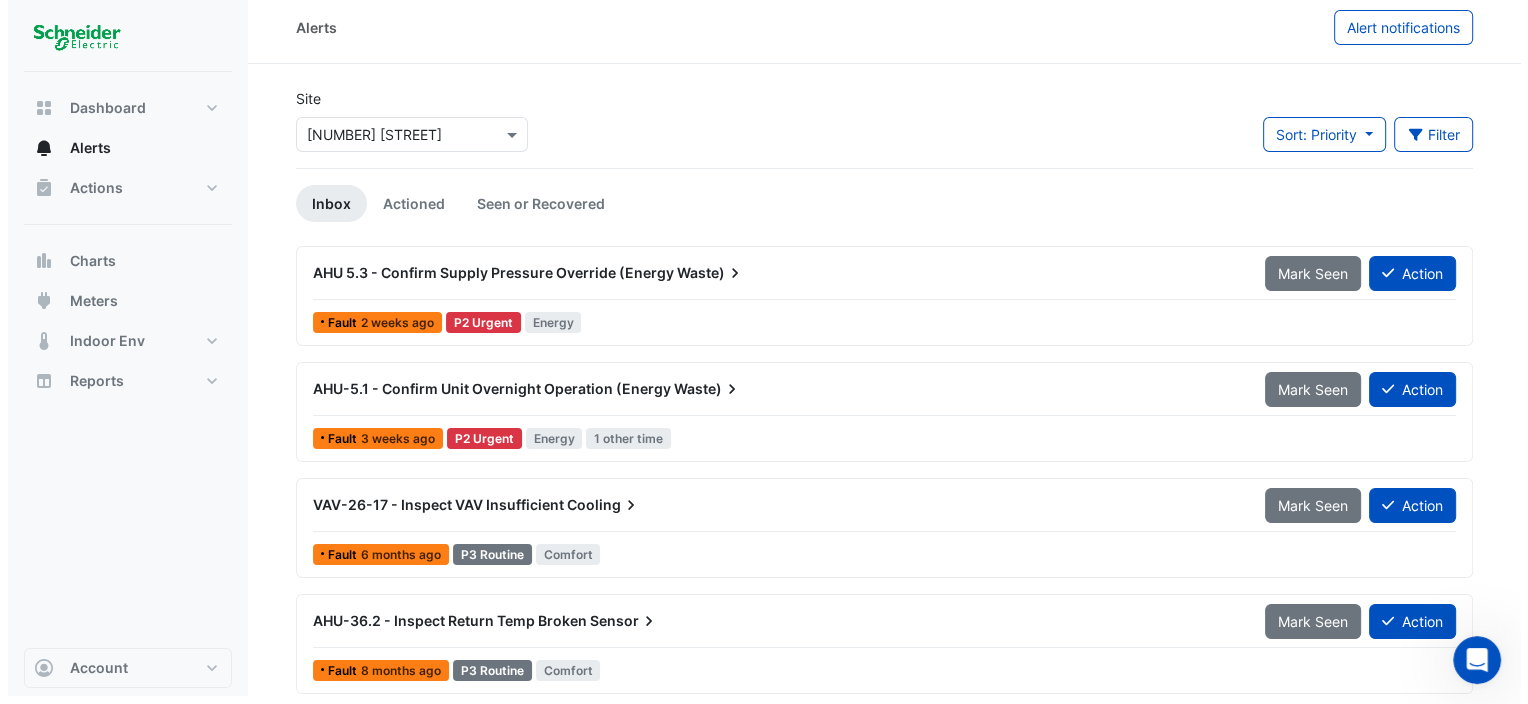 scroll, scrollTop: 11, scrollLeft: 0, axis: vertical 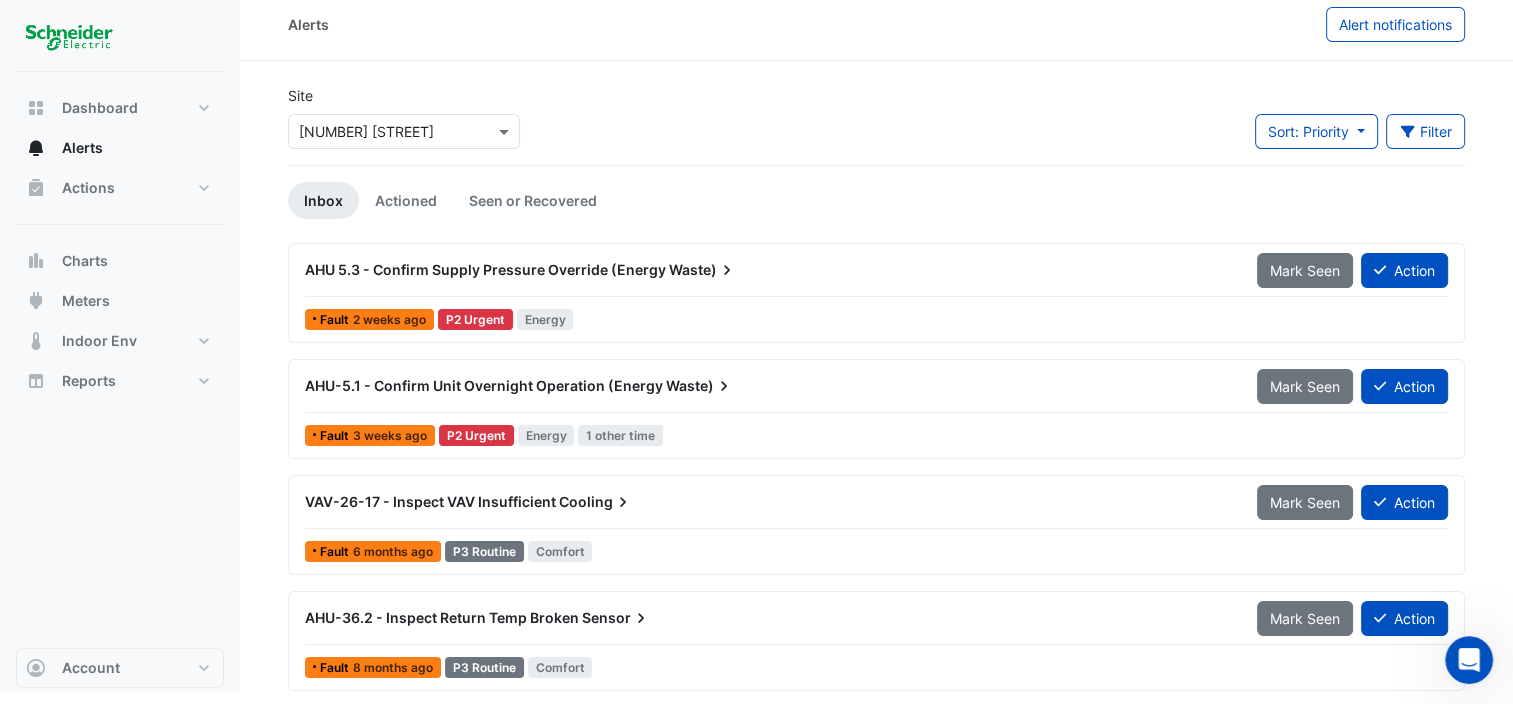click on "3 weeks ago" 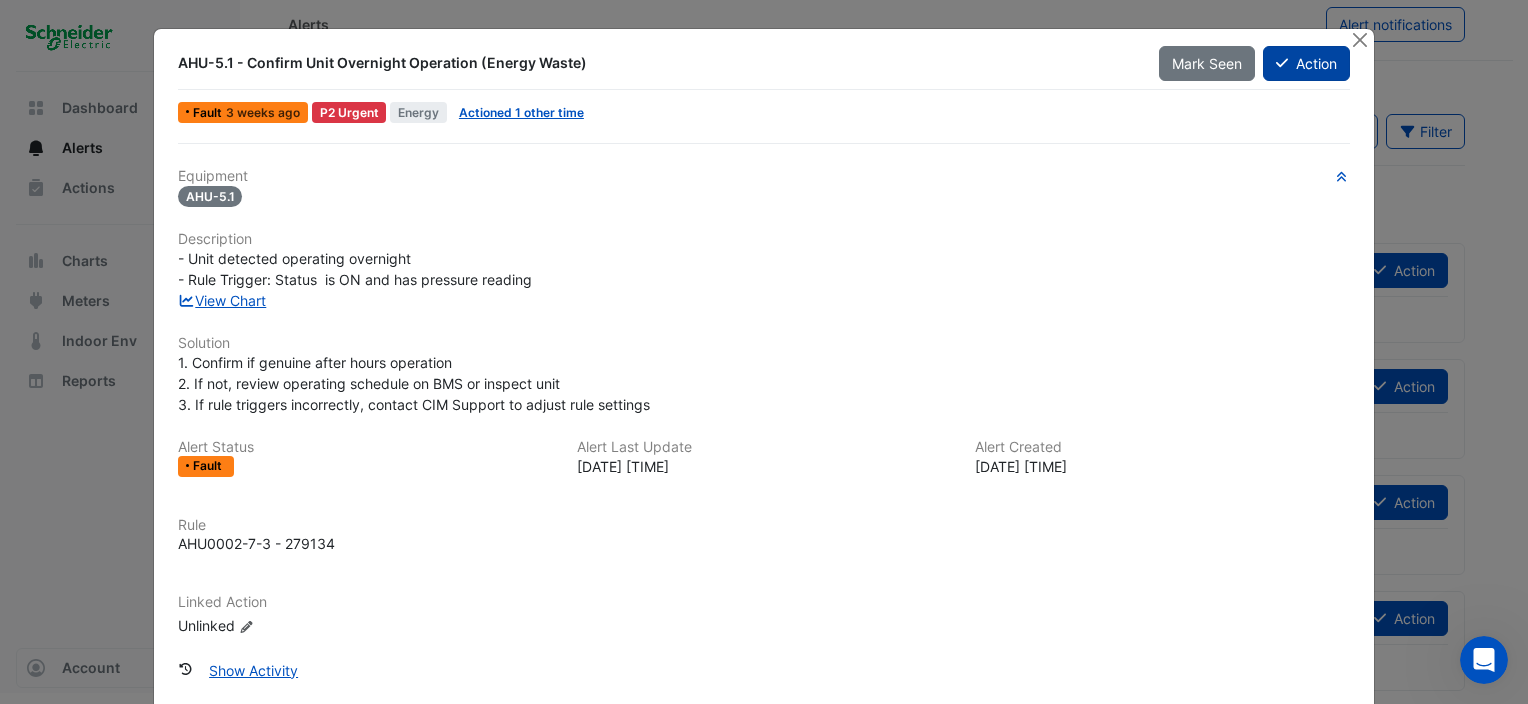 click on "Action" 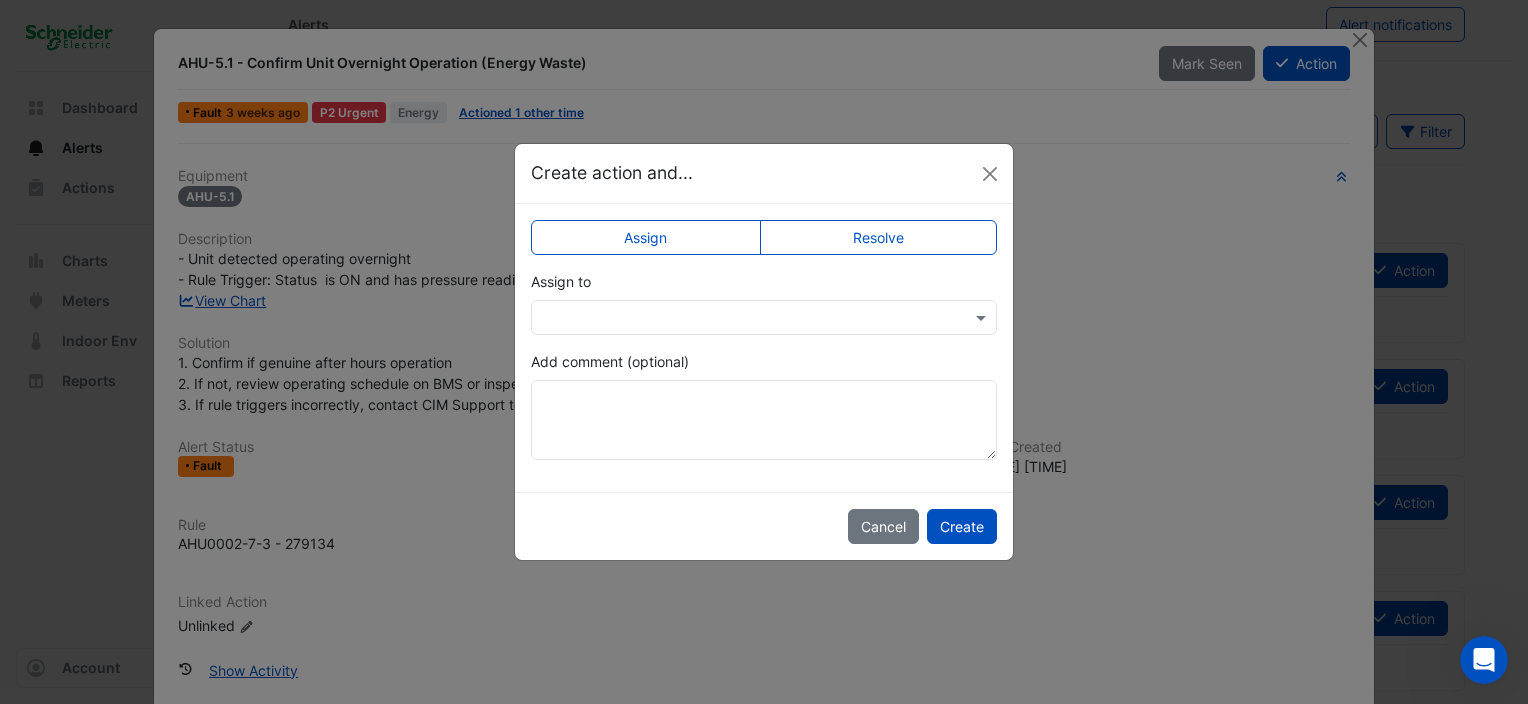 click on "Resolve" 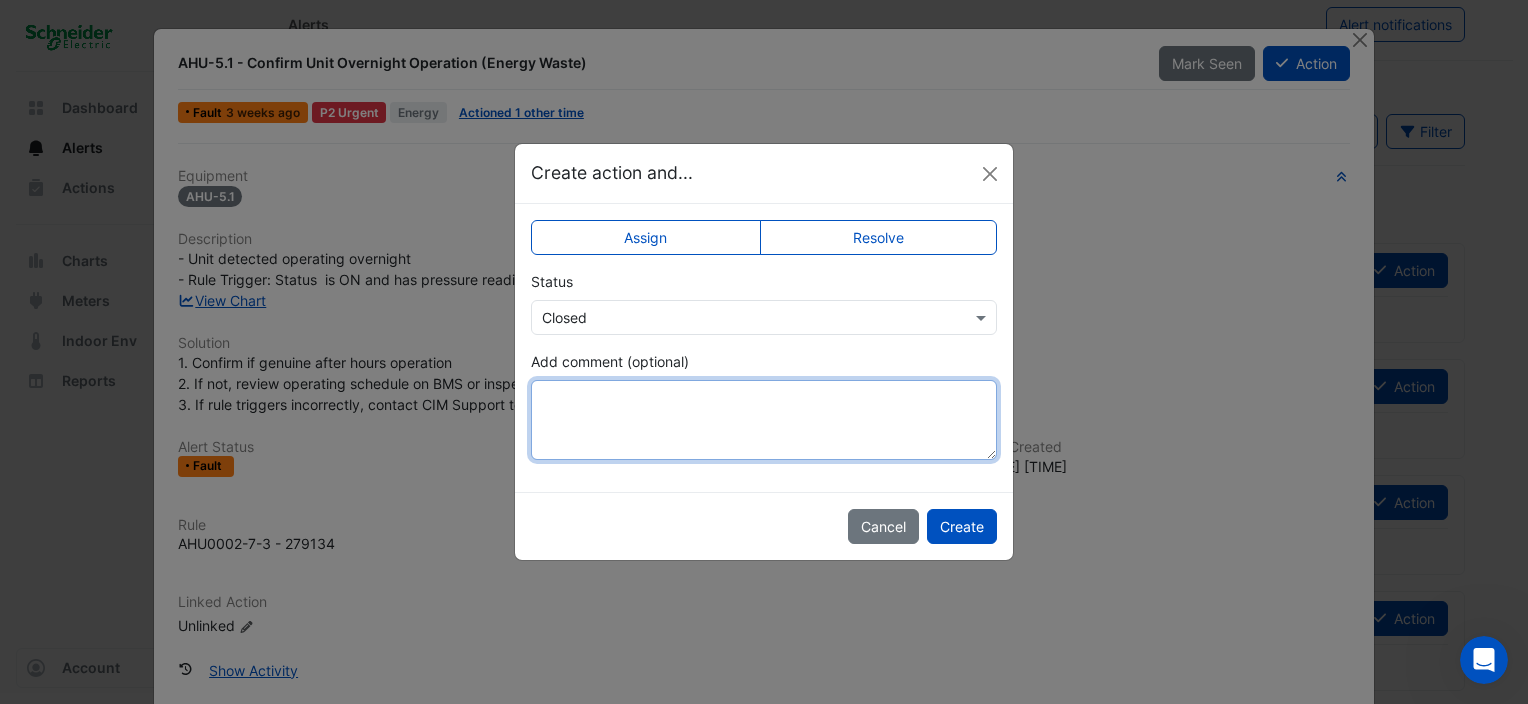 click on "Add comment (optional)" at bounding box center [764, 420] 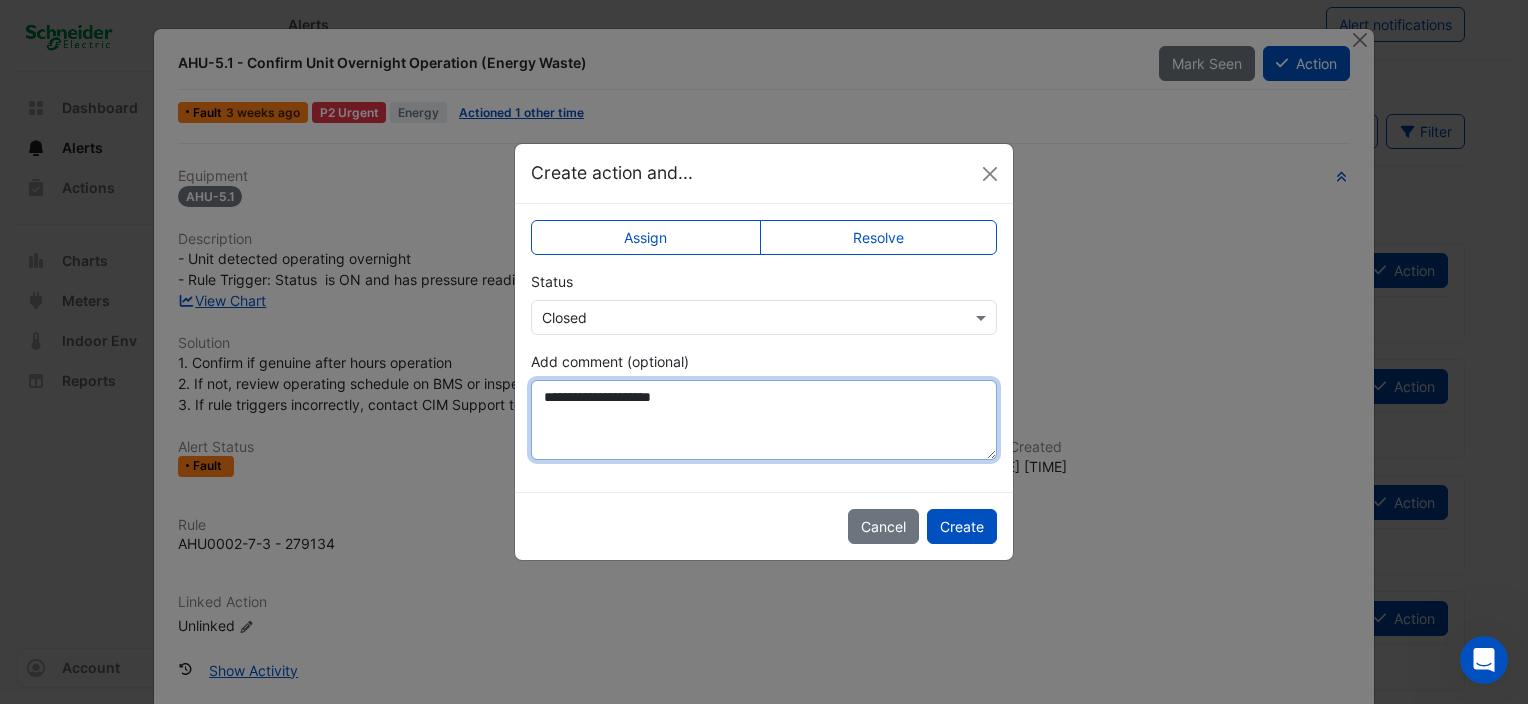drag, startPoint x: 542, startPoint y: 400, endPoint x: 708, endPoint y: 409, distance: 166.24379 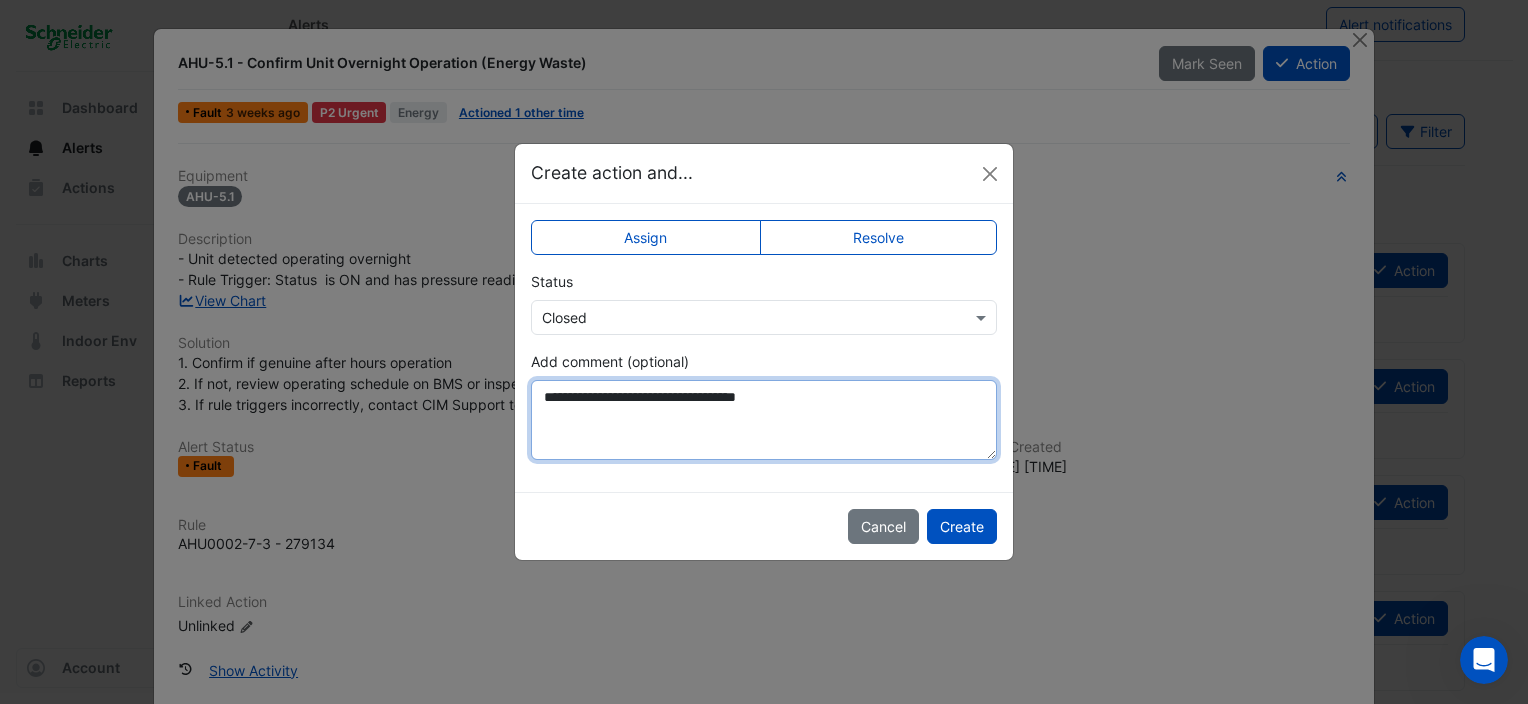 drag, startPoint x: 544, startPoint y: 400, endPoint x: 953, endPoint y: 424, distance: 409.70355 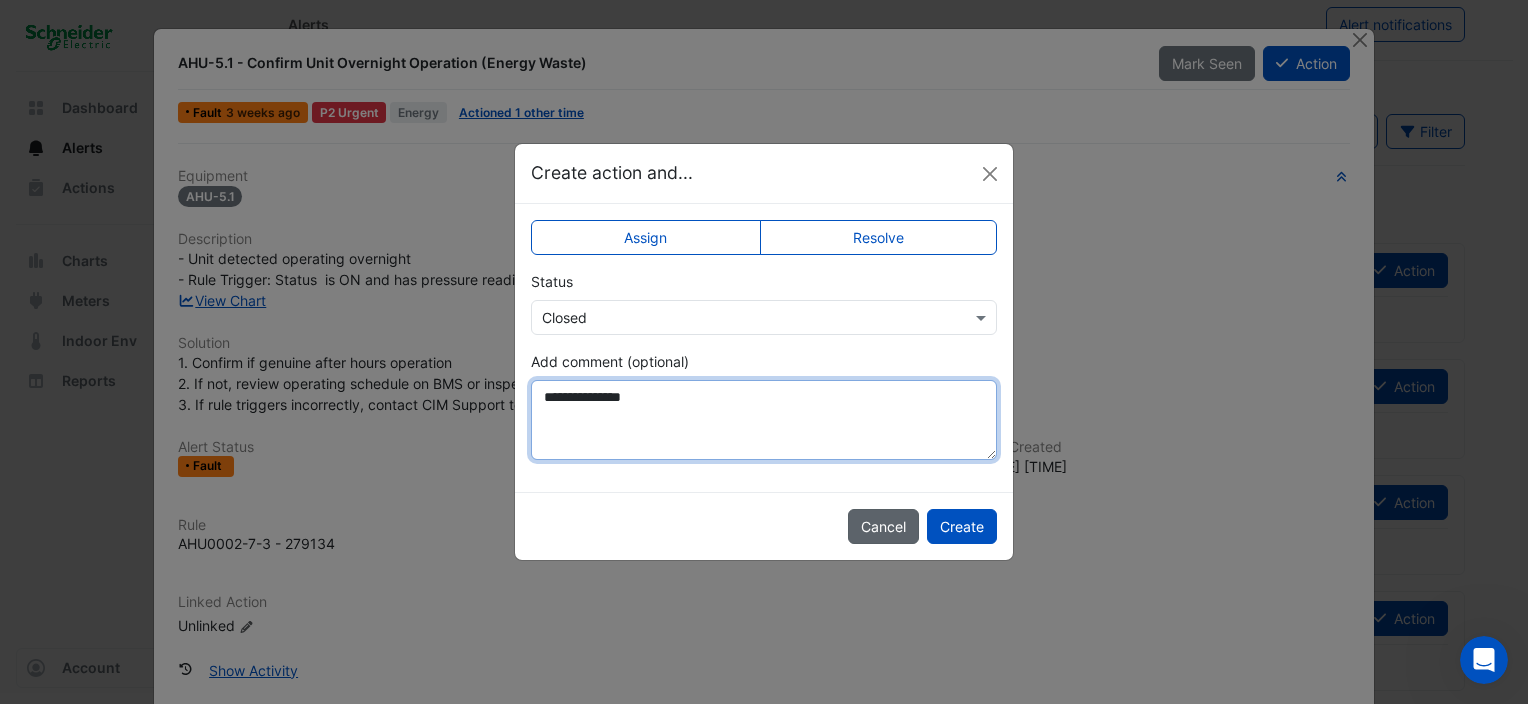 type on "**********" 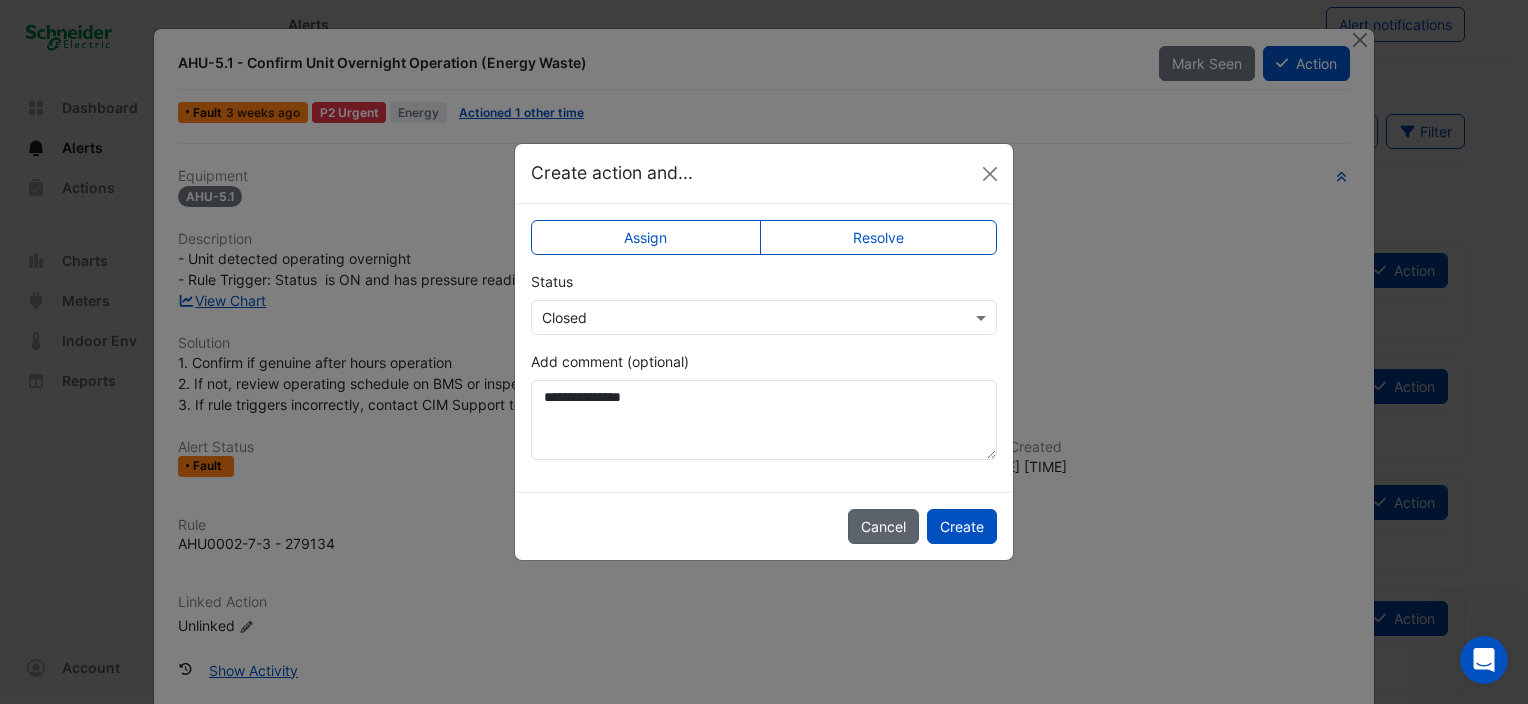 click on "Cancel" 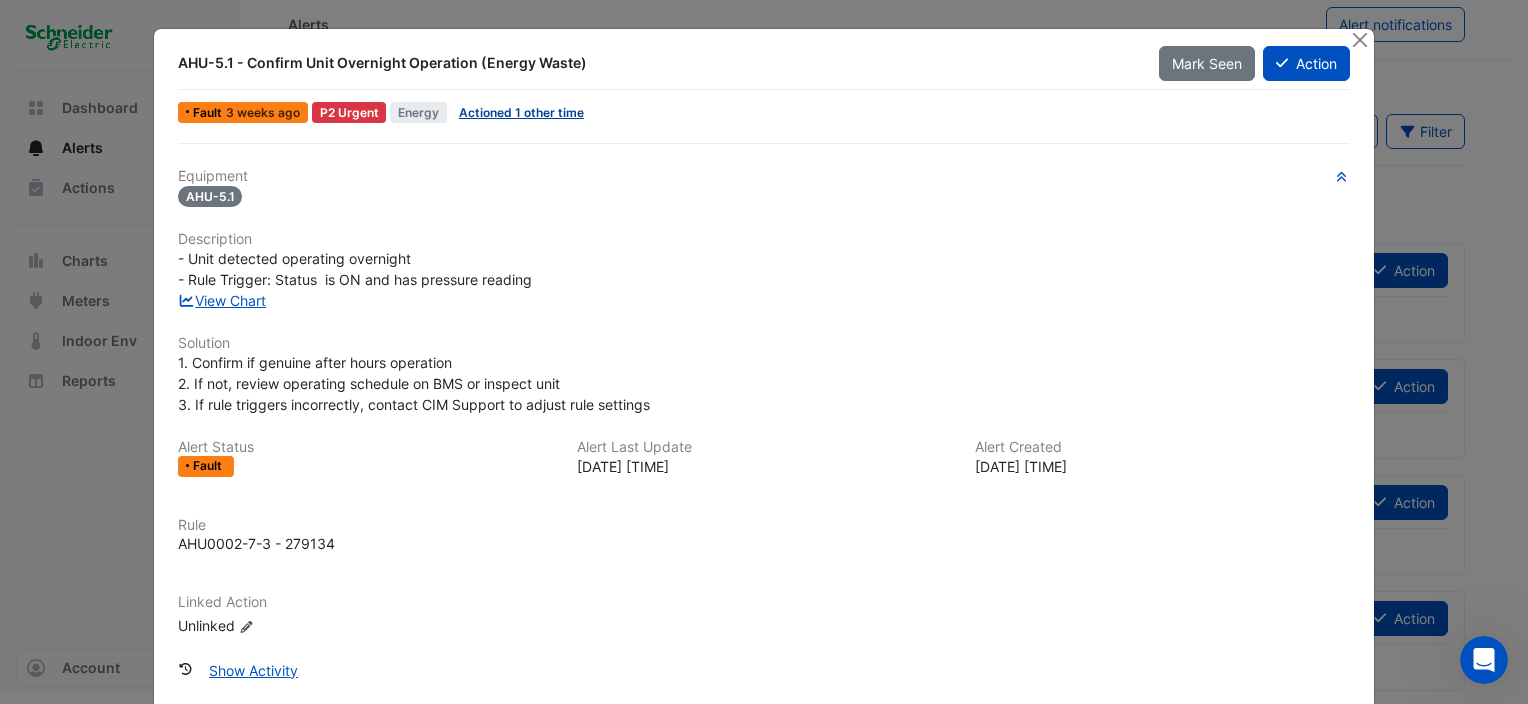 click on "Actioned 1 other time" 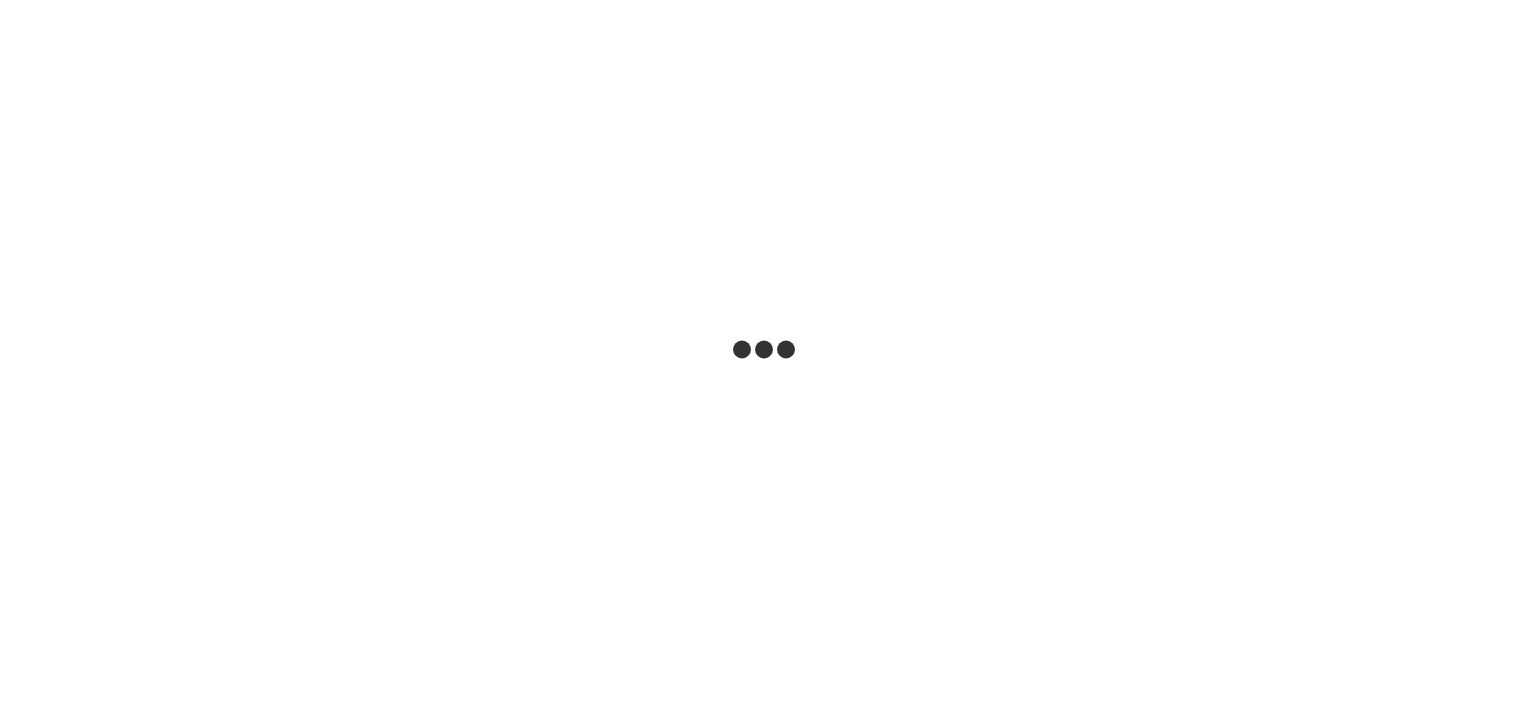 scroll, scrollTop: 0, scrollLeft: 0, axis: both 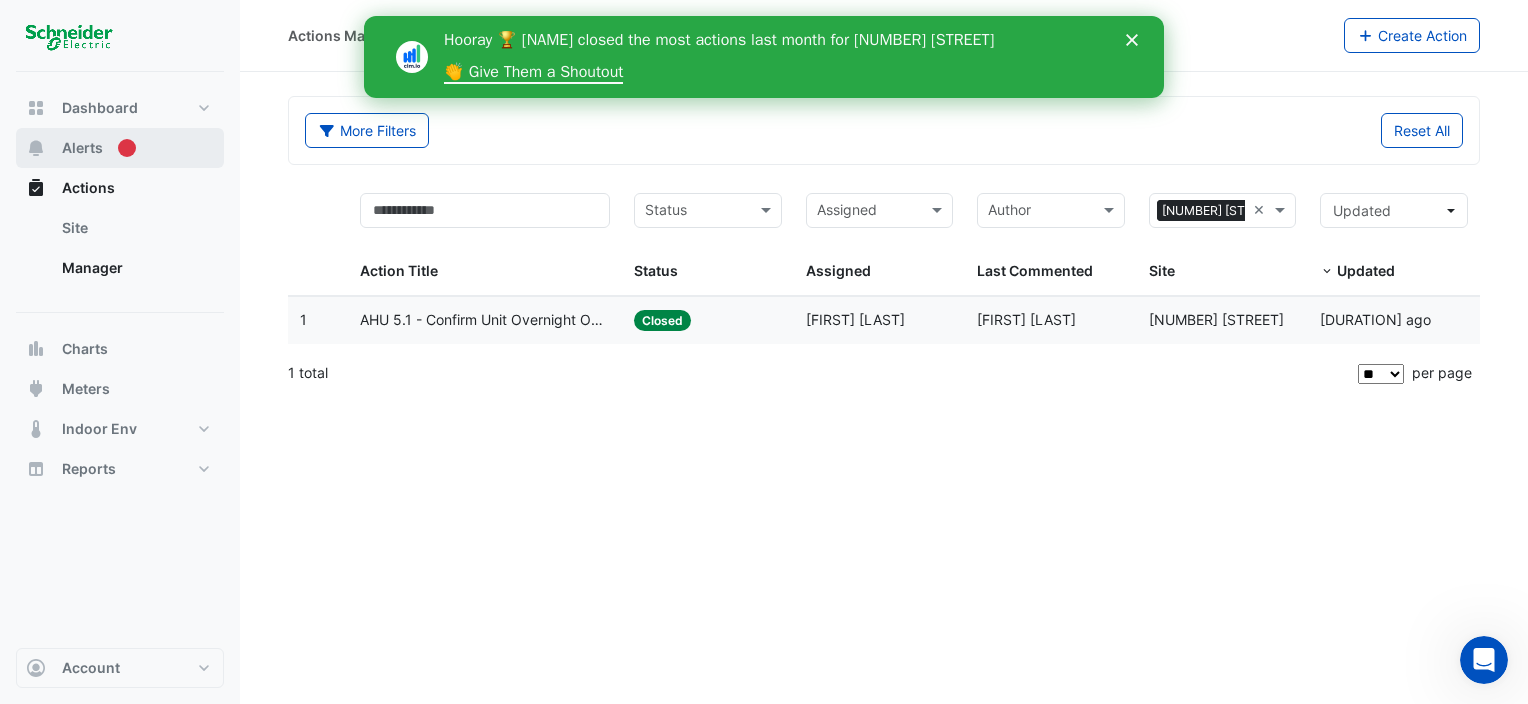 click on "Alerts" at bounding box center [82, 148] 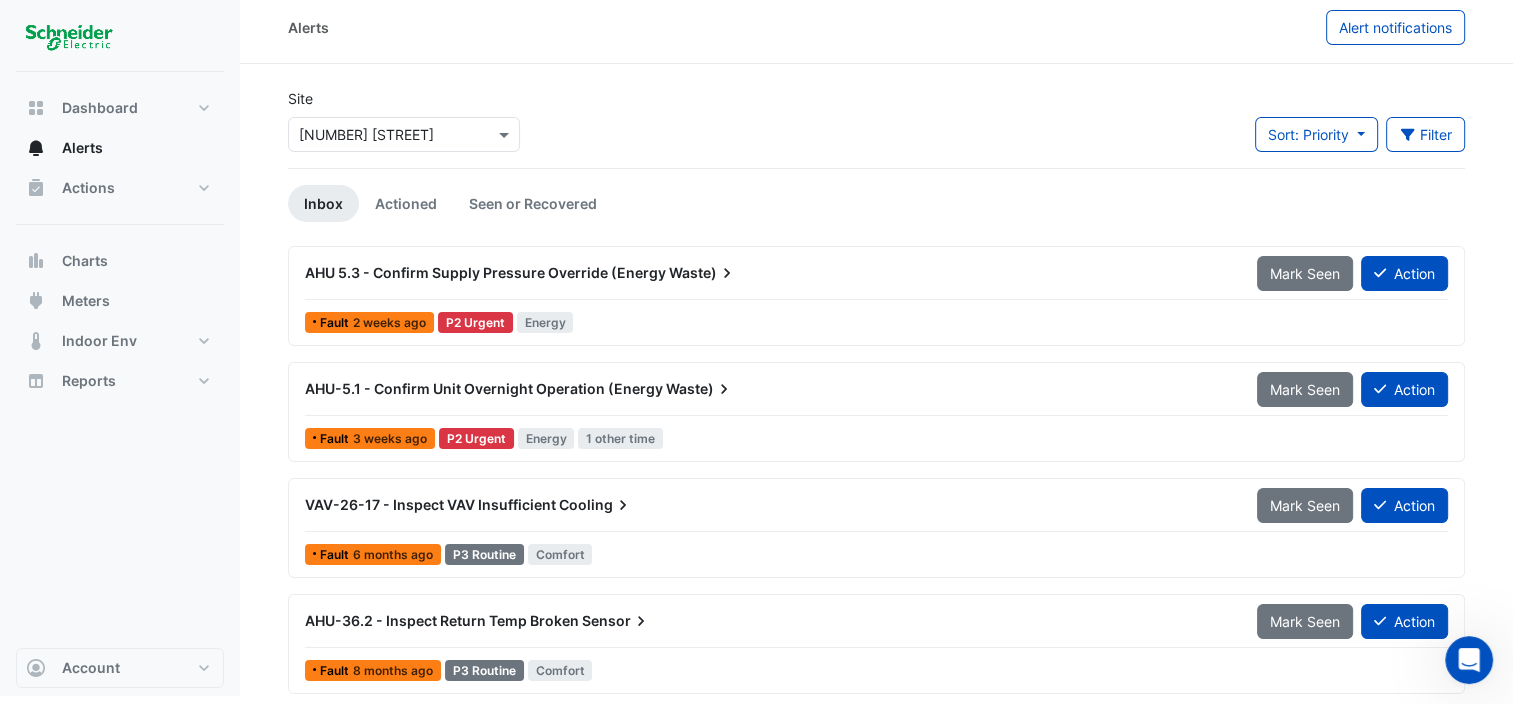 scroll, scrollTop: 11, scrollLeft: 0, axis: vertical 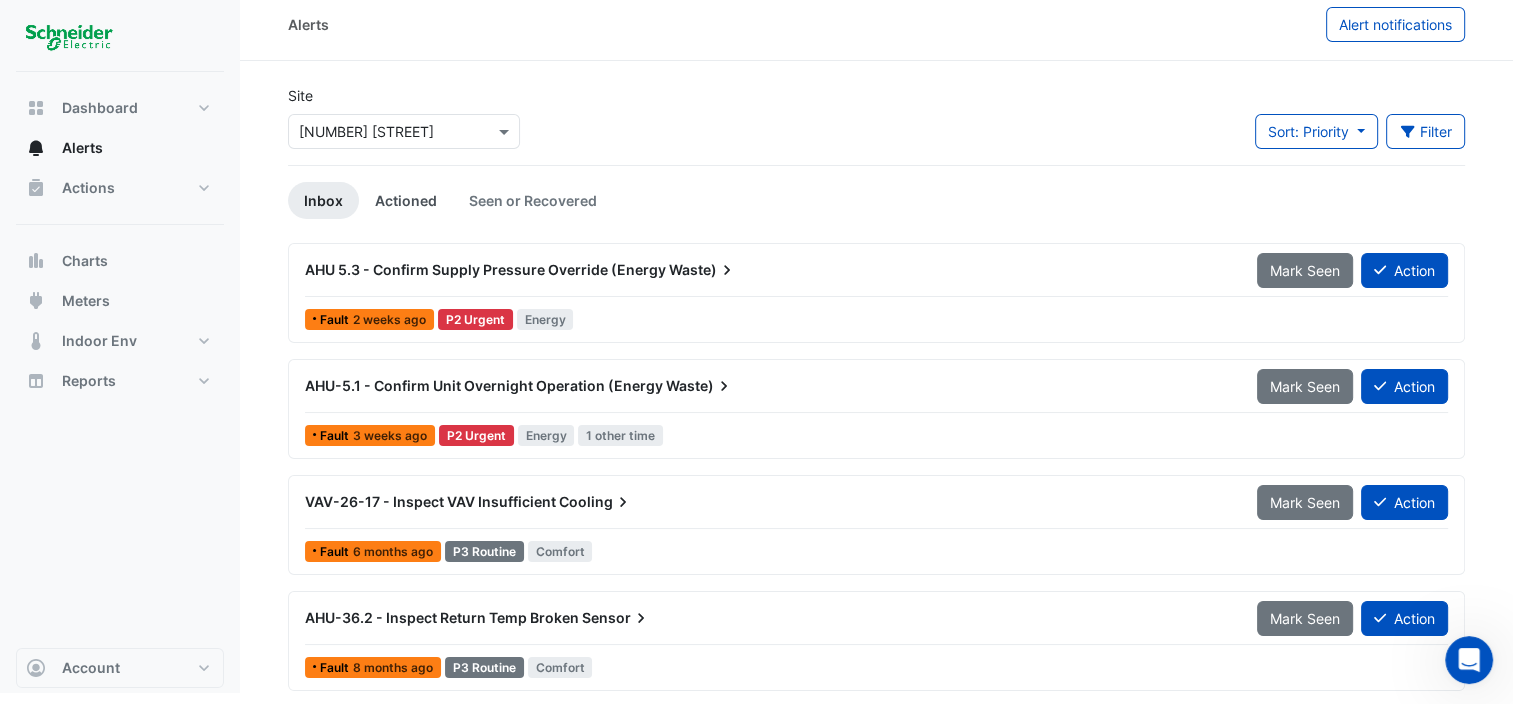 click on "Actioned" at bounding box center [406, 200] 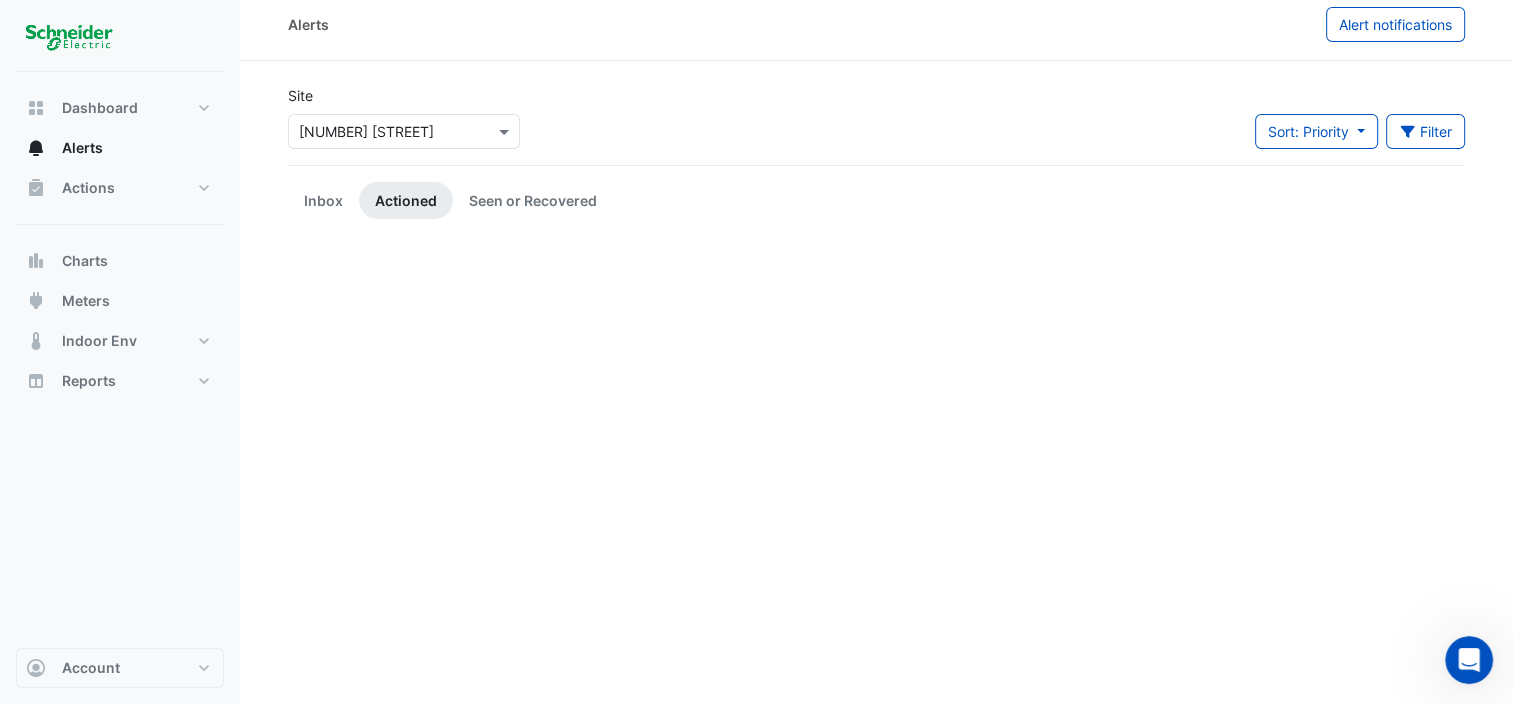 scroll, scrollTop: 0, scrollLeft: 0, axis: both 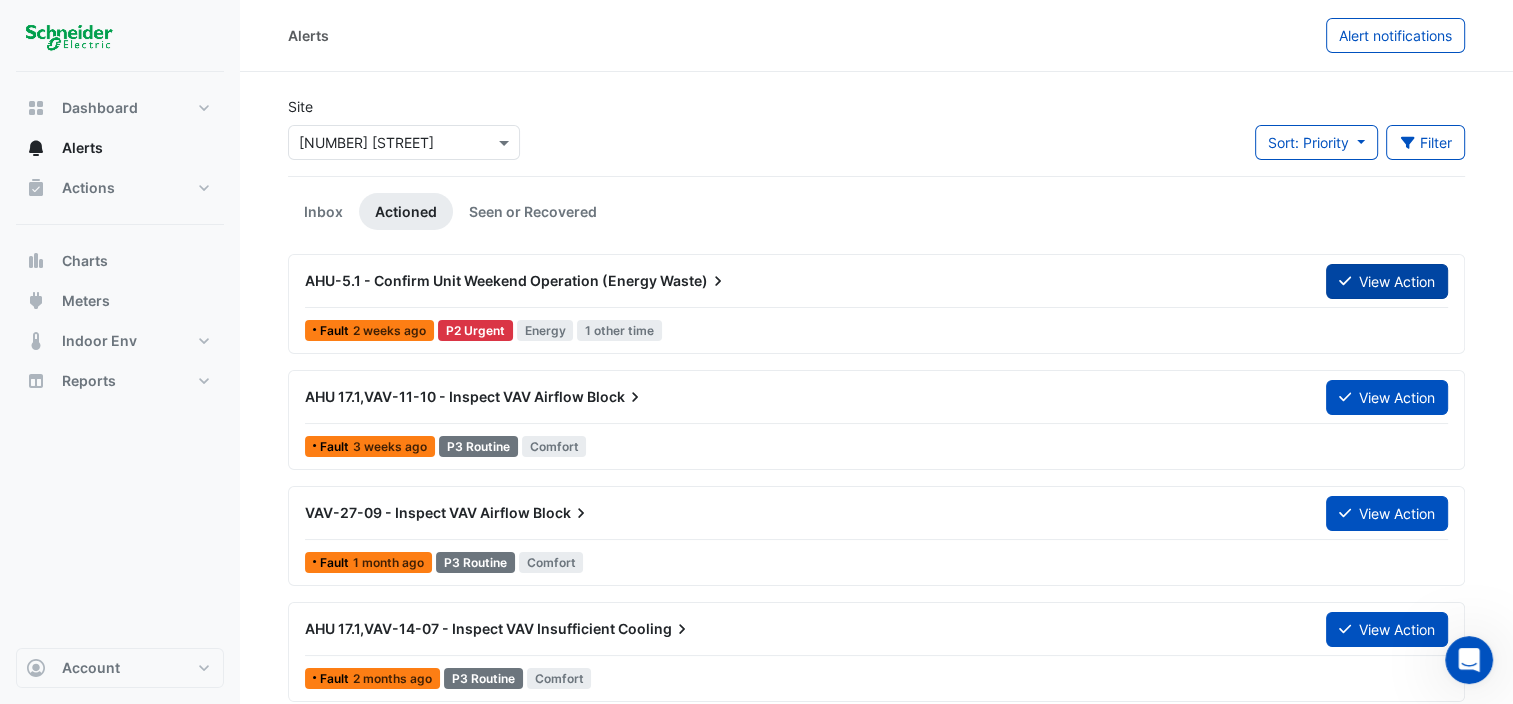 click 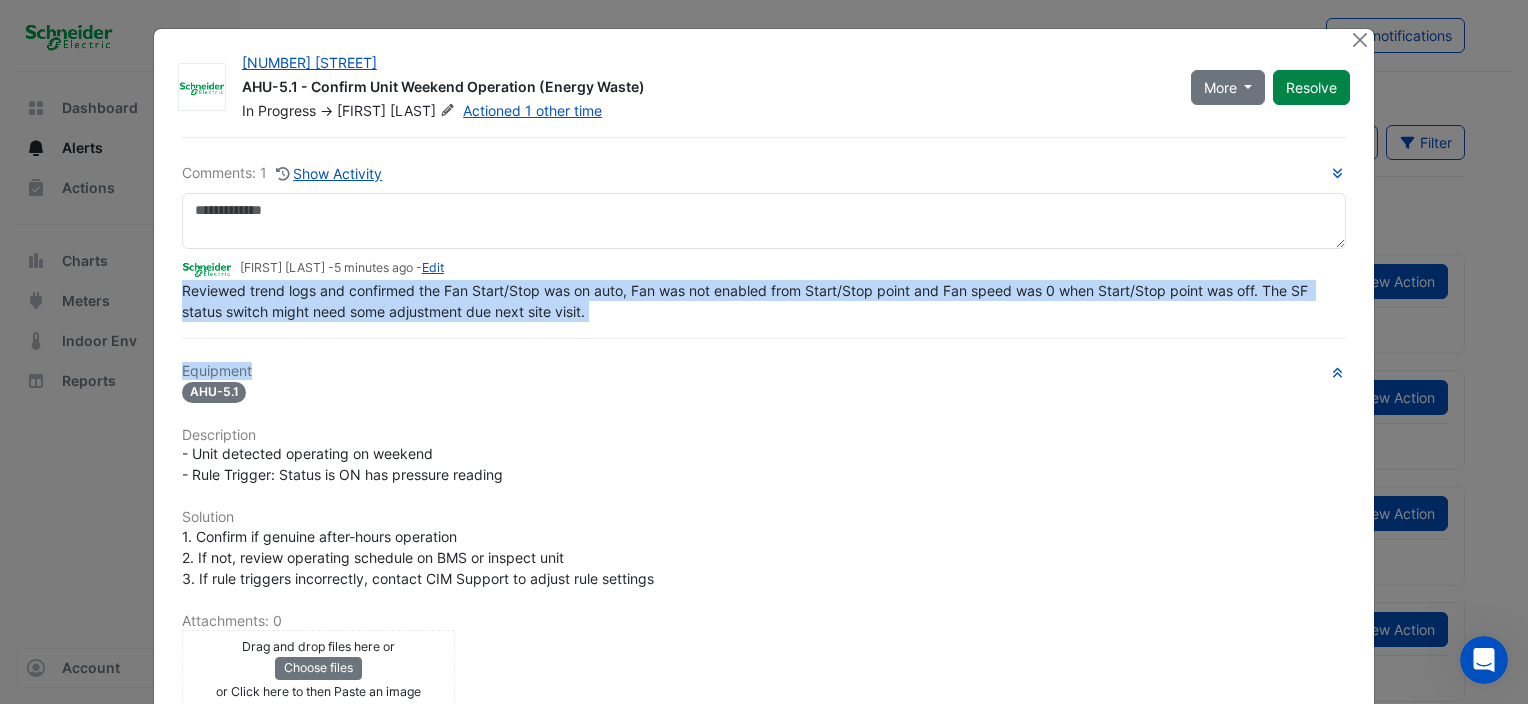 drag, startPoint x: 176, startPoint y: 330, endPoint x: 480, endPoint y: 362, distance: 305.67957 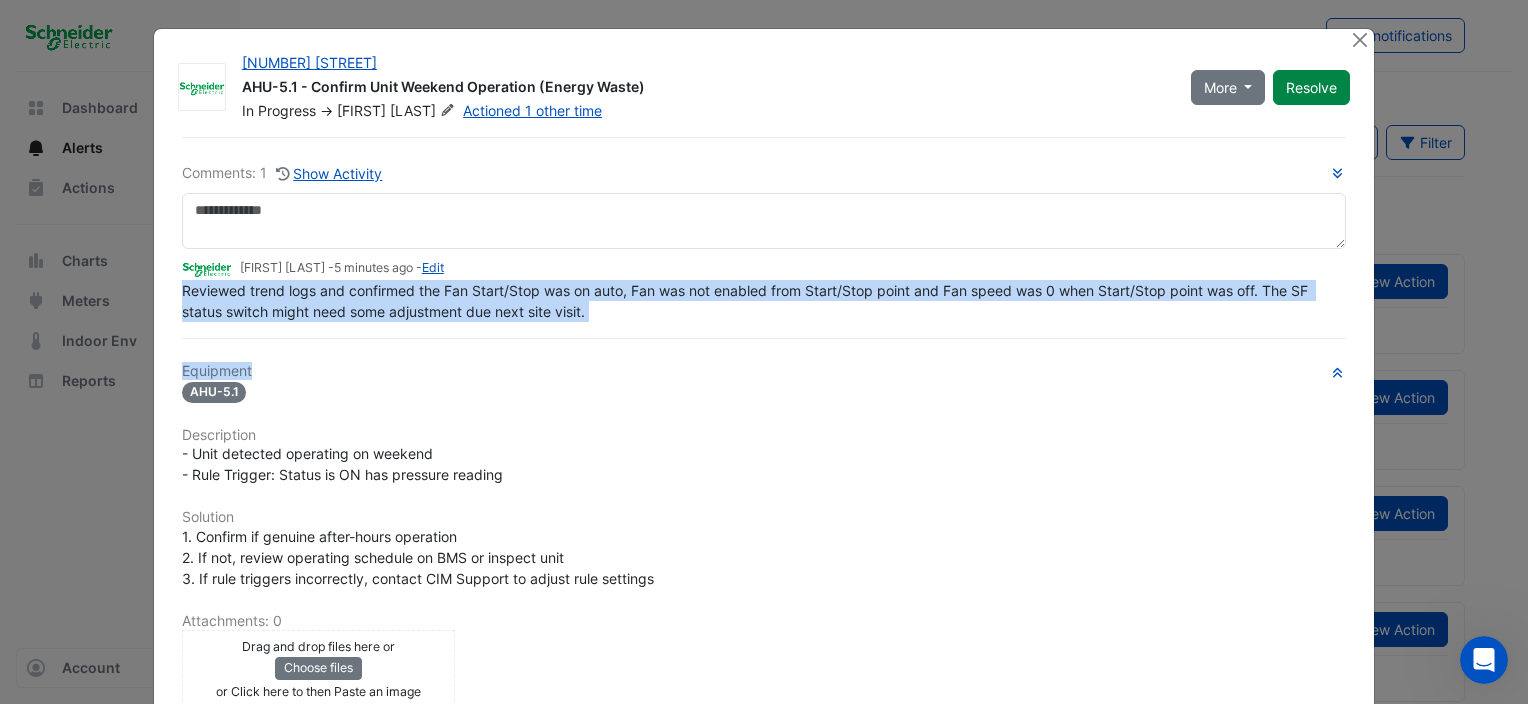 click on "Reviewed trend logs and confirmed the Fan Start/Stop was on auto, Fan was not enabled from Start/Stop point and Fan speed was 0 when Start/Stop point was off. The SF status switch might need some adjustment due next site visit." 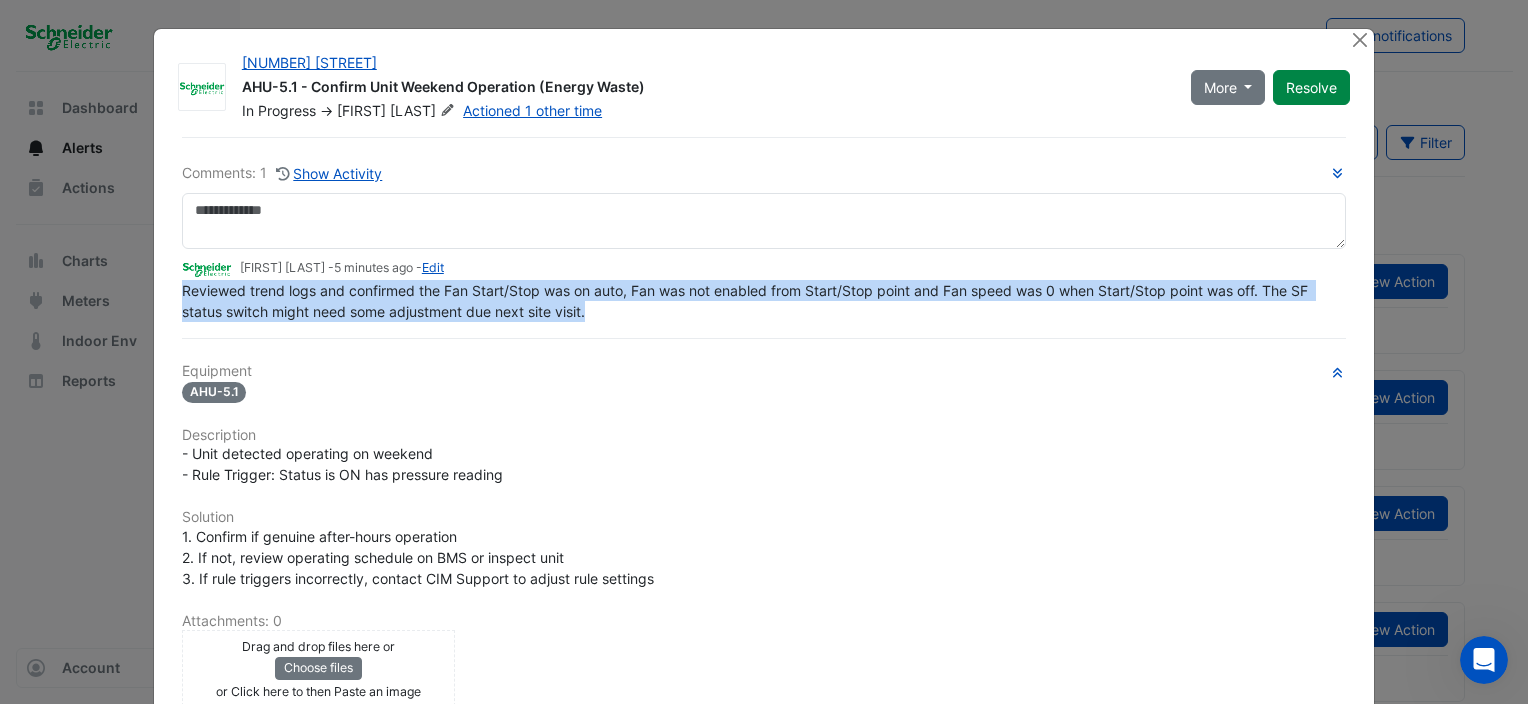 drag, startPoint x: 173, startPoint y: 285, endPoint x: 600, endPoint y: 315, distance: 428.05258 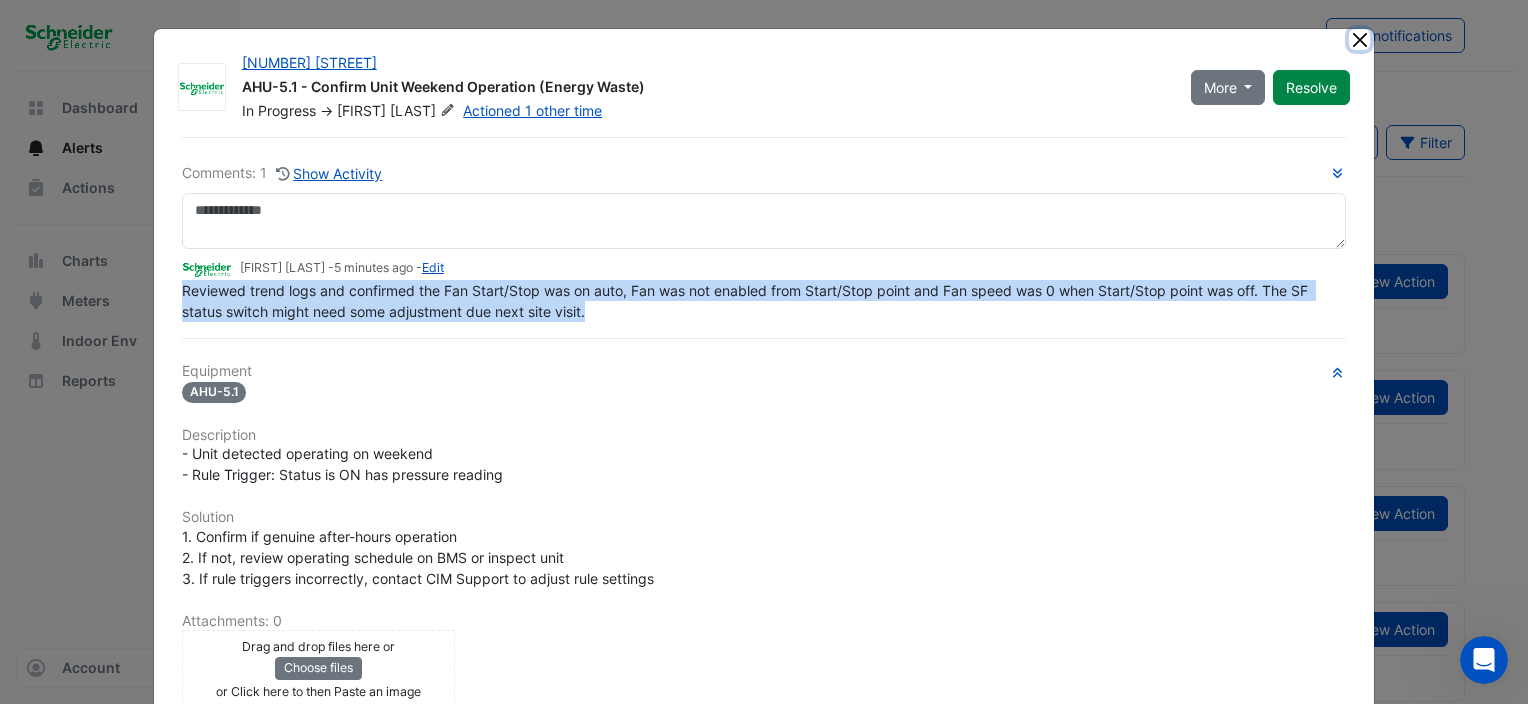 click 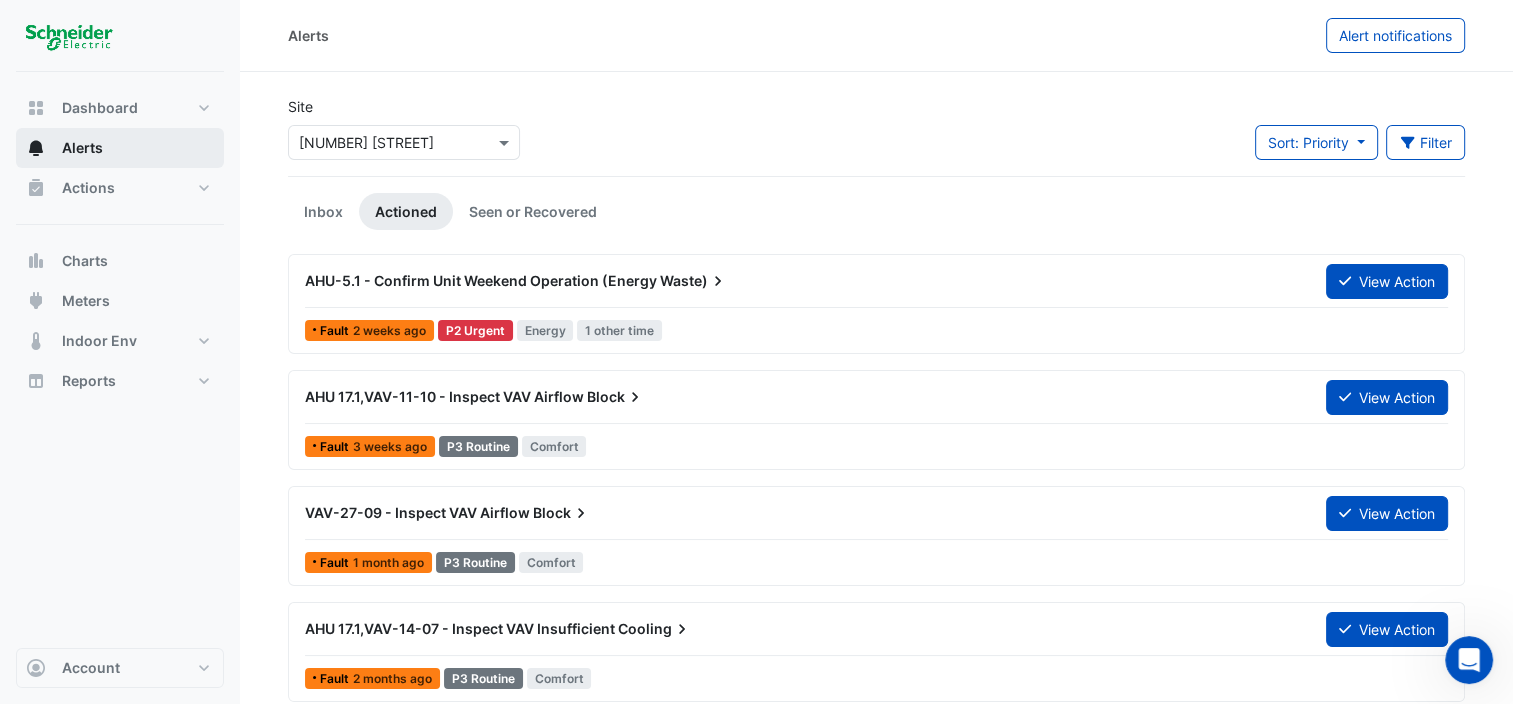click on "Alerts" at bounding box center [120, 148] 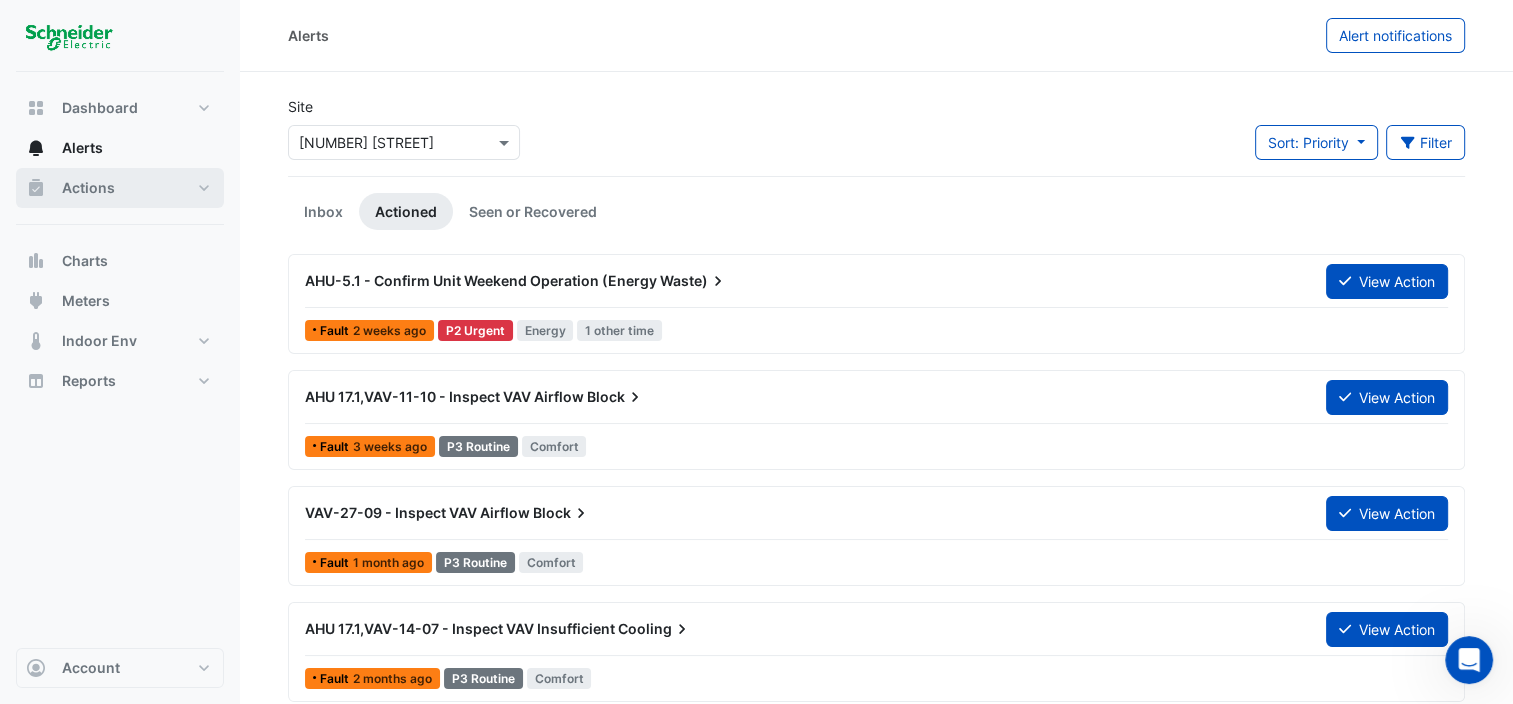 click on "Actions" at bounding box center (120, 188) 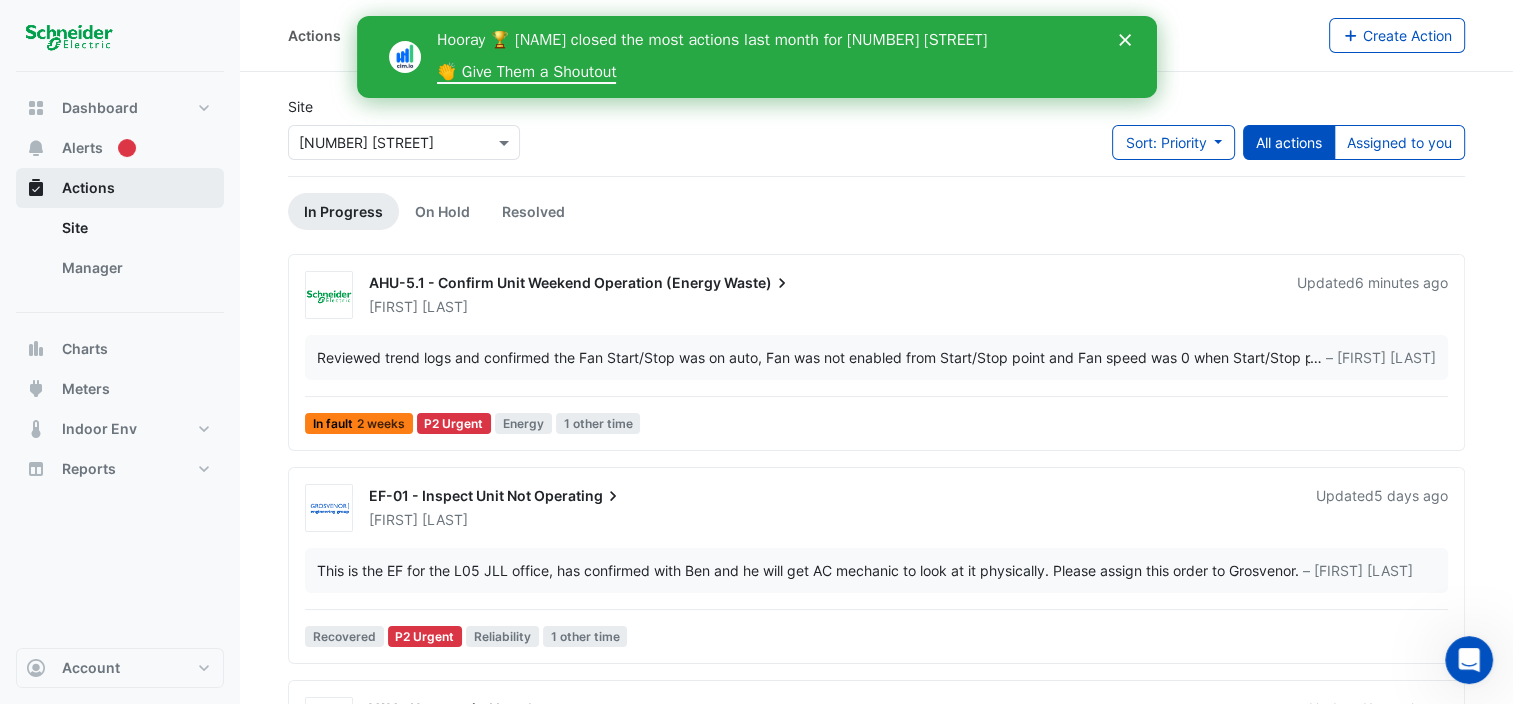 scroll, scrollTop: 0, scrollLeft: 0, axis: both 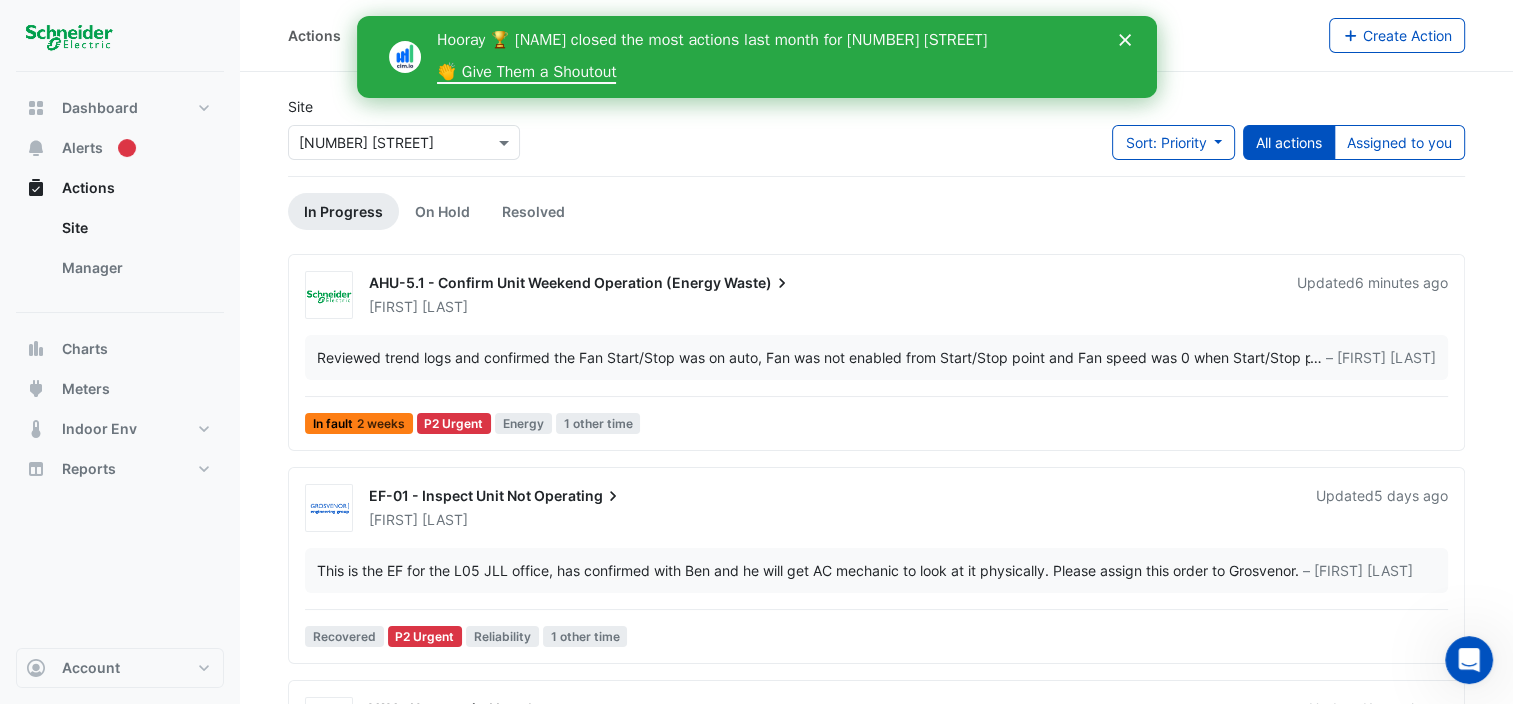 click on "P2 Urgent" at bounding box center (454, 423) 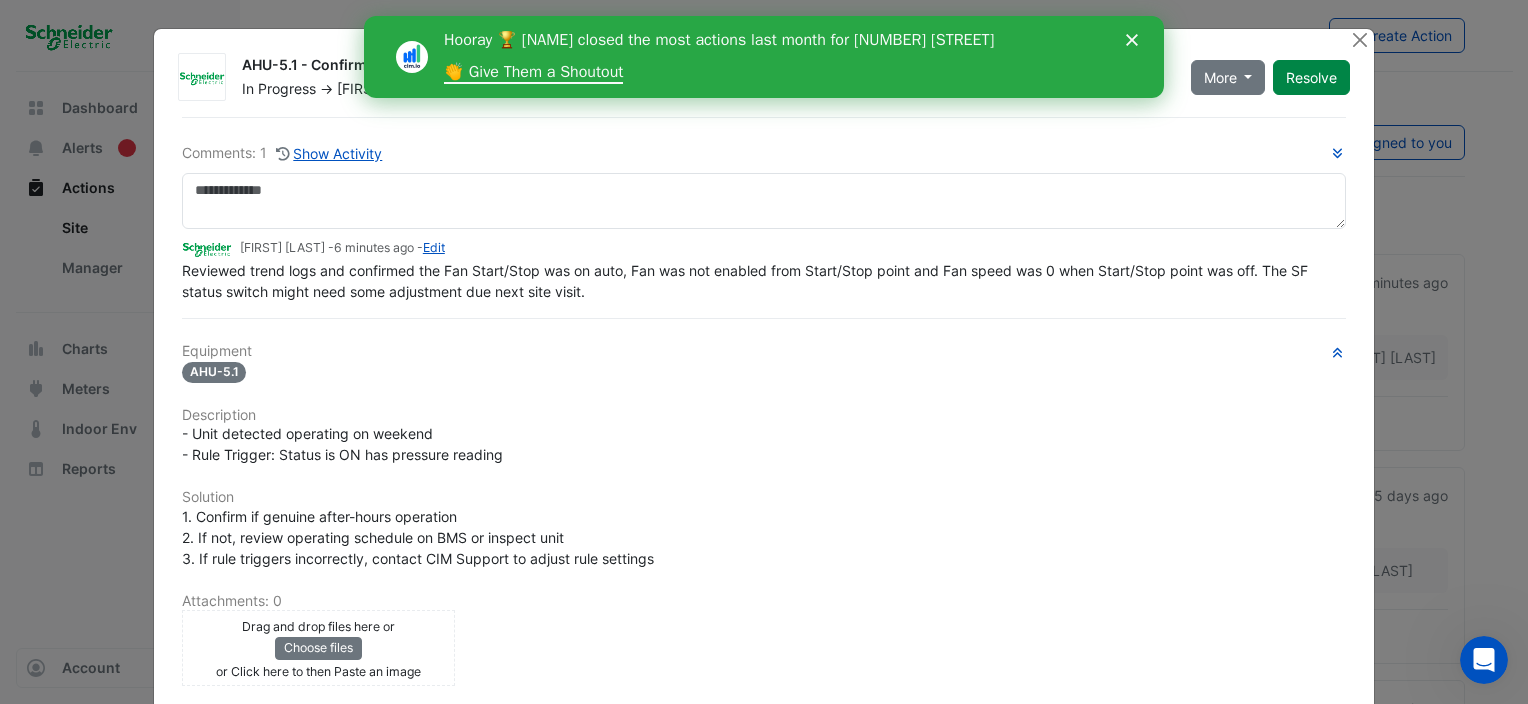 click on "Hooray 🏆 [NAME] closed the most actions last month for [NUMBER] [STREET] 👏 Give Them a Shoutout" at bounding box center [764, 57] 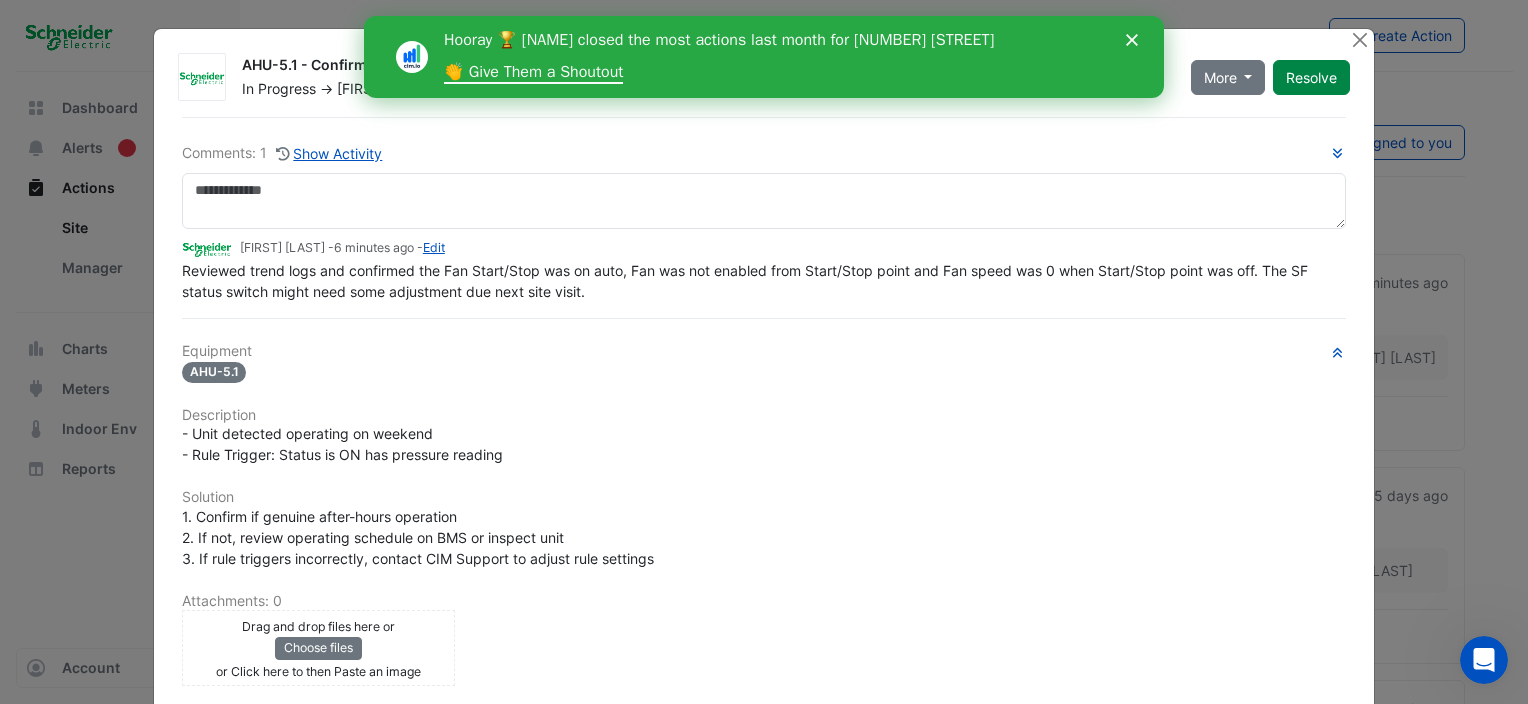 click 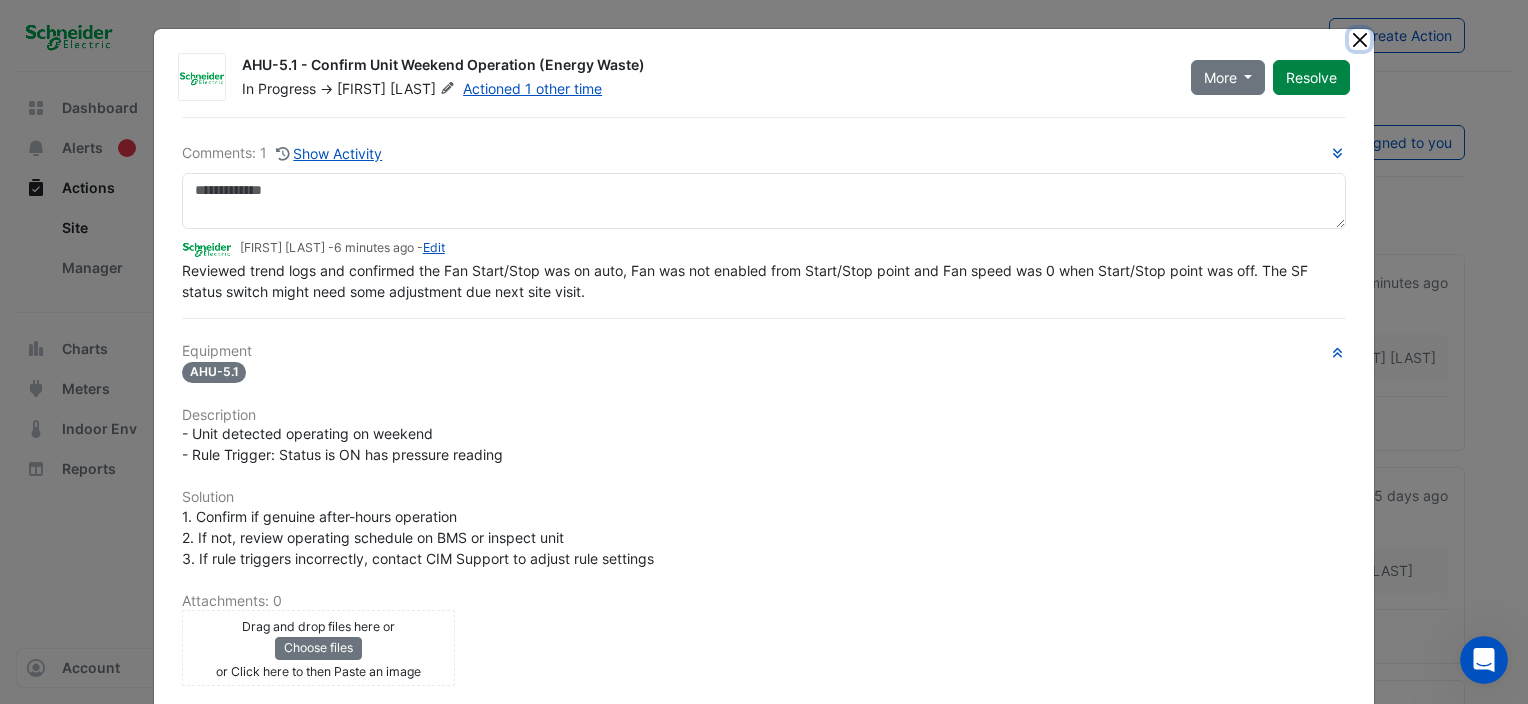 click 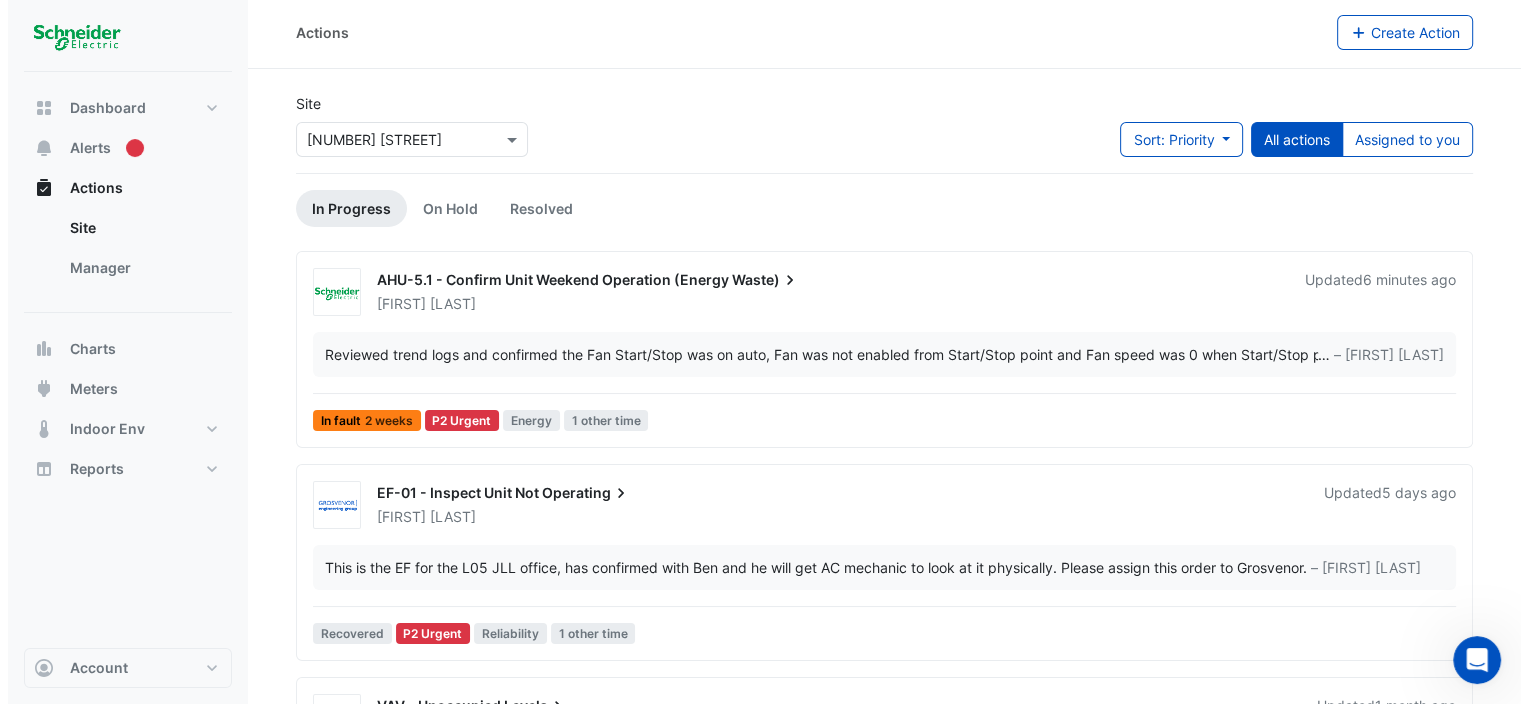 scroll, scrollTop: 0, scrollLeft: 0, axis: both 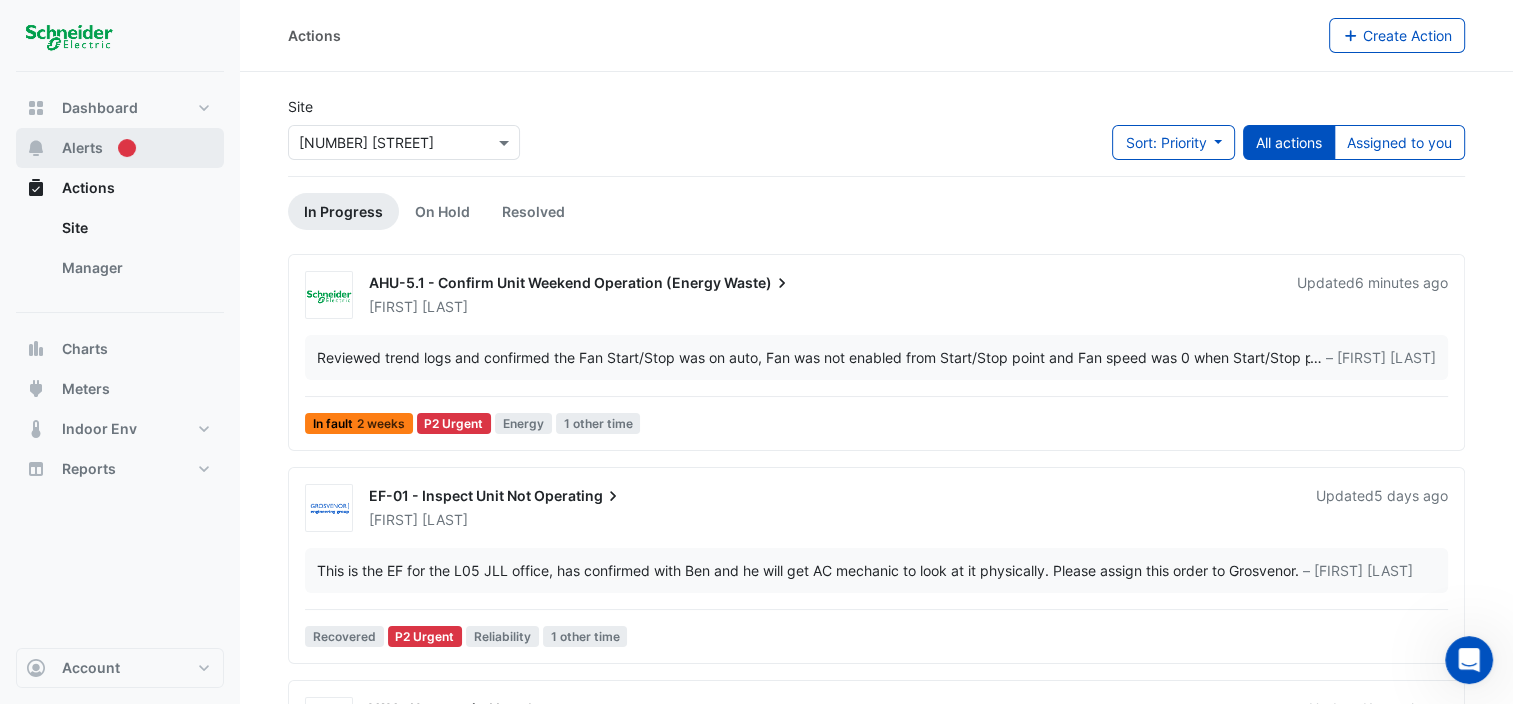 click on "Alerts" at bounding box center [82, 148] 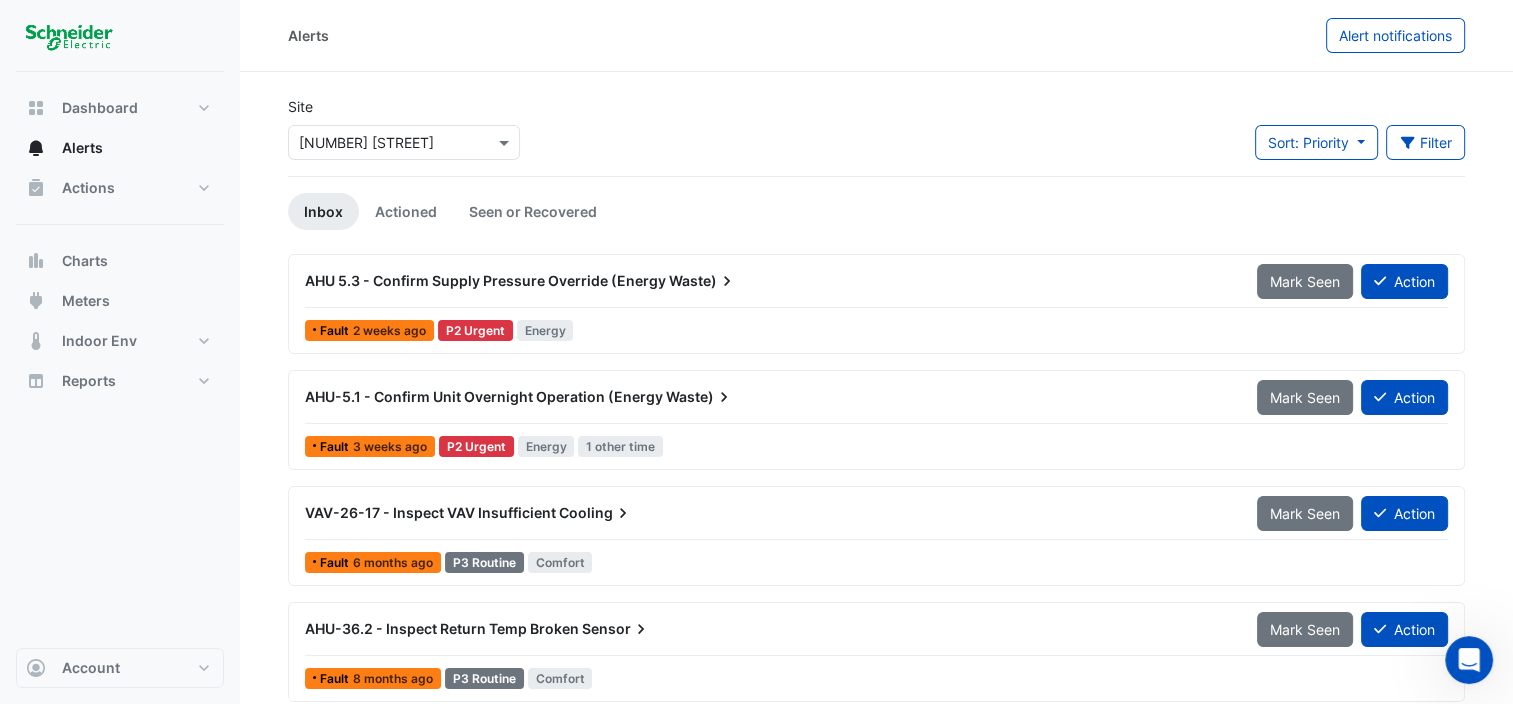 click on "3 weeks ago" 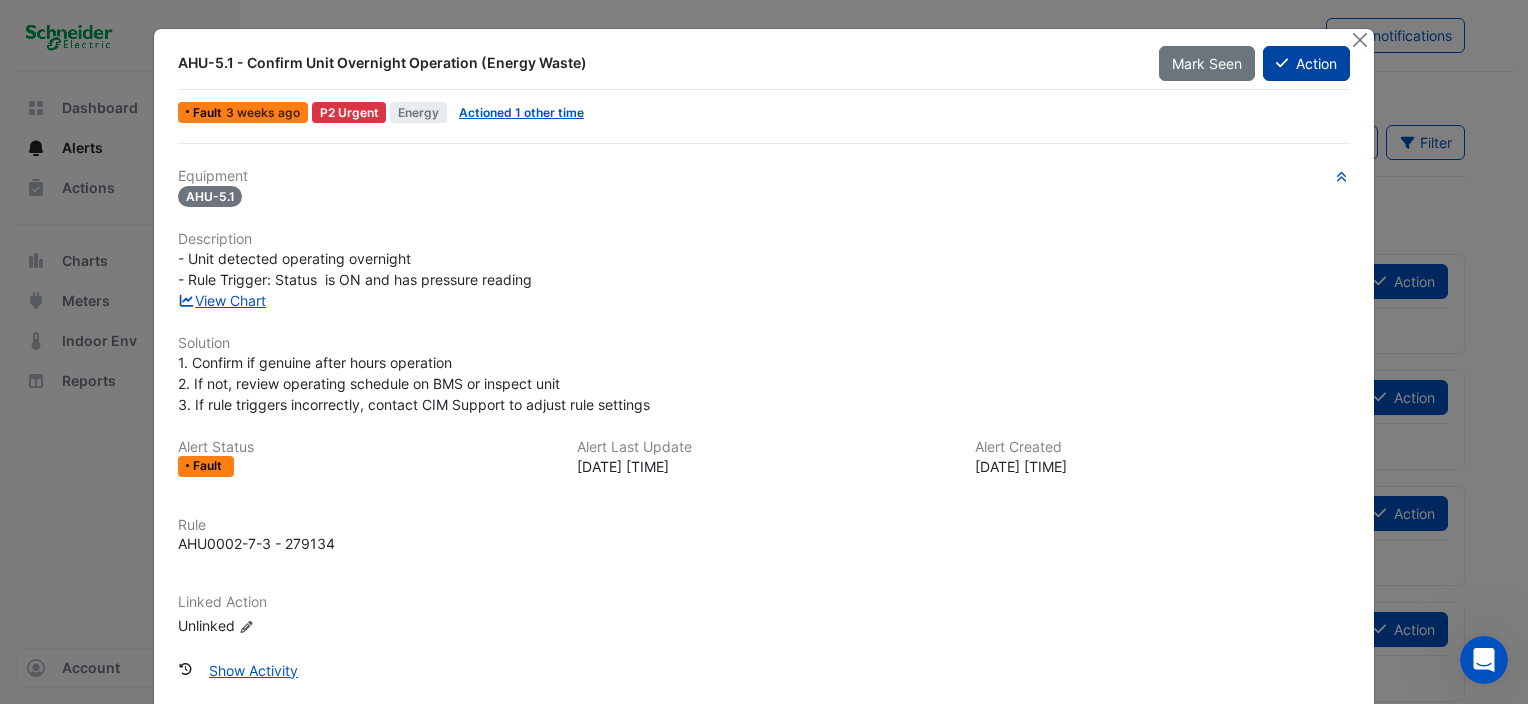 click on "Action" 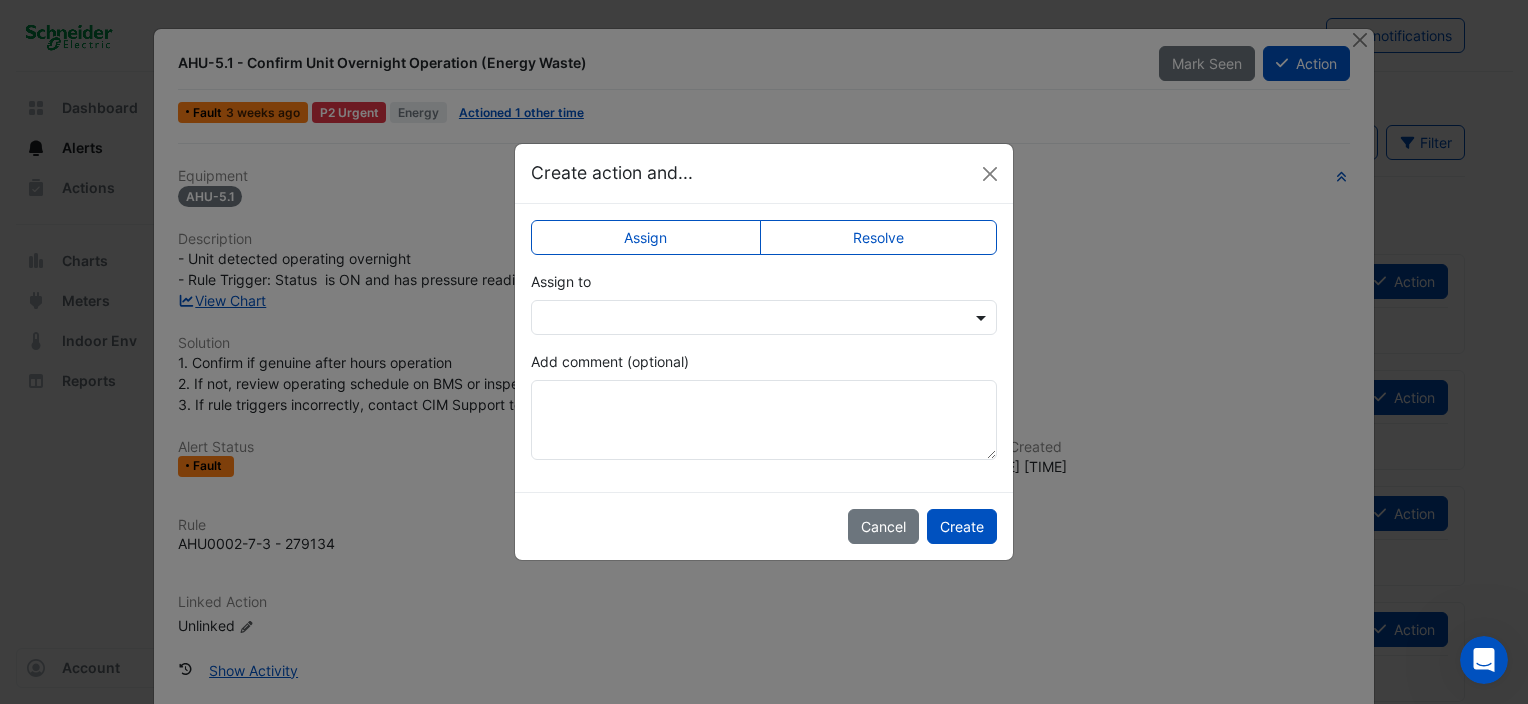 click at bounding box center [983, 317] 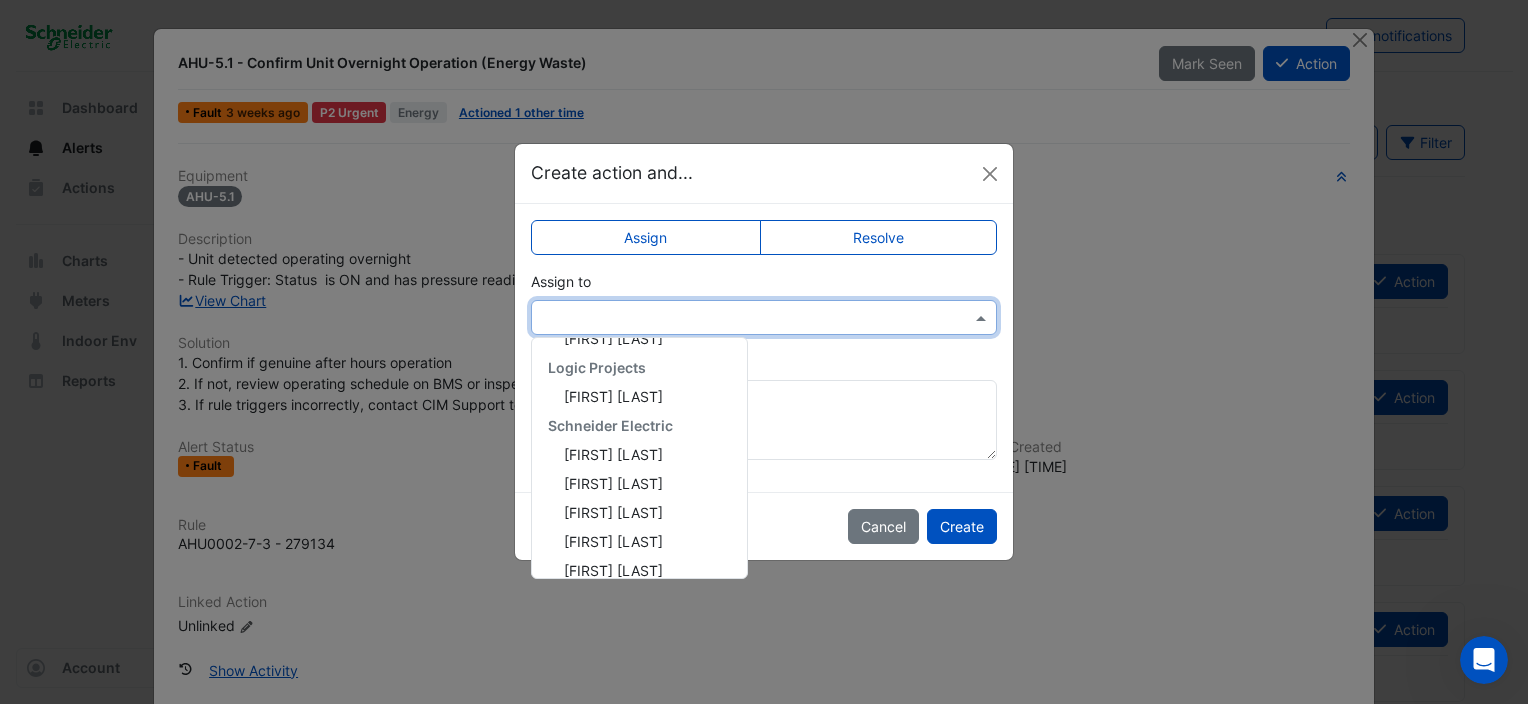 scroll, scrollTop: 443, scrollLeft: 0, axis: vertical 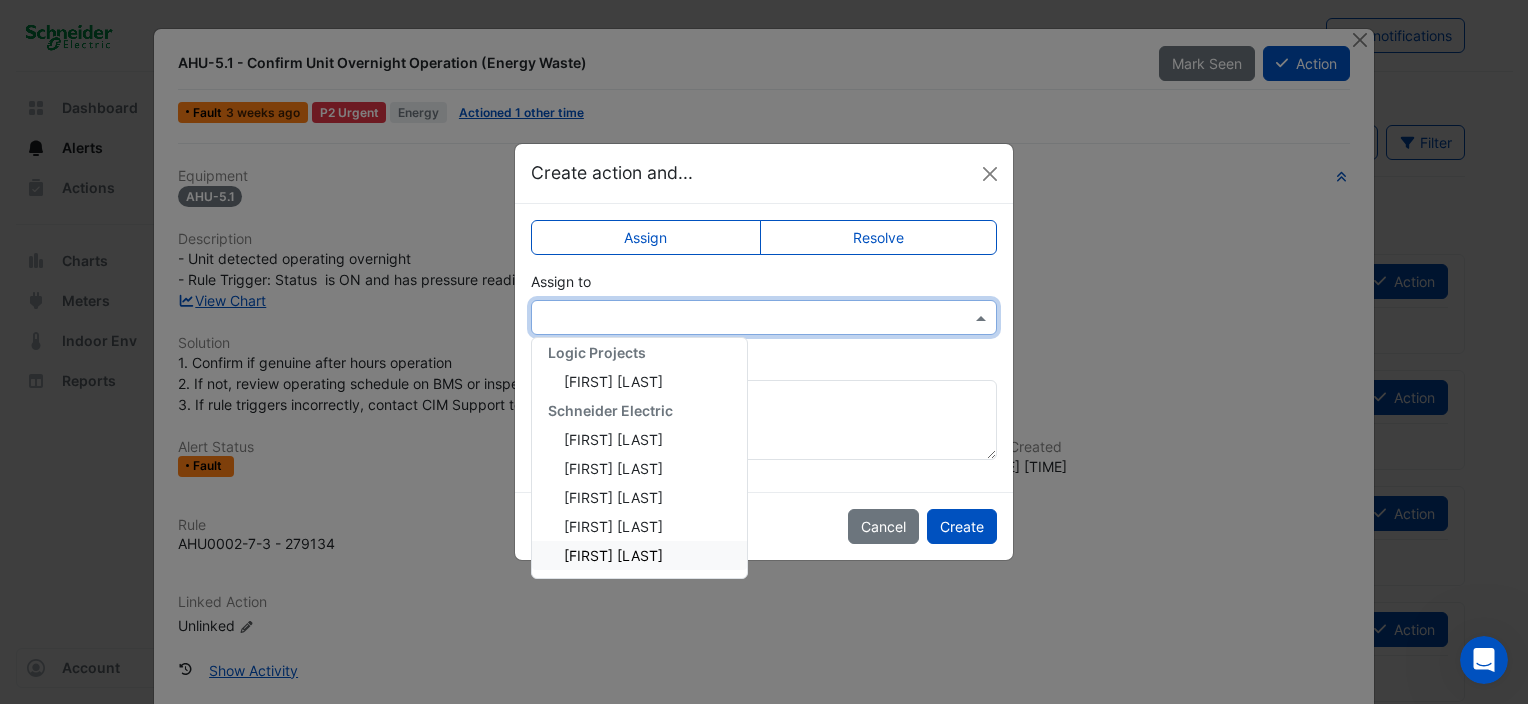 click on "[FIRST] [LAST]" at bounding box center [639, 555] 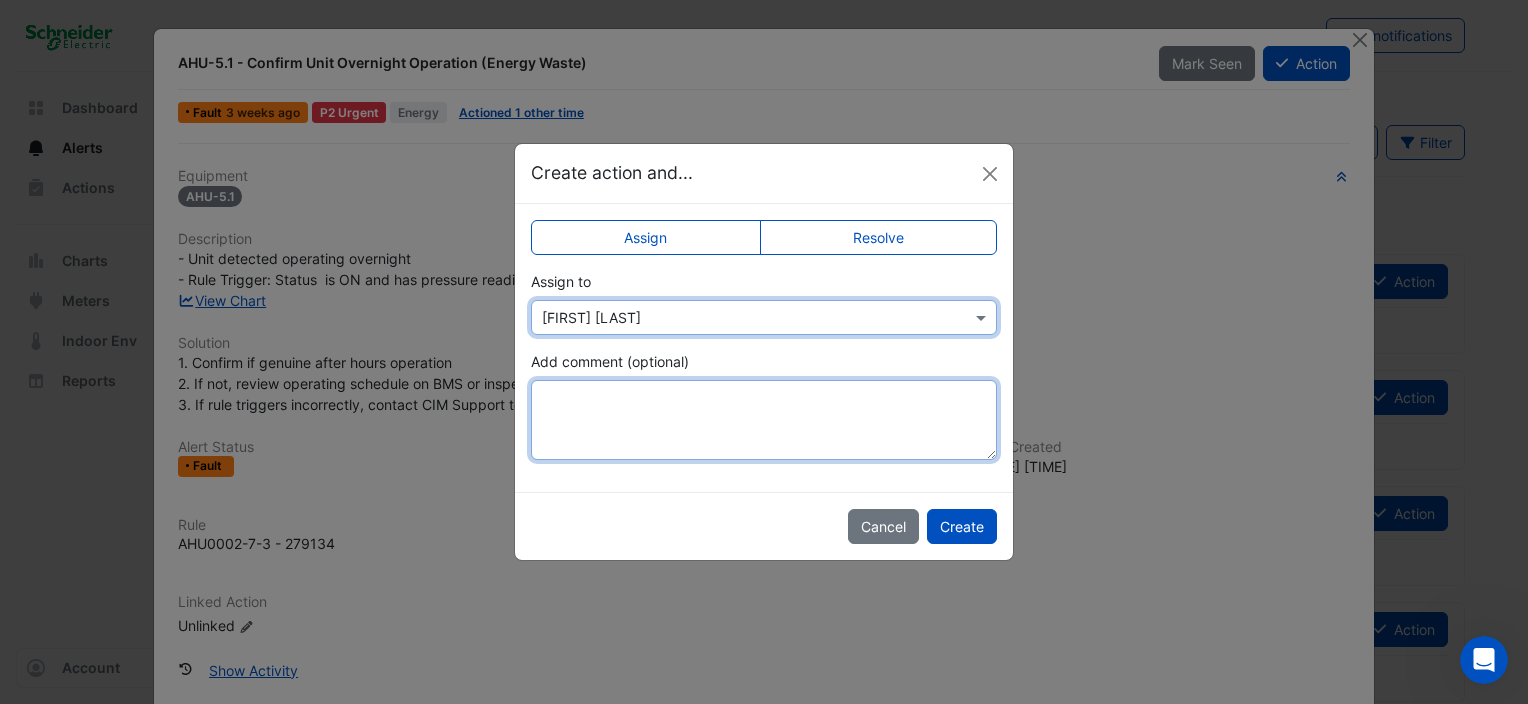 click on "Add comment (optional)" at bounding box center [764, 420] 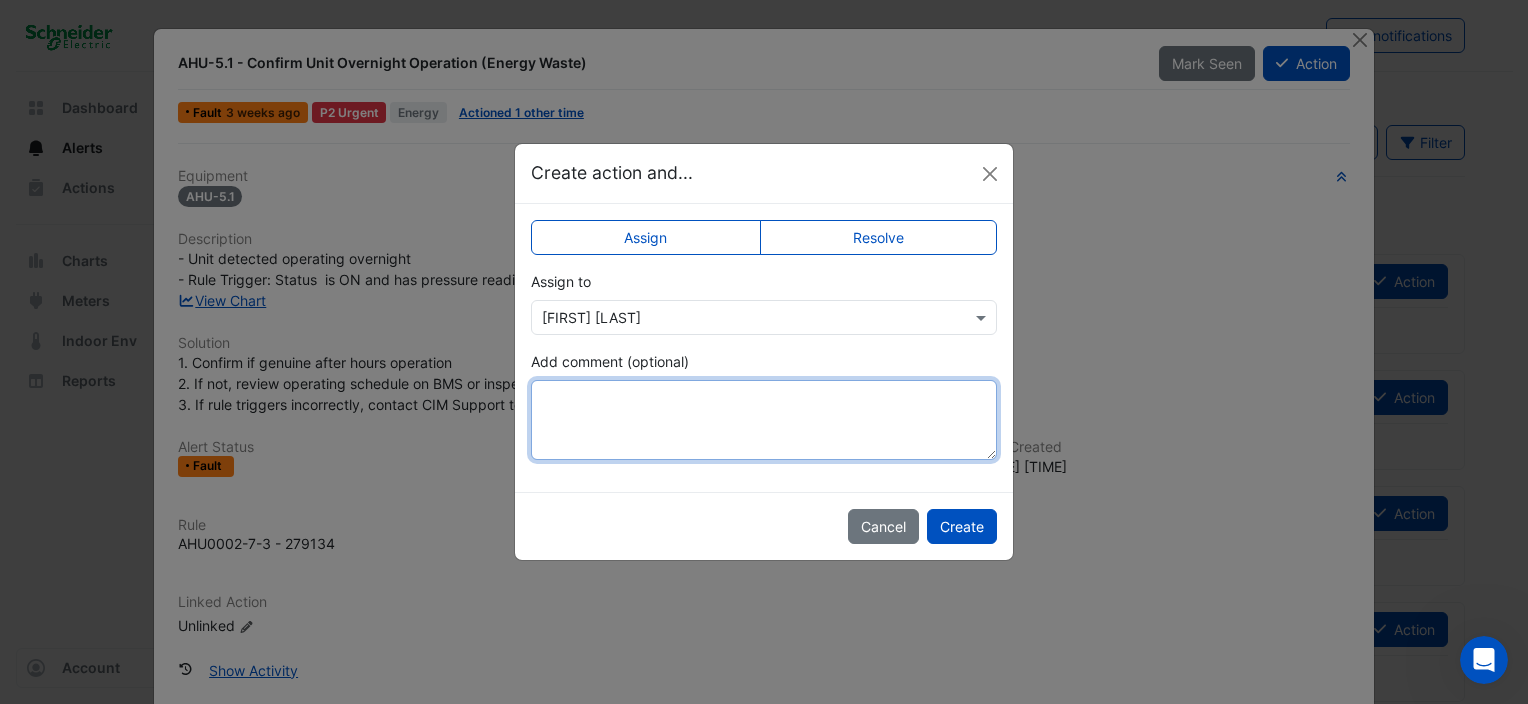 paste on "**********" 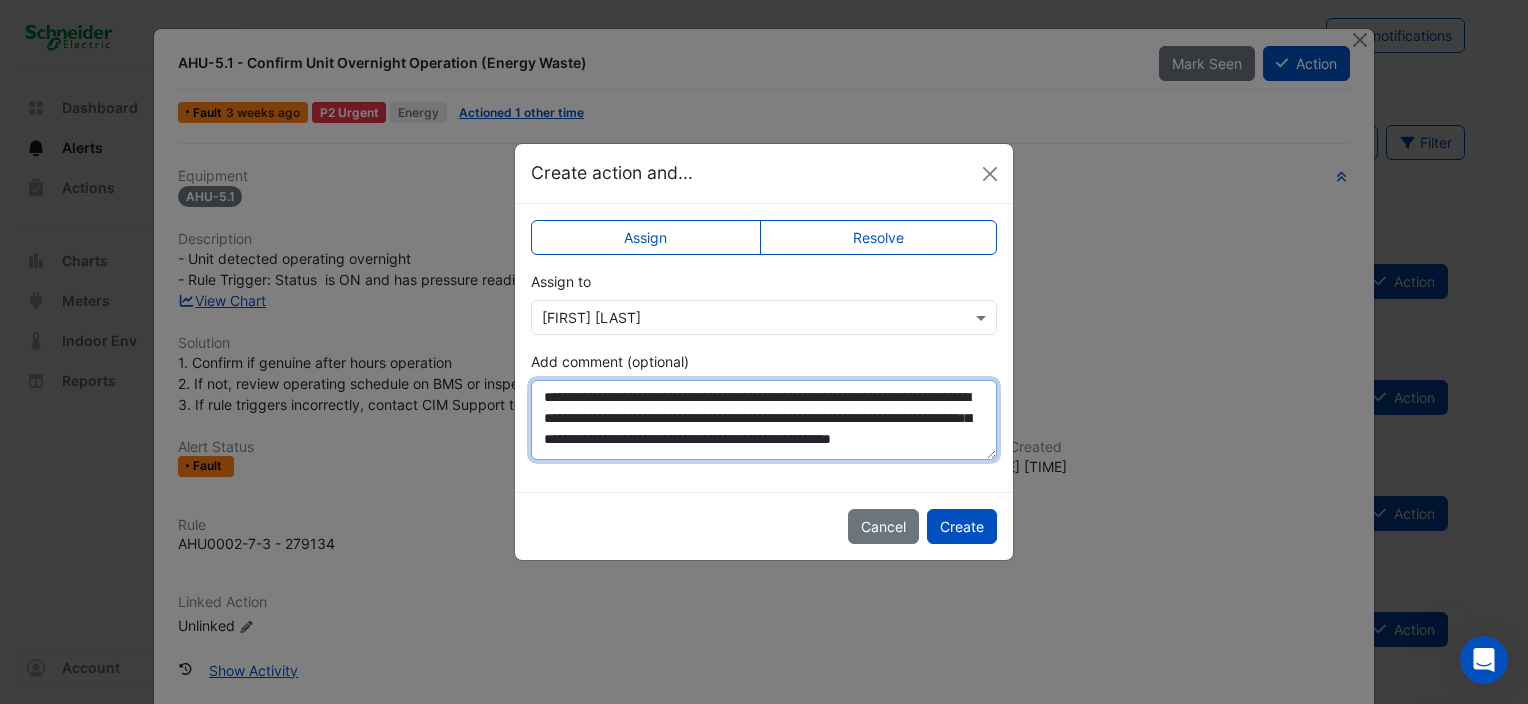scroll, scrollTop: 8, scrollLeft: 0, axis: vertical 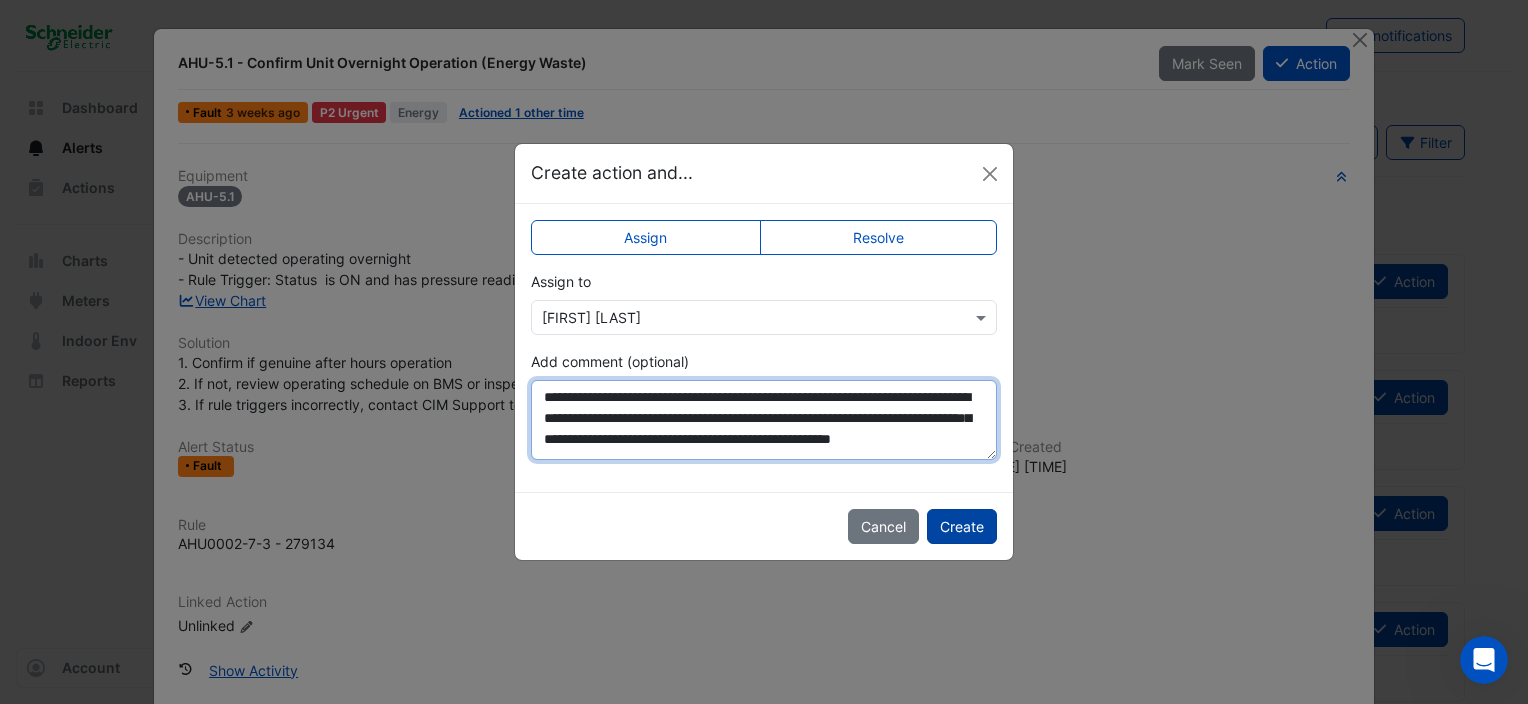 type on "**********" 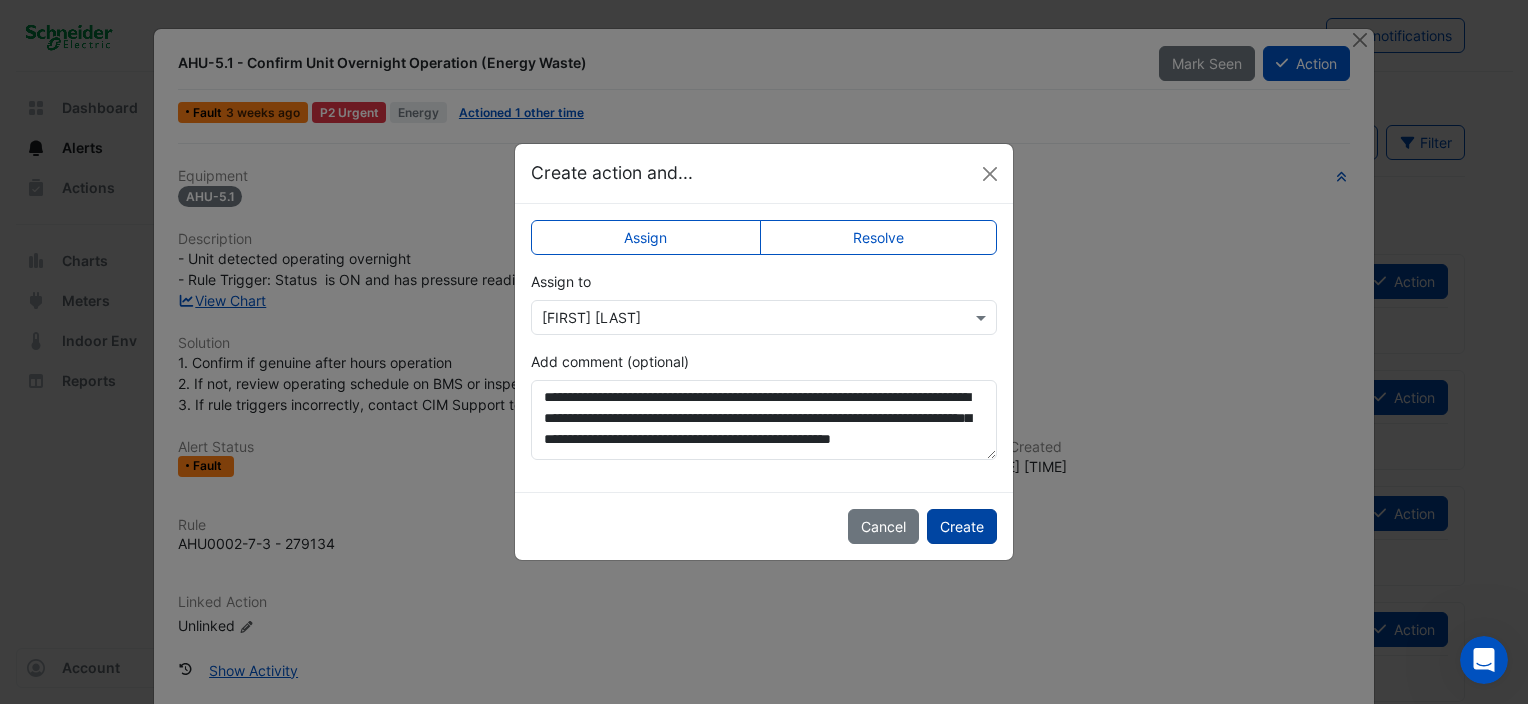 click on "Create" 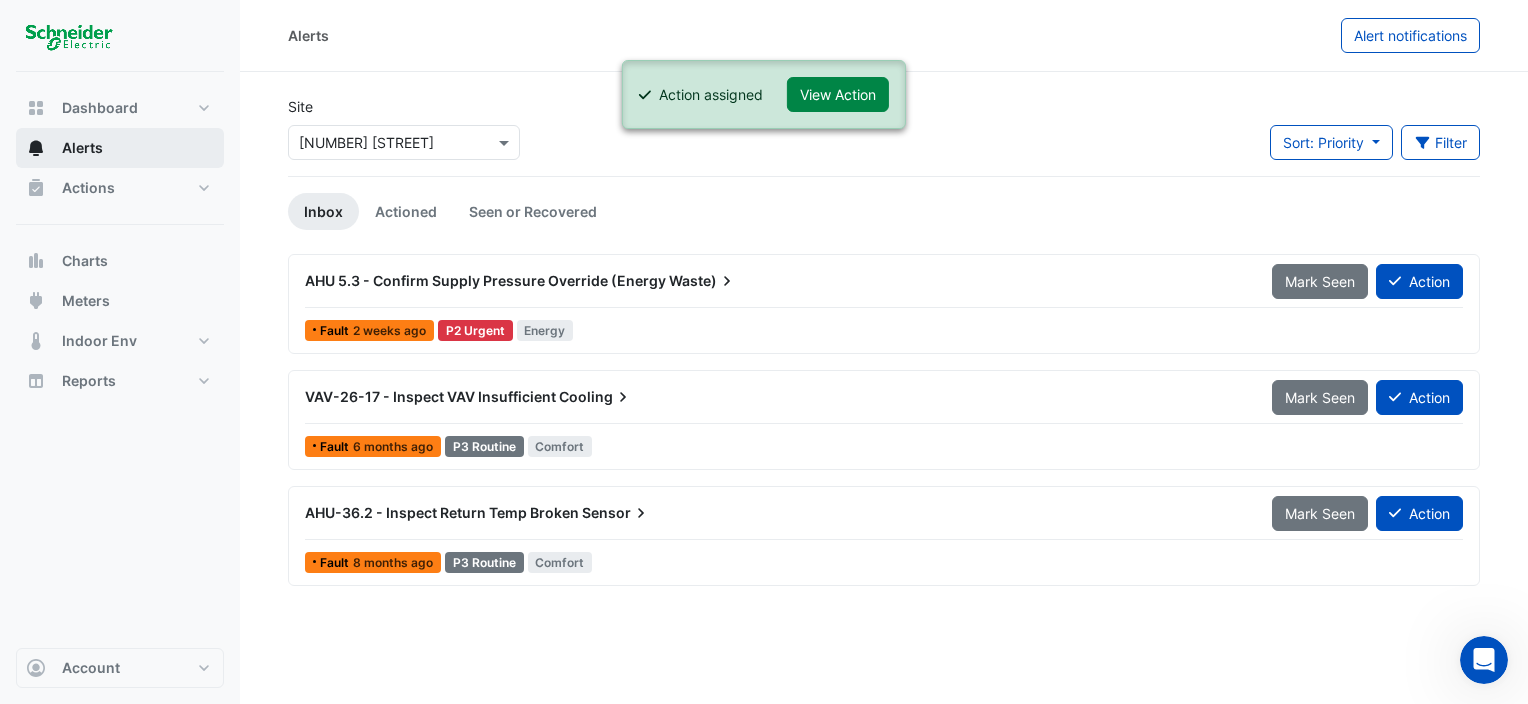click on "Alerts" at bounding box center (120, 148) 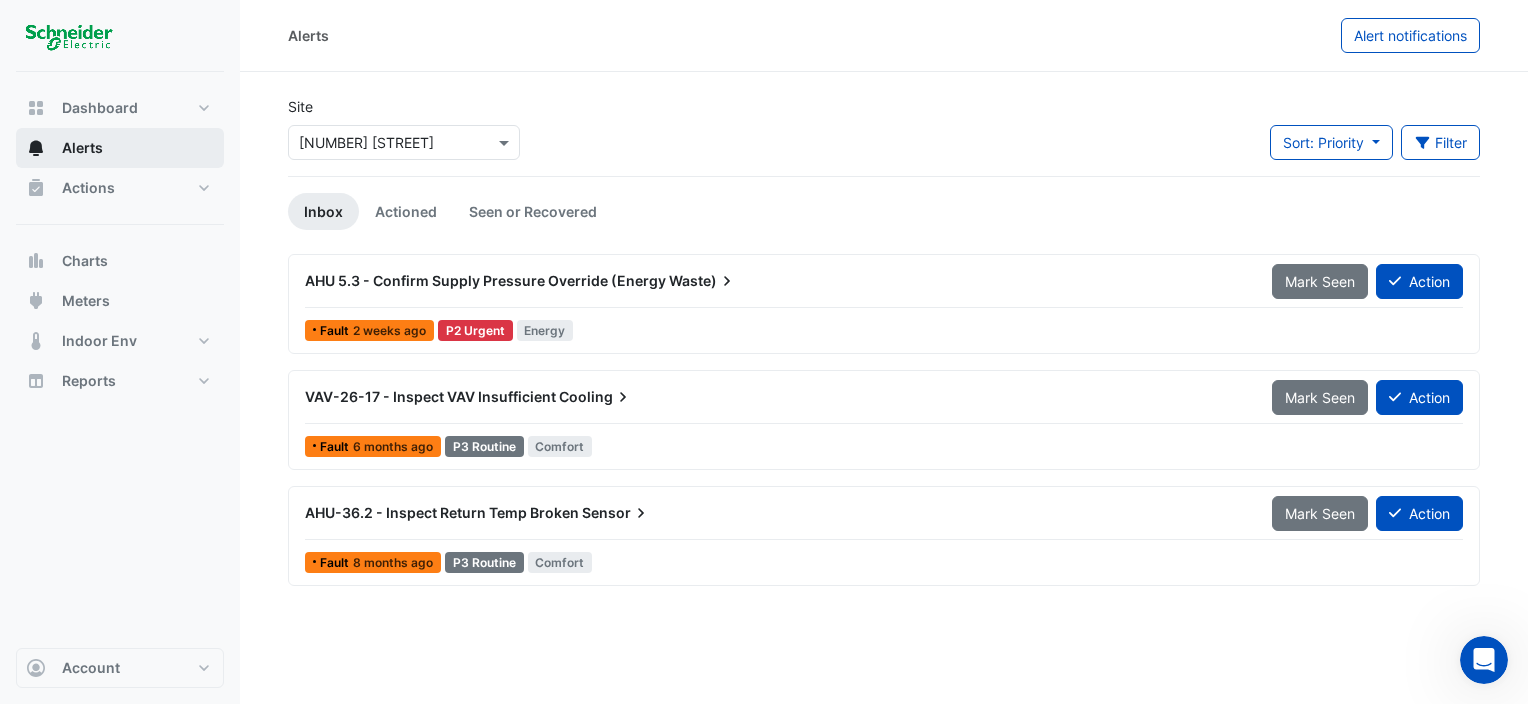 click on "Alerts" at bounding box center [120, 148] 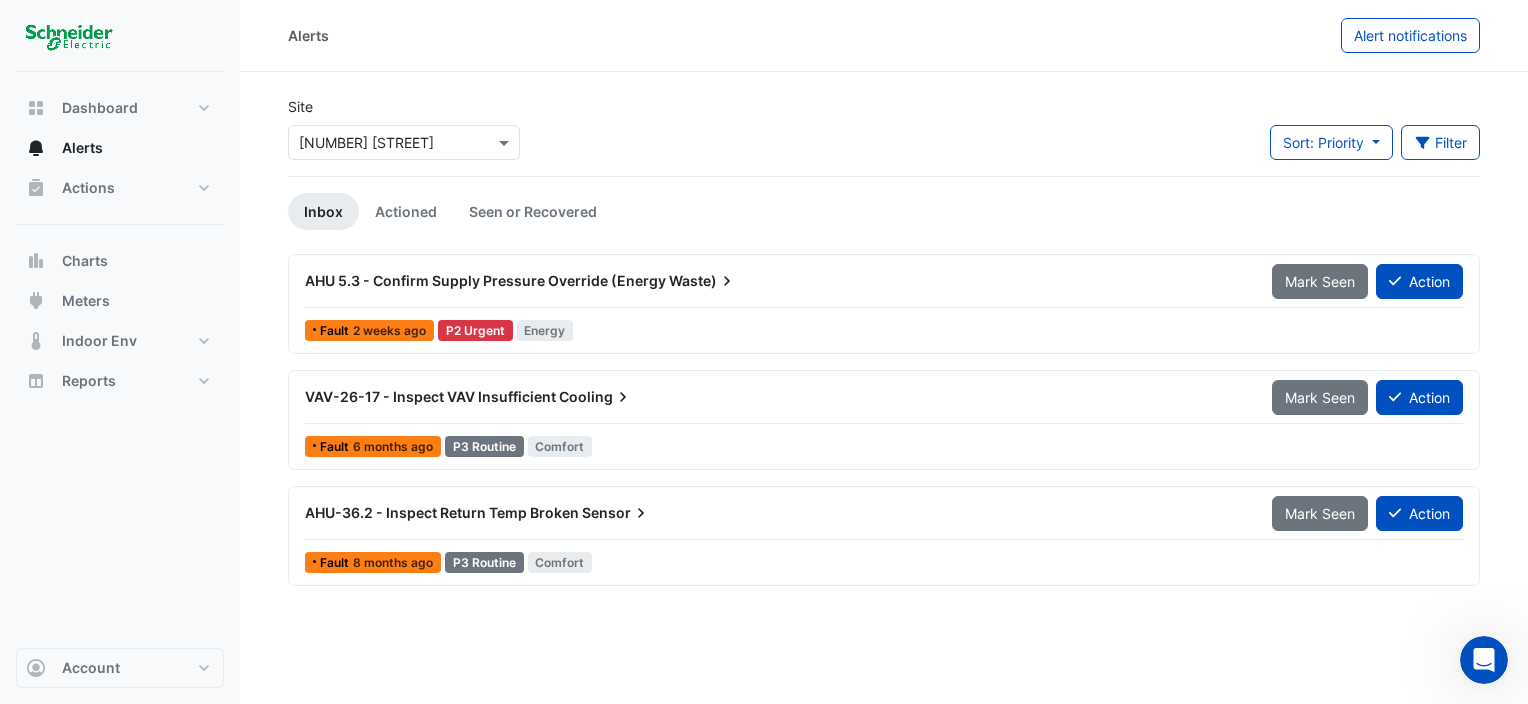click on "2 weeks ago" 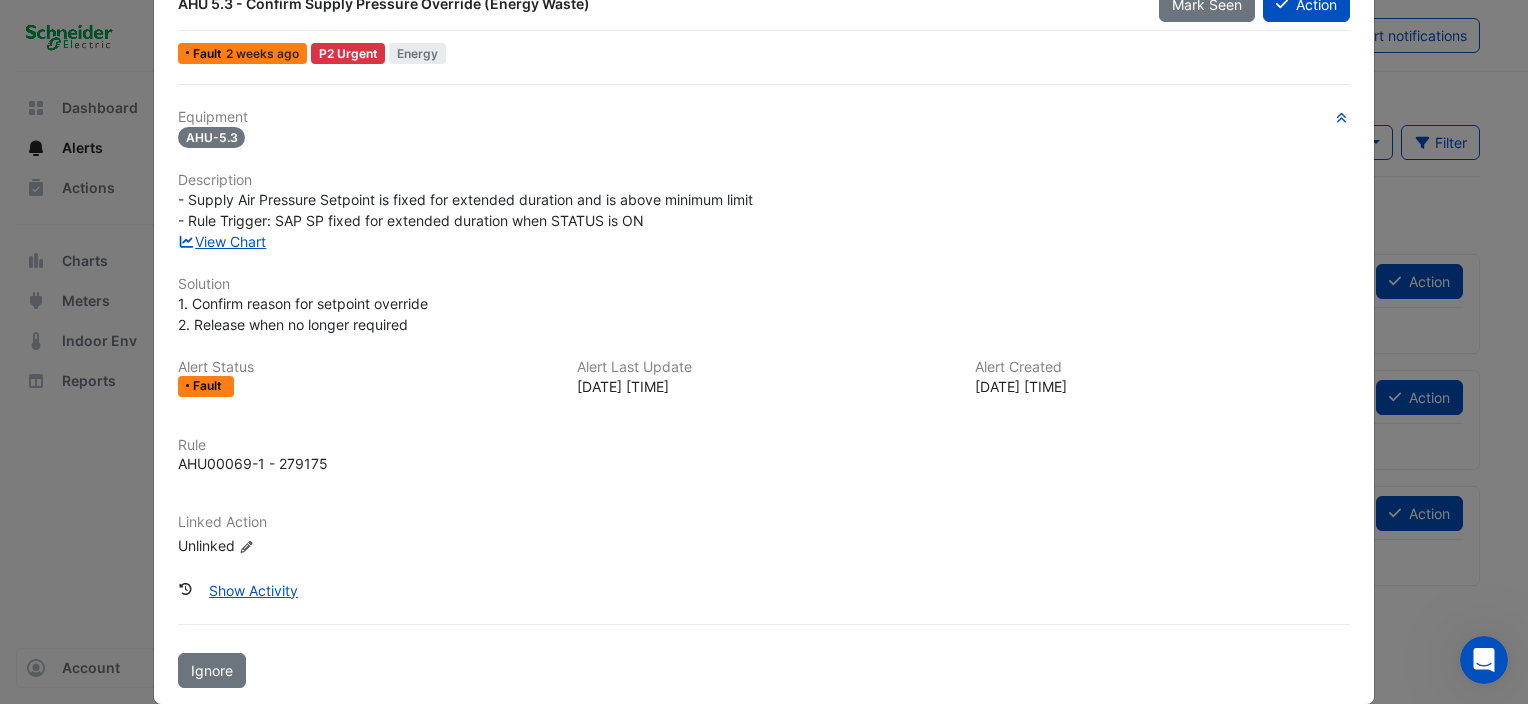 scroll, scrollTop: 84, scrollLeft: 0, axis: vertical 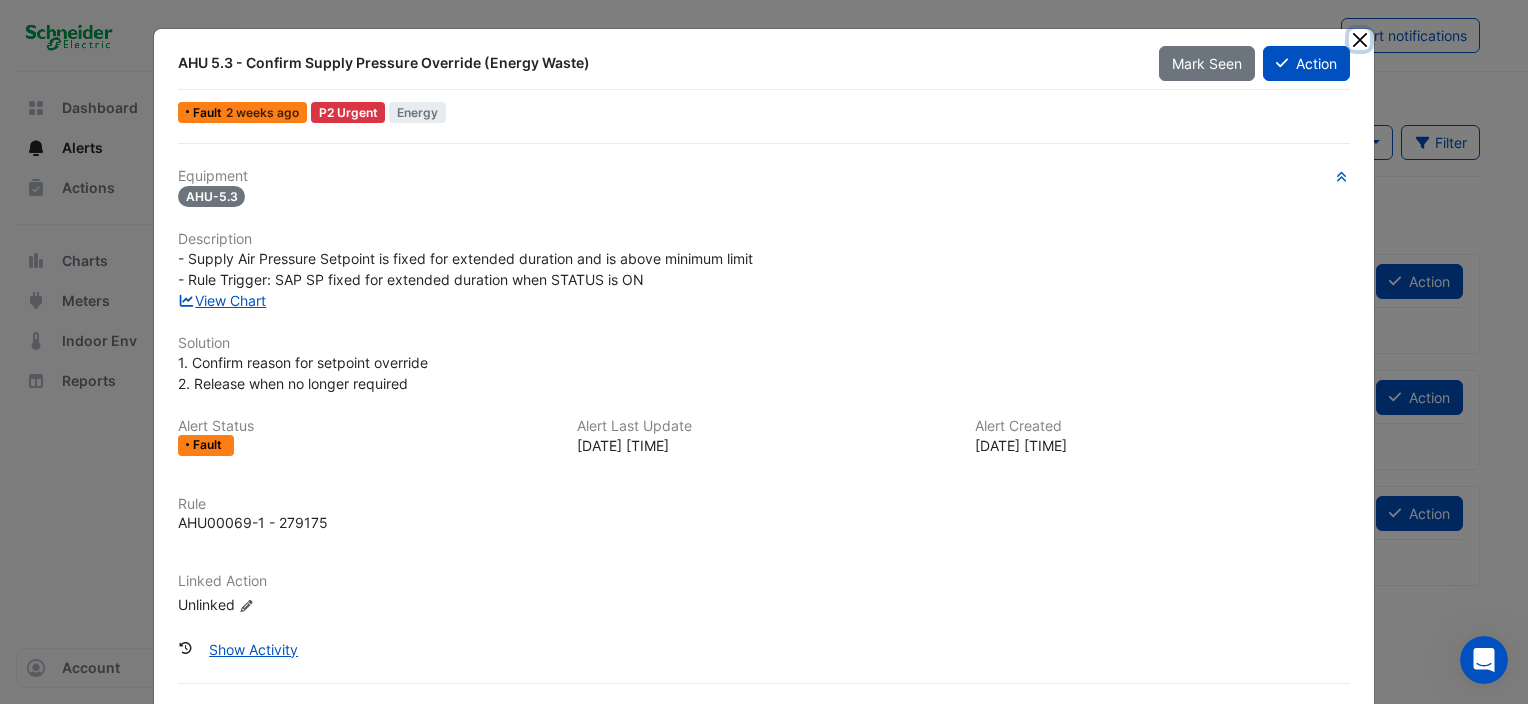 click 